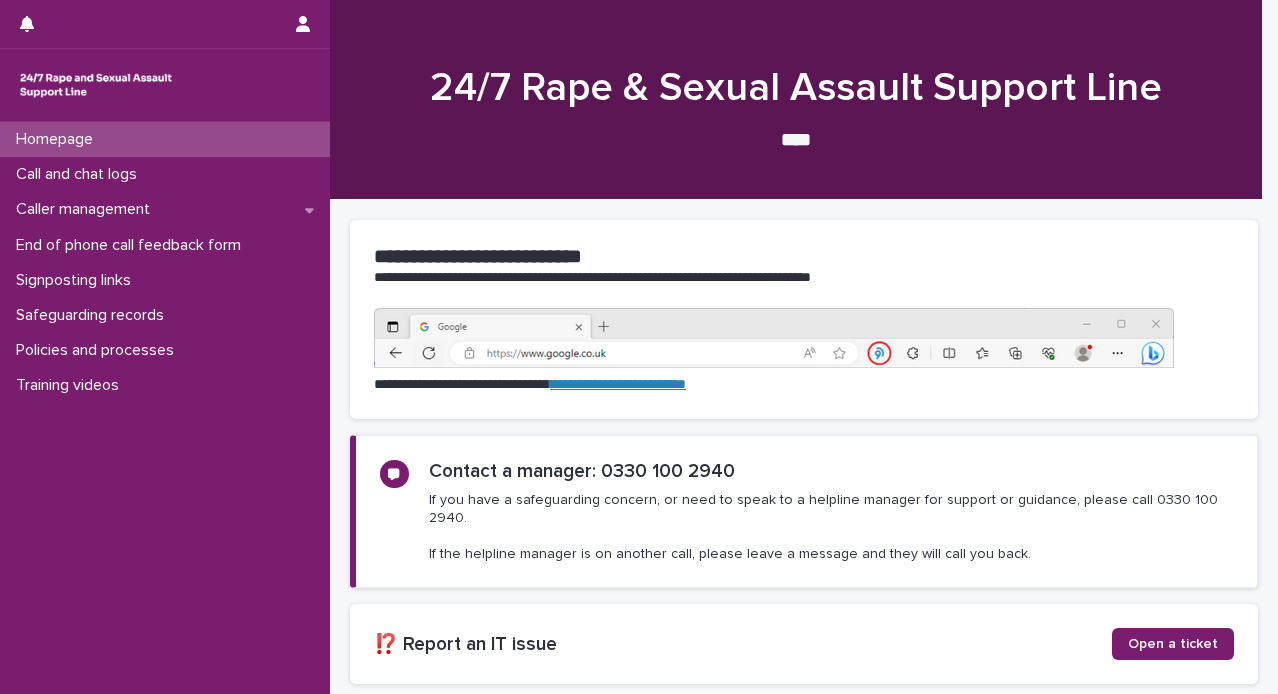 scroll, scrollTop: 0, scrollLeft: 0, axis: both 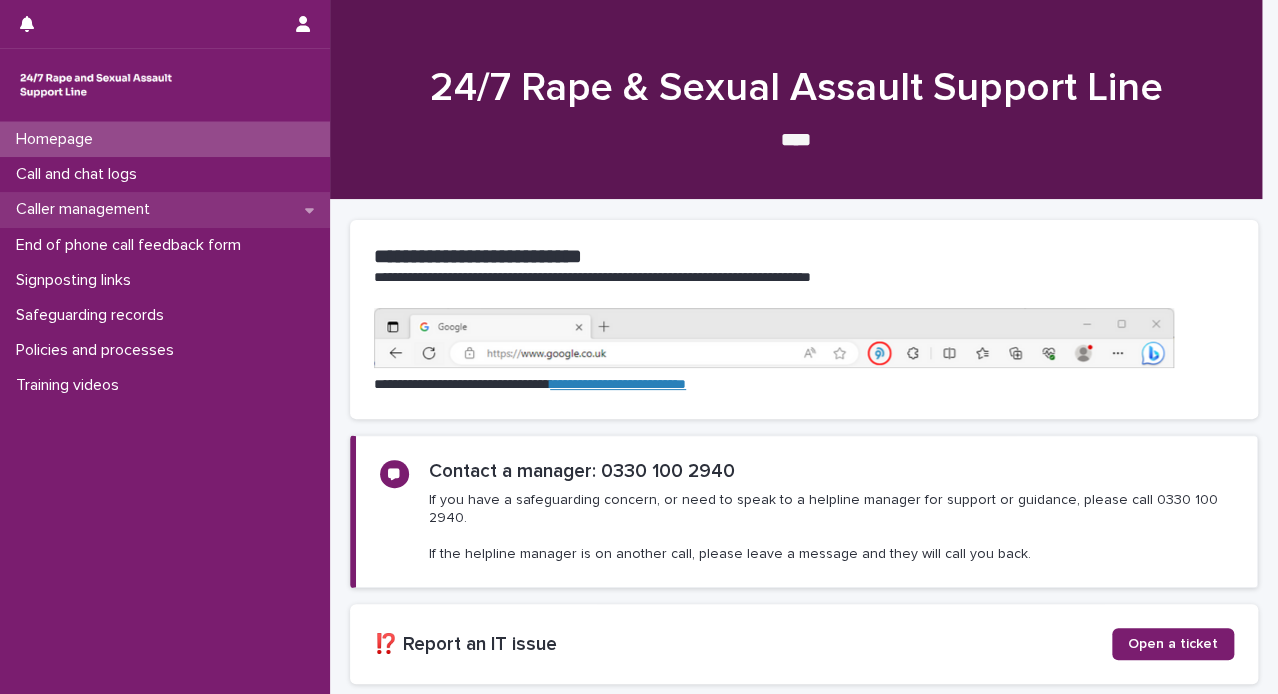 click on "Caller management" at bounding box center [165, 209] 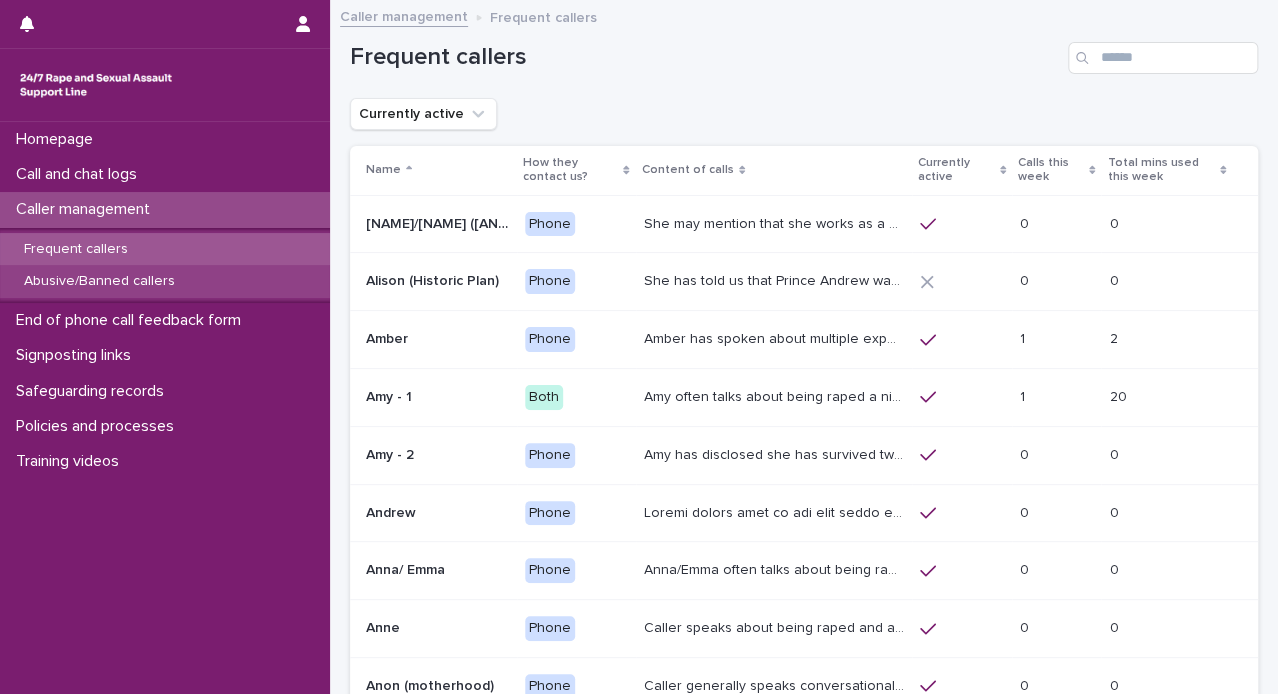click on "Abusive/Banned callers" at bounding box center (99, 281) 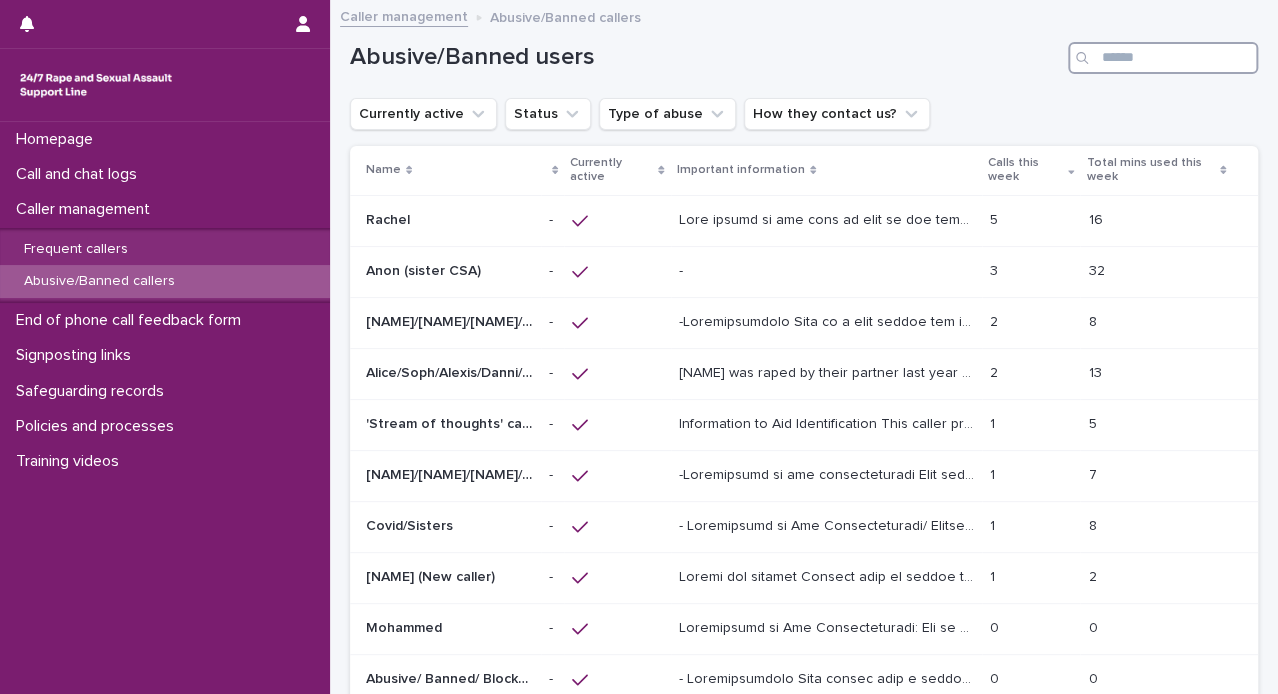 click at bounding box center (1163, 58) 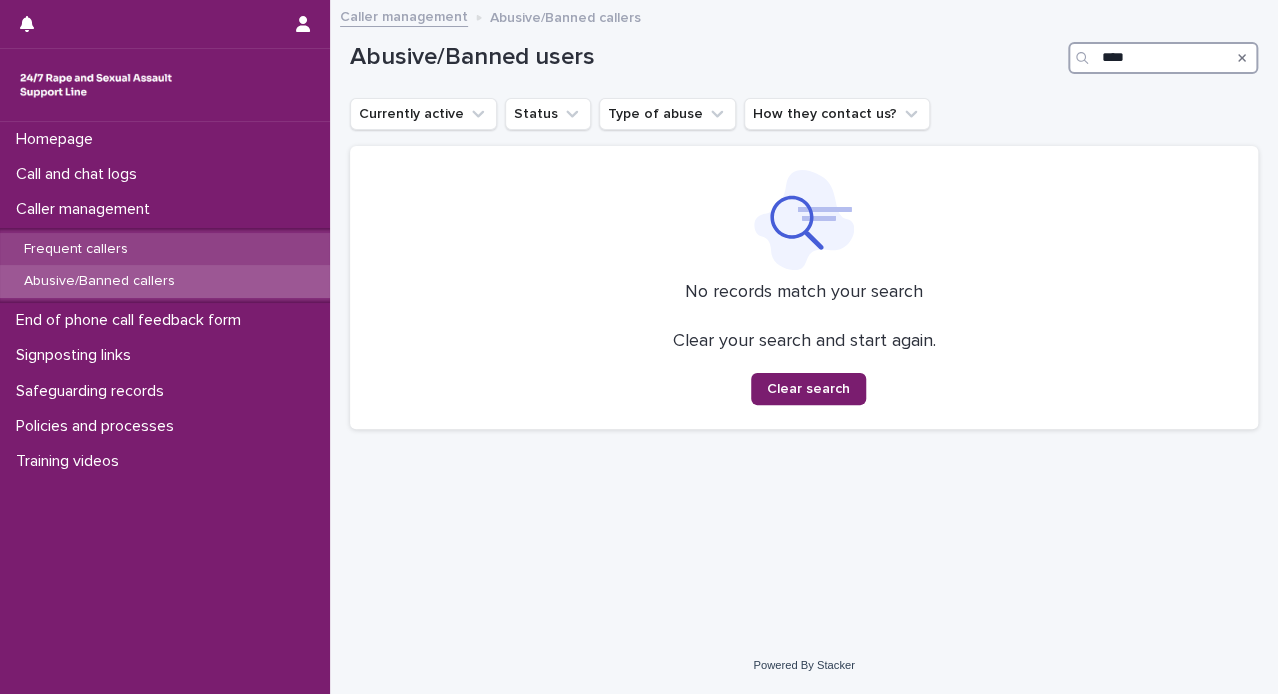 type on "****" 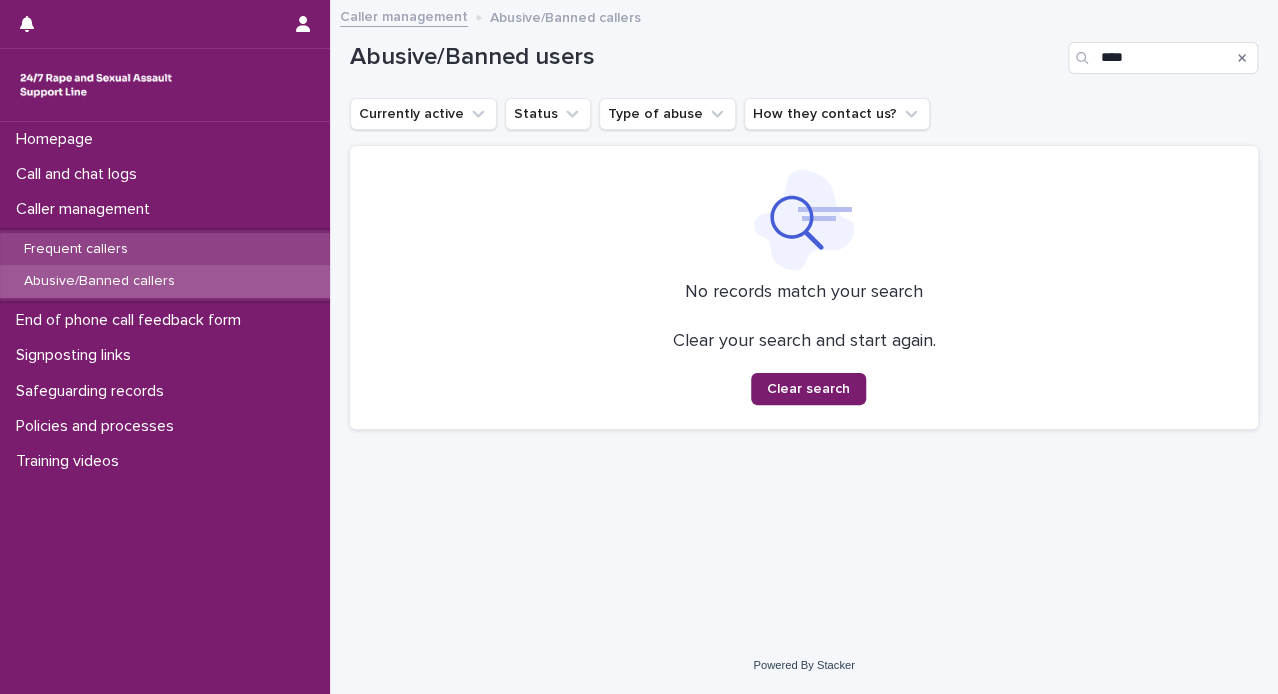 click on "Frequent callers" at bounding box center [165, 249] 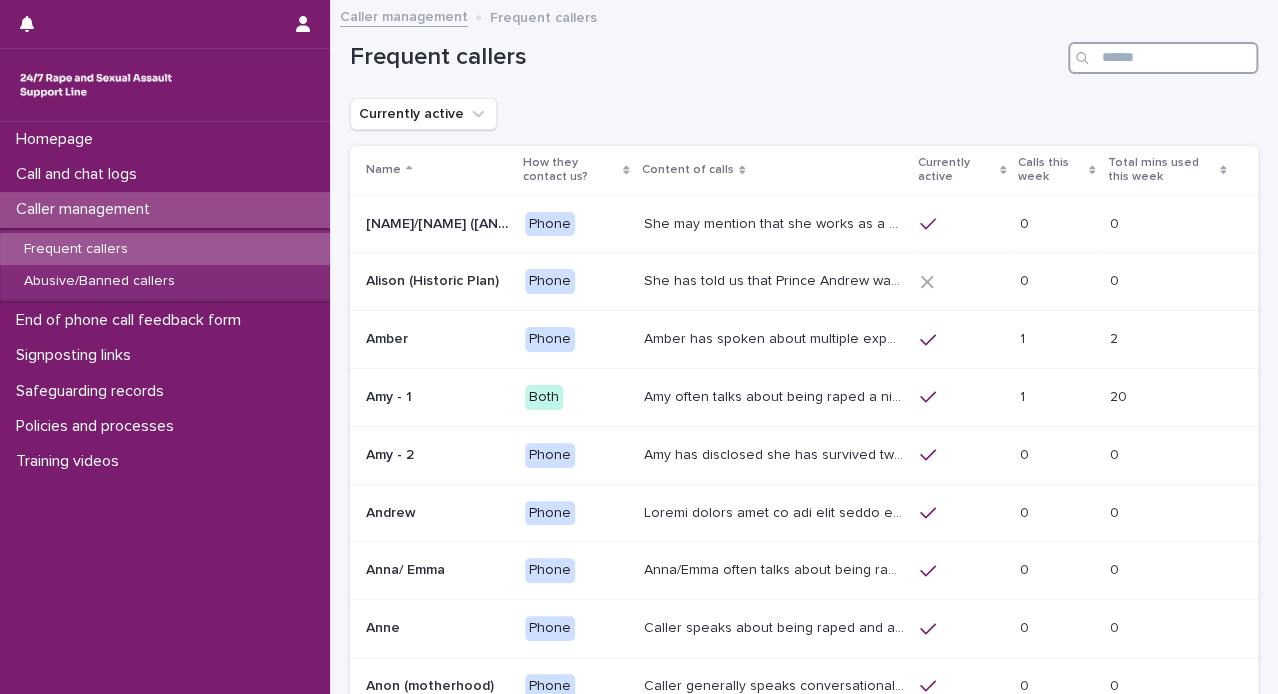 click at bounding box center [1163, 58] 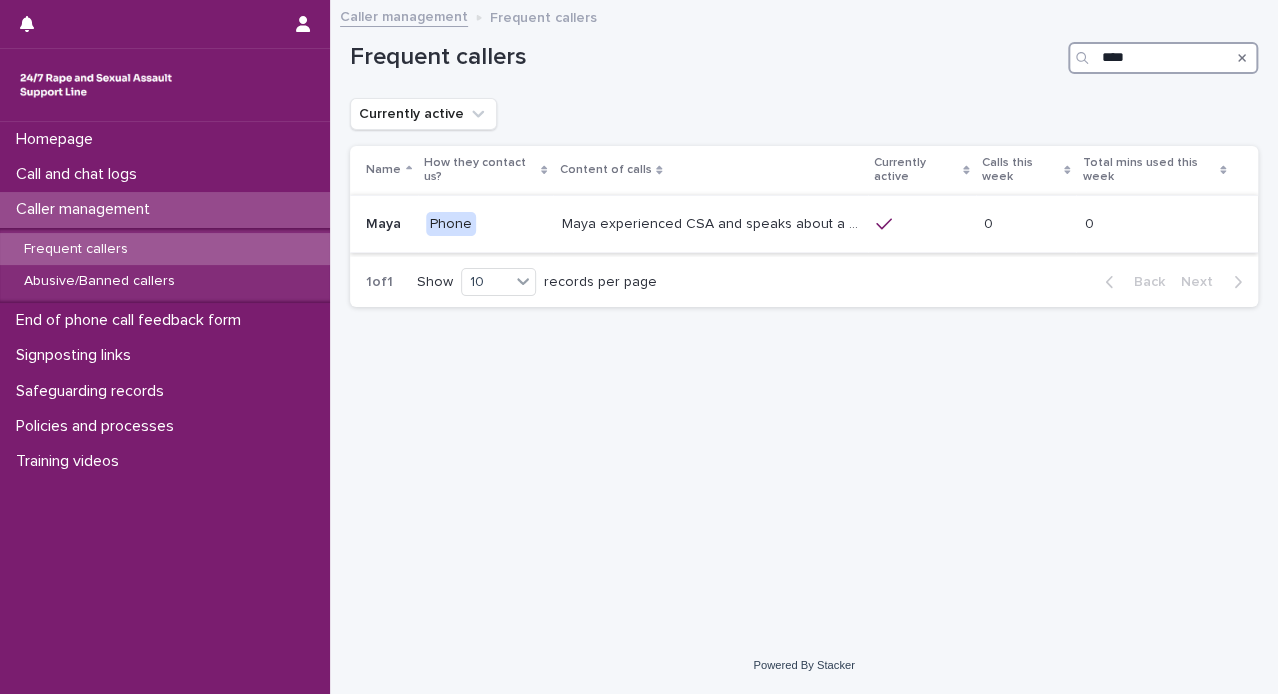 type on "****" 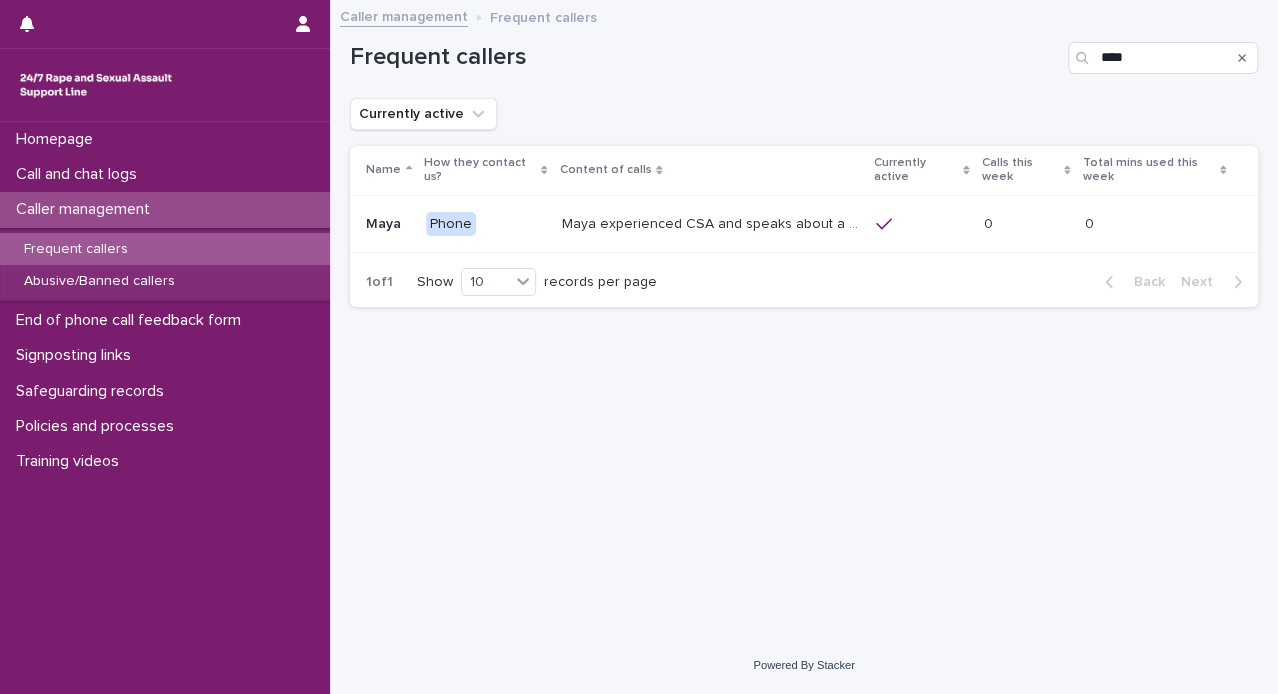 click on "Maya experienced CSA and speaks about a rape that has been previously reported, there is no progress on this and the police have lost her statement. She has previously had an ISVA with her local Rape Crisis but the support was withdrawn by the centre for her ‘being rude’. She has had carers which have been withdrawn by the council, this has meant that she is living in unfit conditions. She describes rubbish, flies, not being able to buy toilet roll or shower.  She often expresses suicidal ideation.
Maya is autistic and has a sensory processing disorder, she has asked that when we communicate with her that we speak slowly, give her time to speak and don't speak over her. Maya has said to us that it is helpful for her to have a half-way time reminder, so that she can manage what she'd like to say during the call." at bounding box center [710, 224] 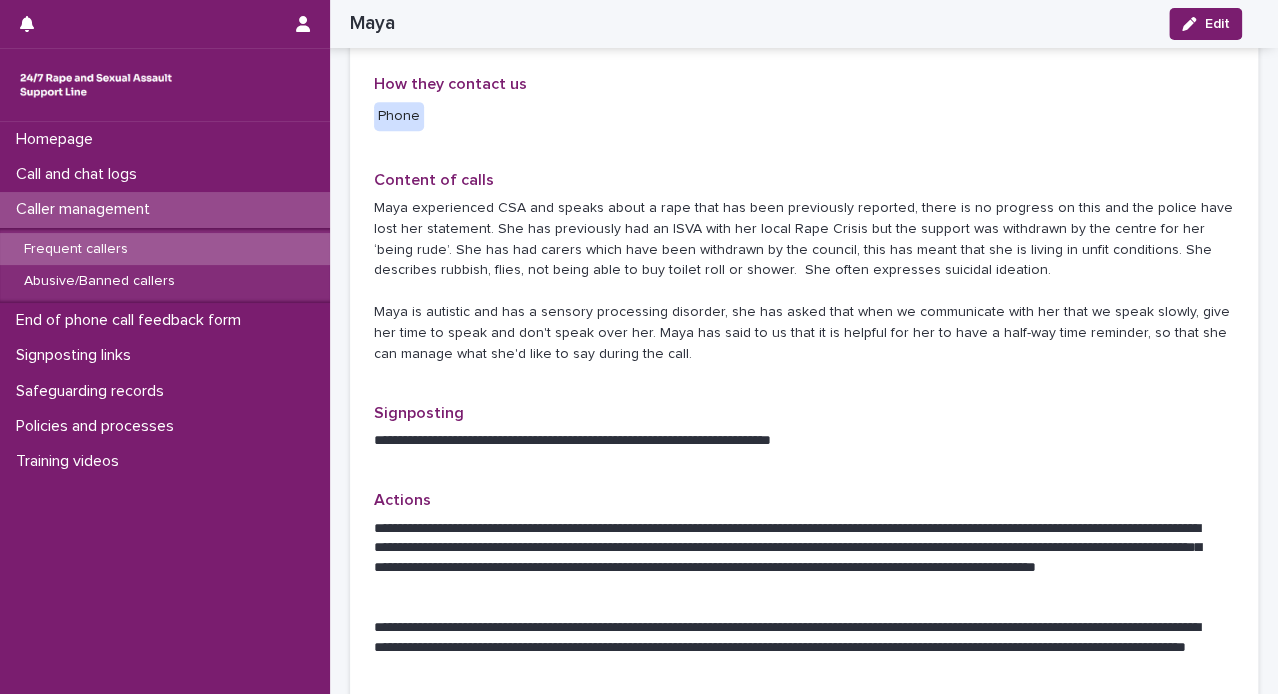 scroll, scrollTop: 410, scrollLeft: 0, axis: vertical 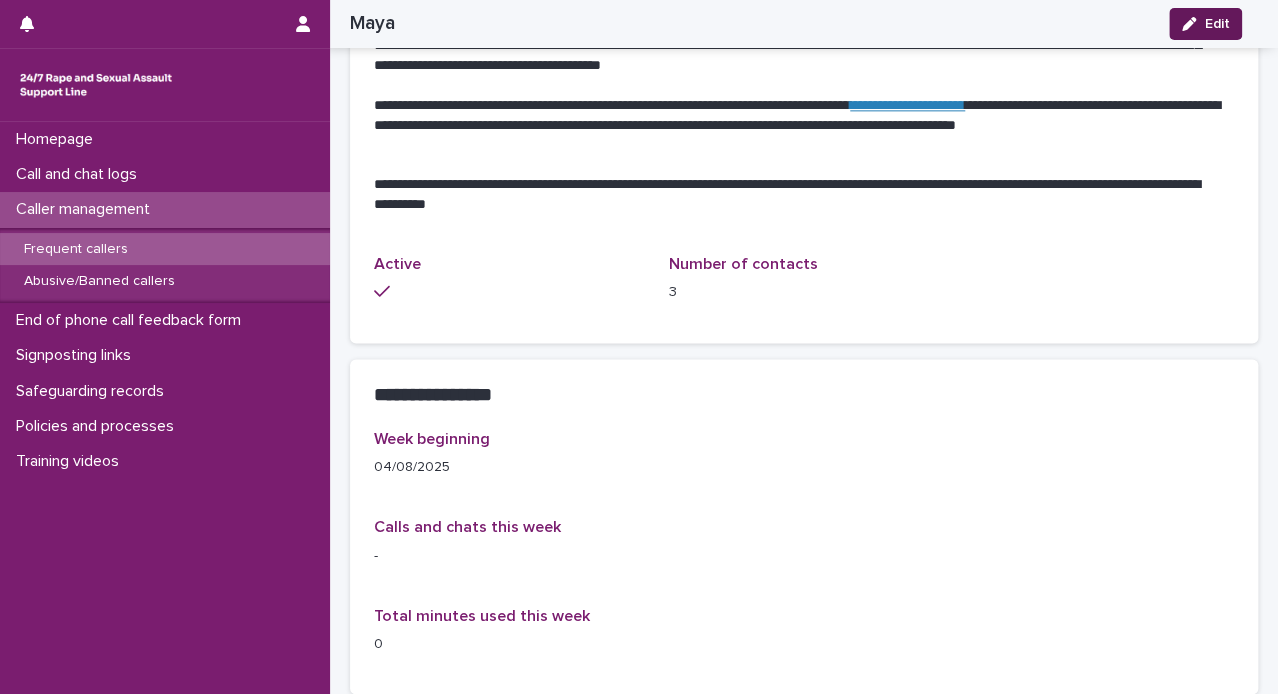 click 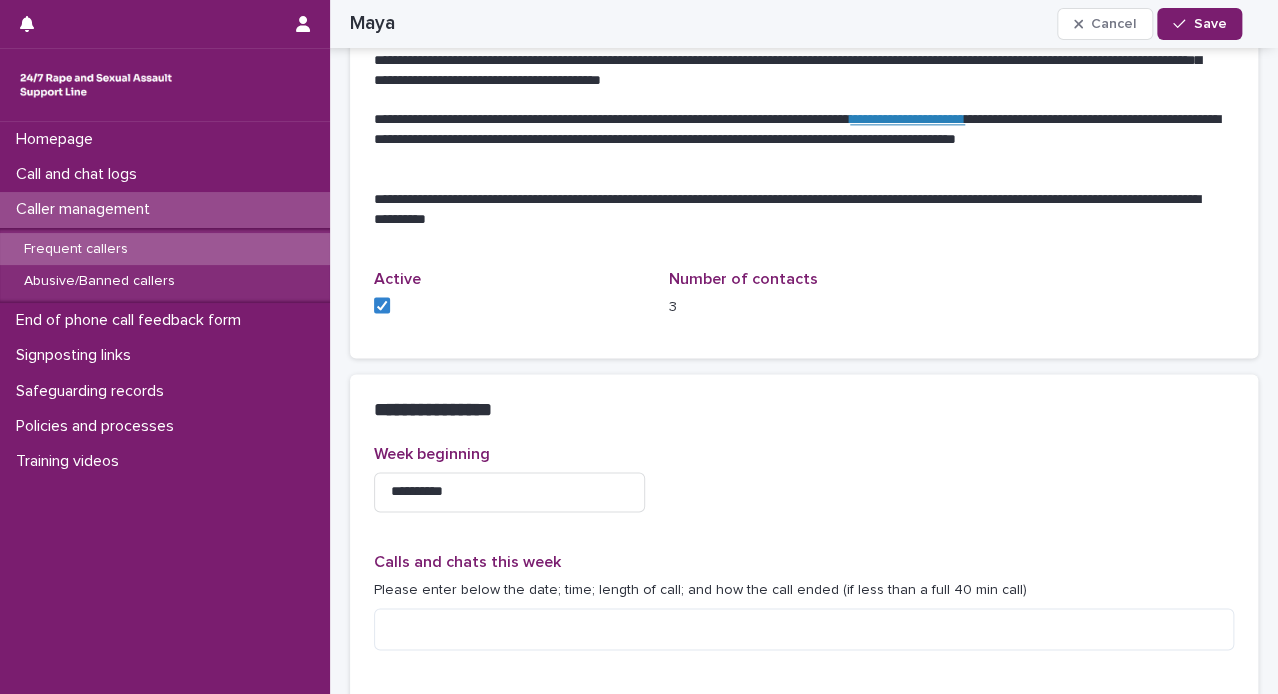 scroll, scrollTop: 1090, scrollLeft: 0, axis: vertical 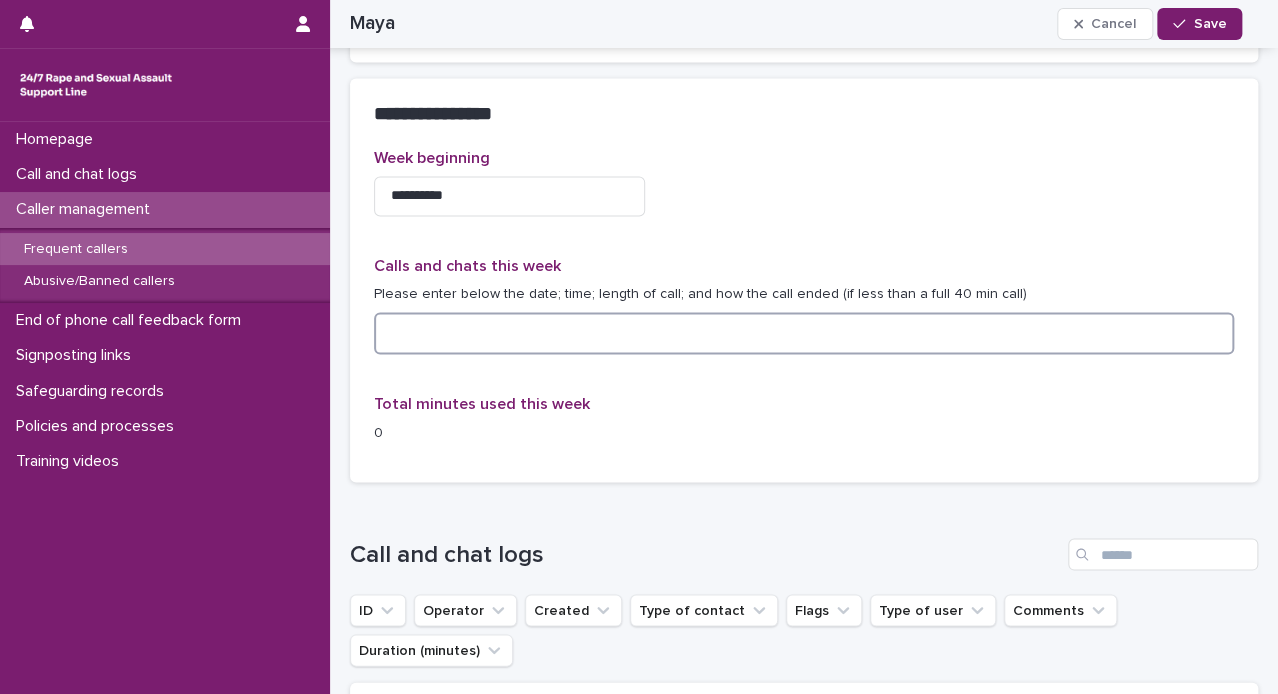 click at bounding box center [804, 333] 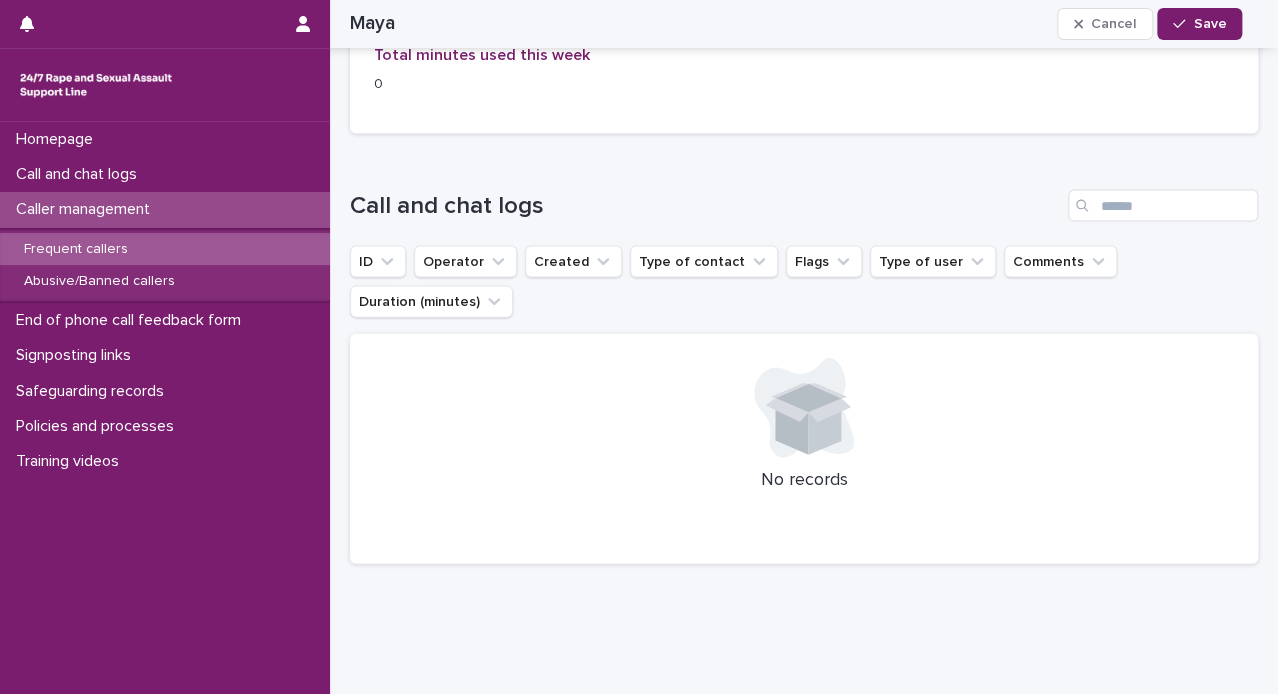 scroll, scrollTop: 1732, scrollLeft: 0, axis: vertical 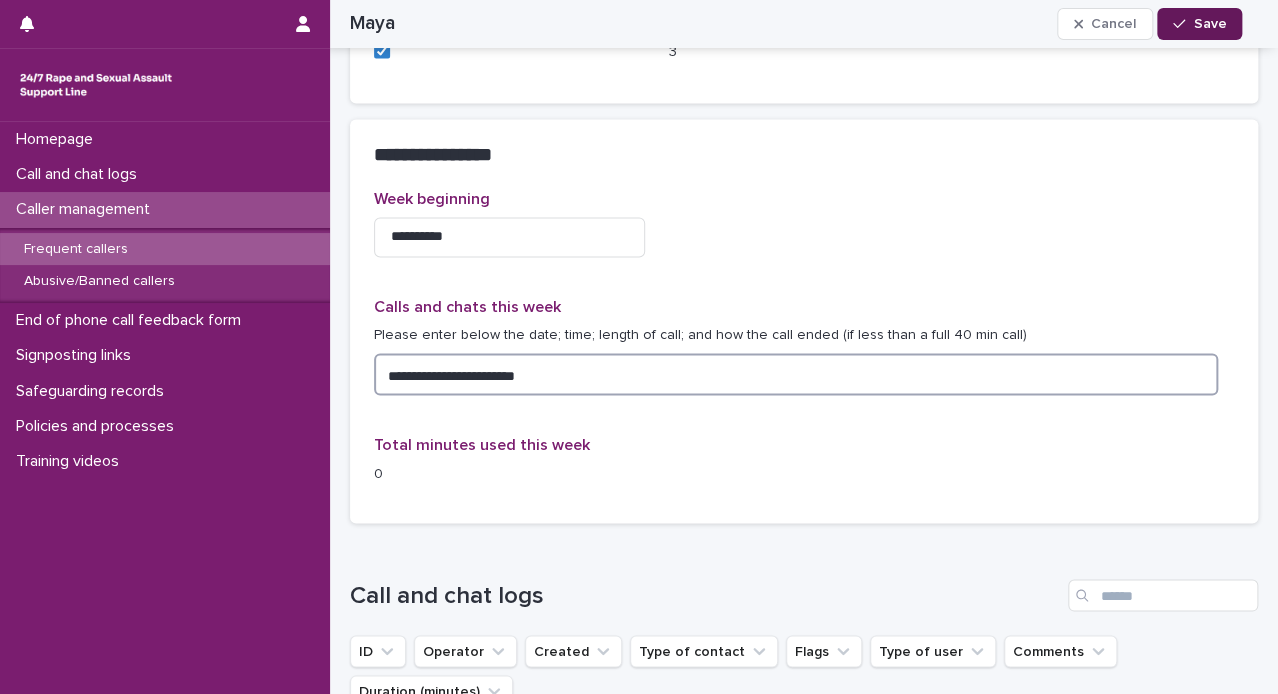 type on "**********" 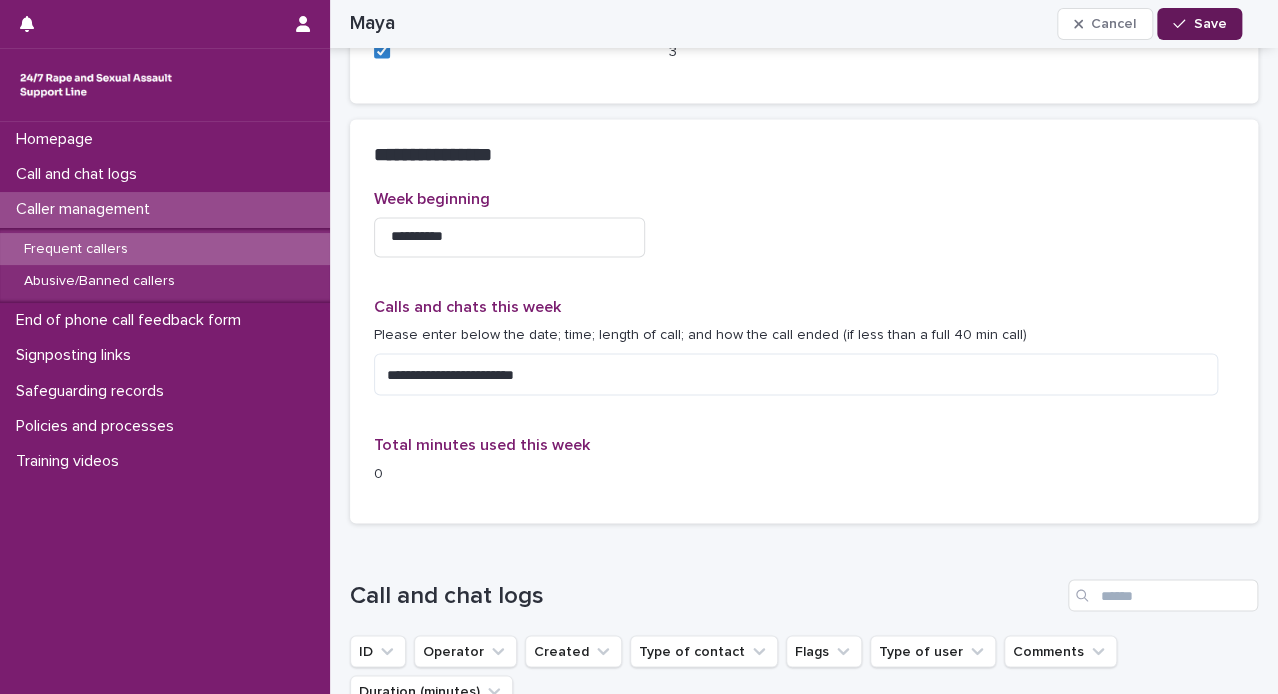 click on "Save" at bounding box center (1199, 24) 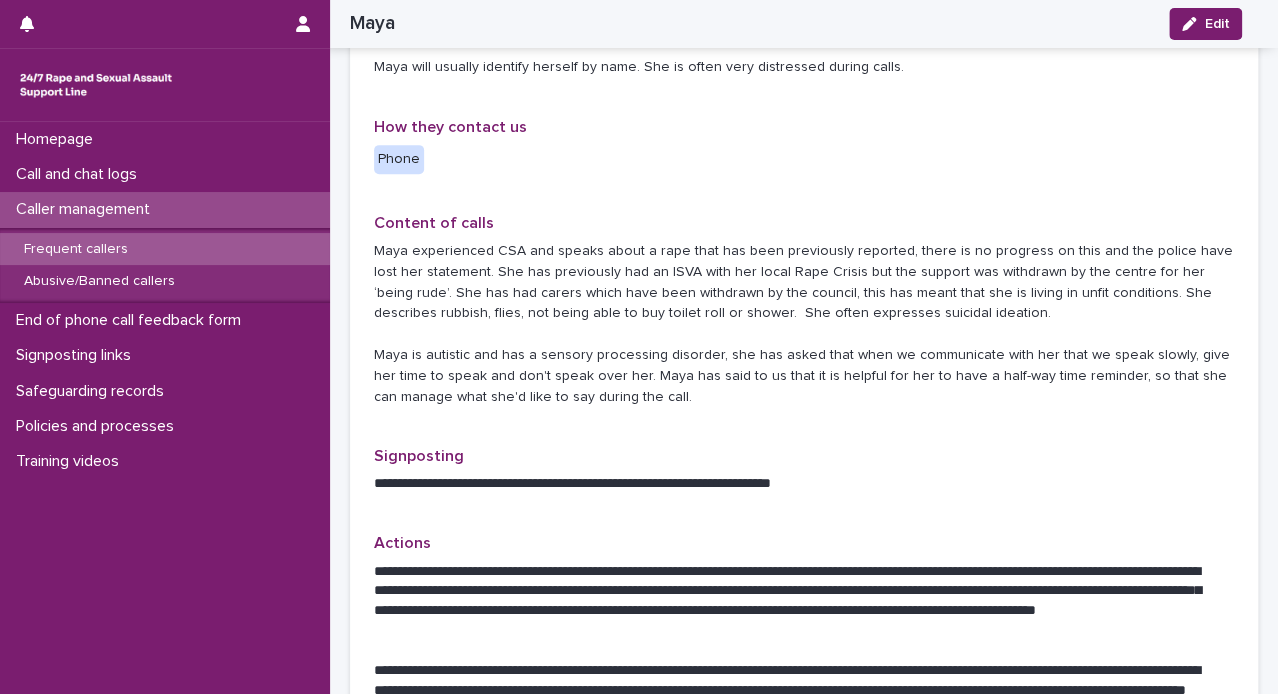 scroll, scrollTop: 321, scrollLeft: 0, axis: vertical 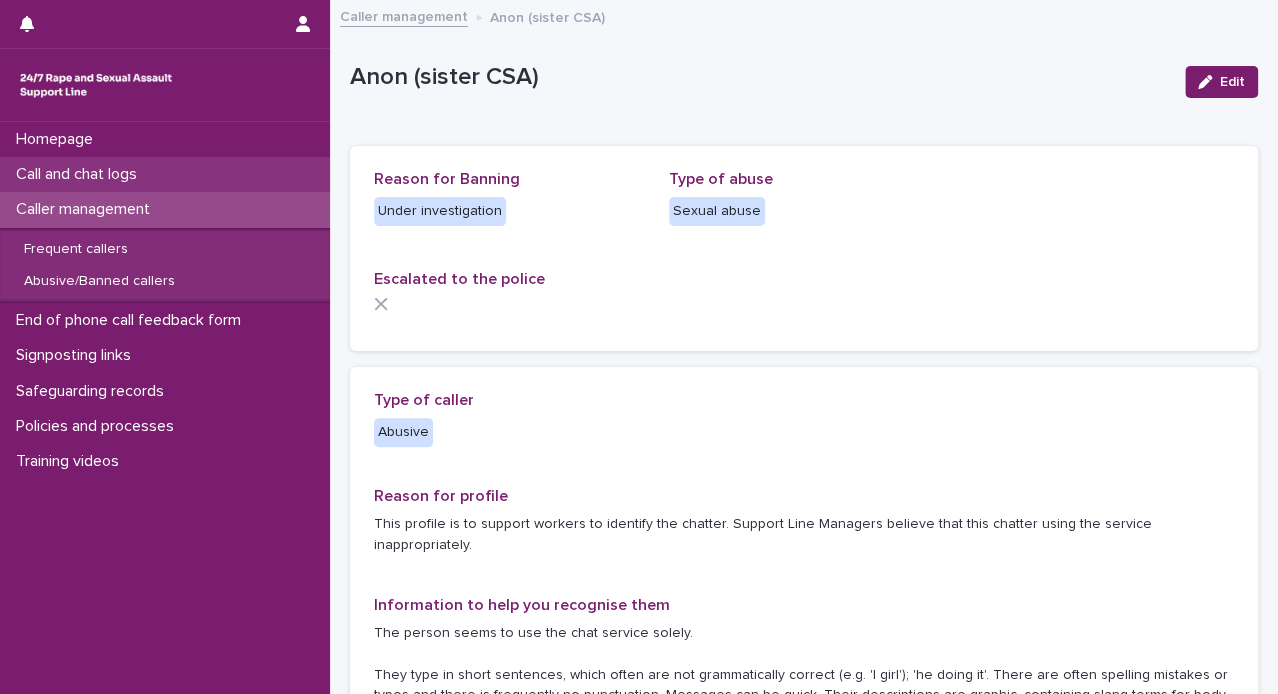 click on "Call and chat logs" at bounding box center (165, 174) 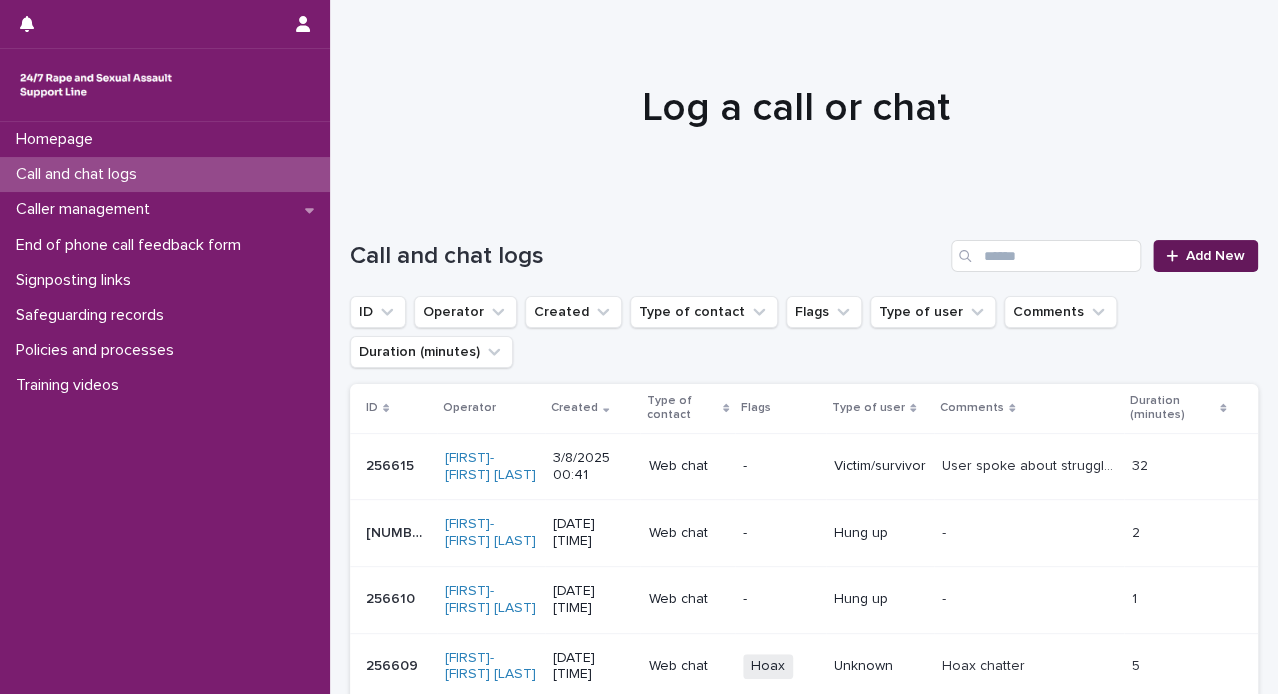 click on "Add New" at bounding box center [1215, 256] 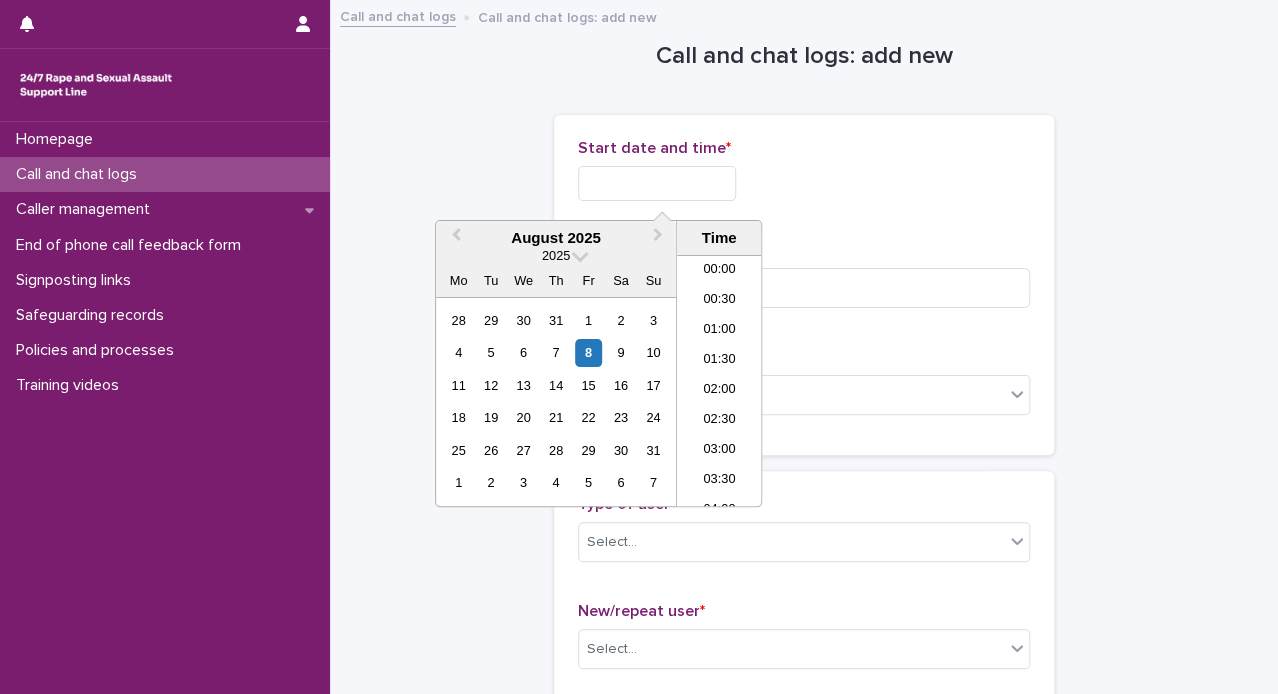 click at bounding box center [657, 183] 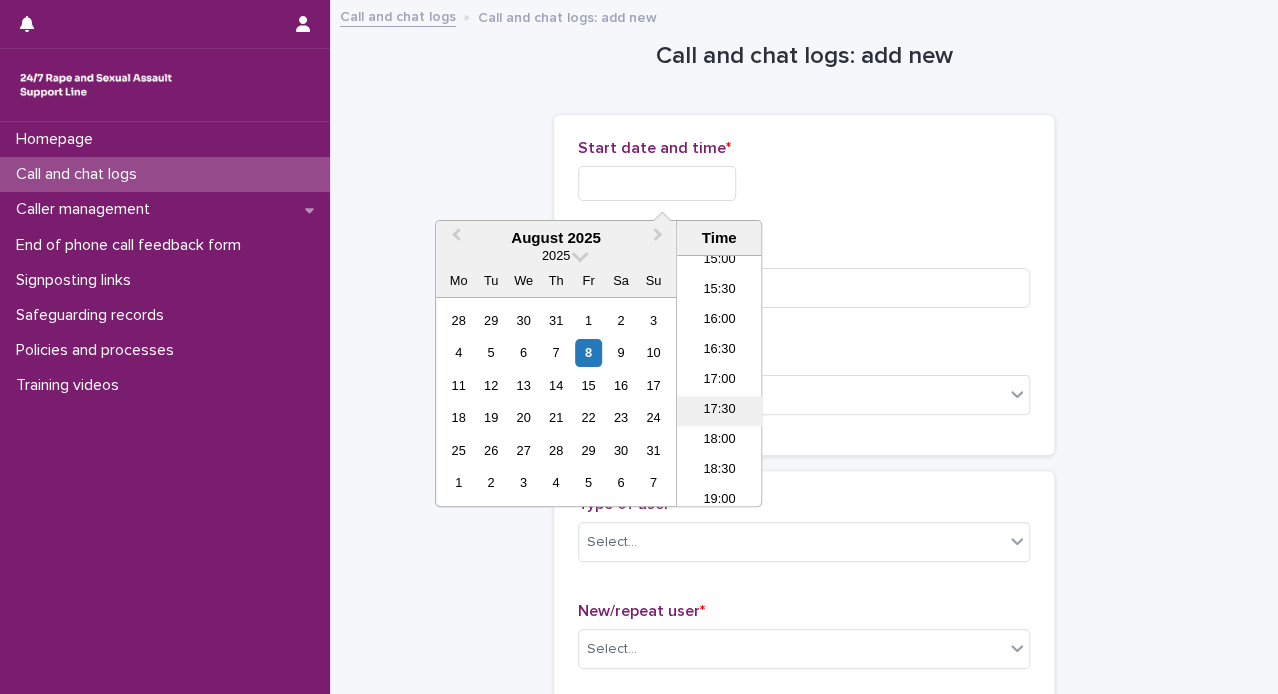click on "17:30" at bounding box center (719, 411) 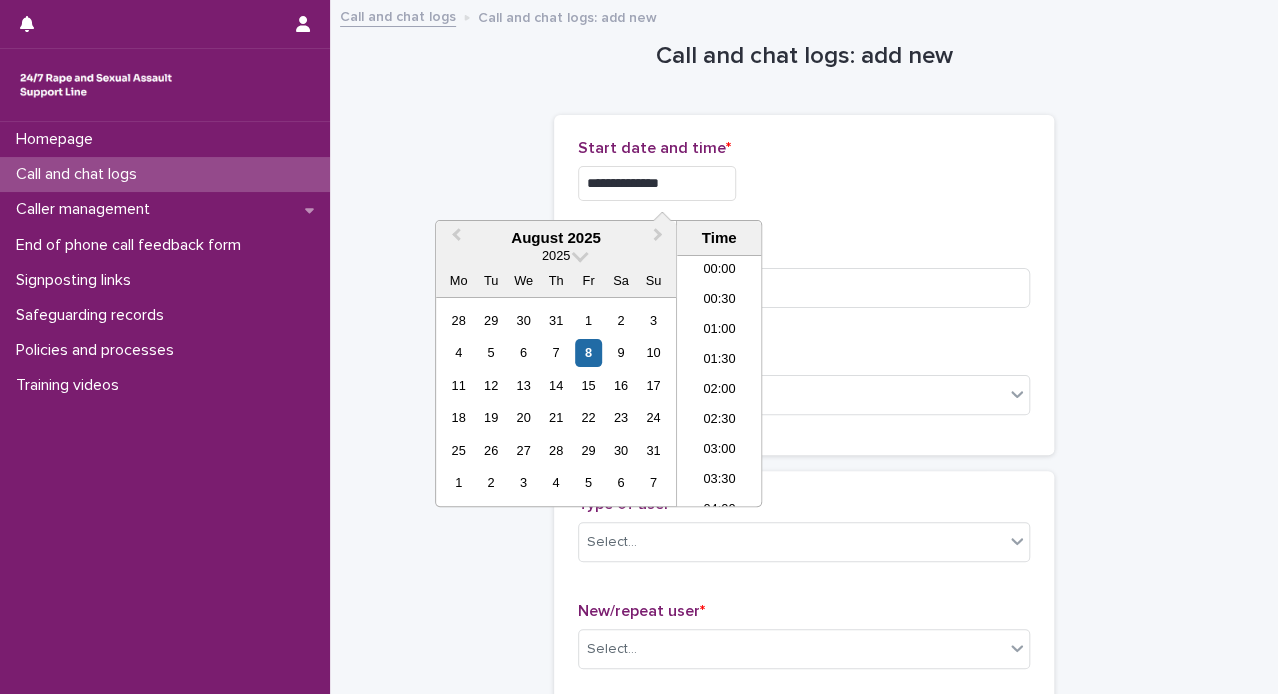 click on "**********" at bounding box center (657, 183) 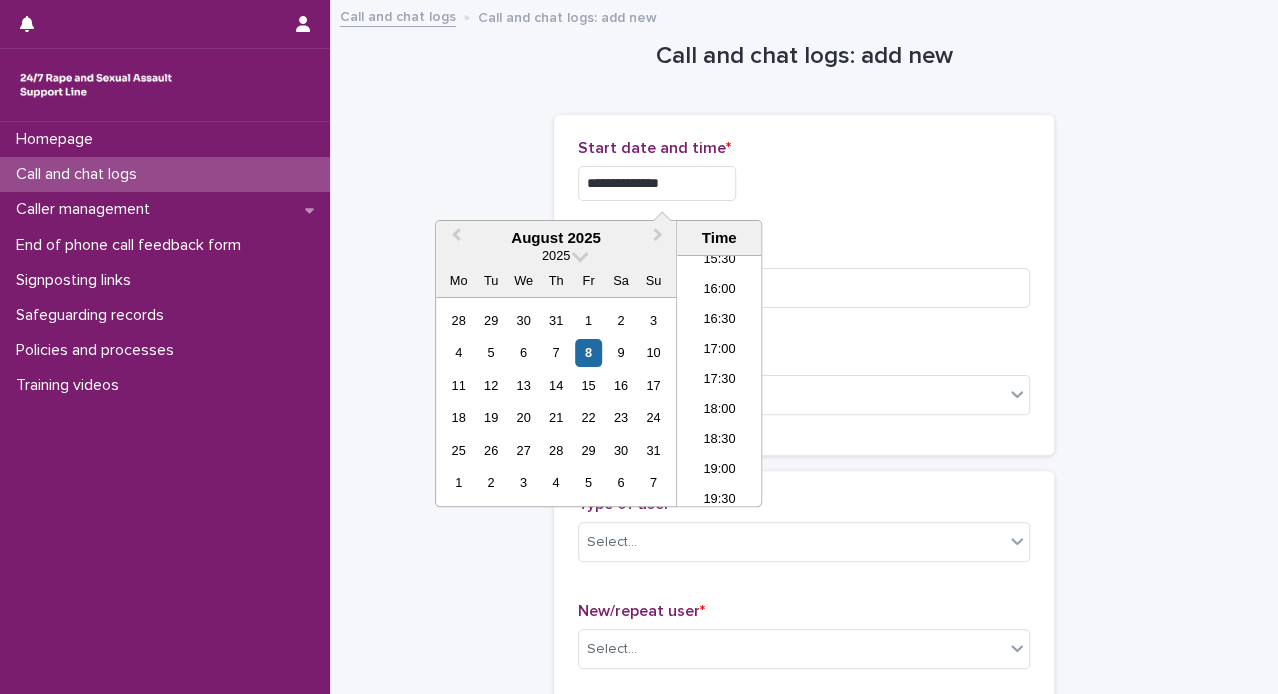 type on "**********" 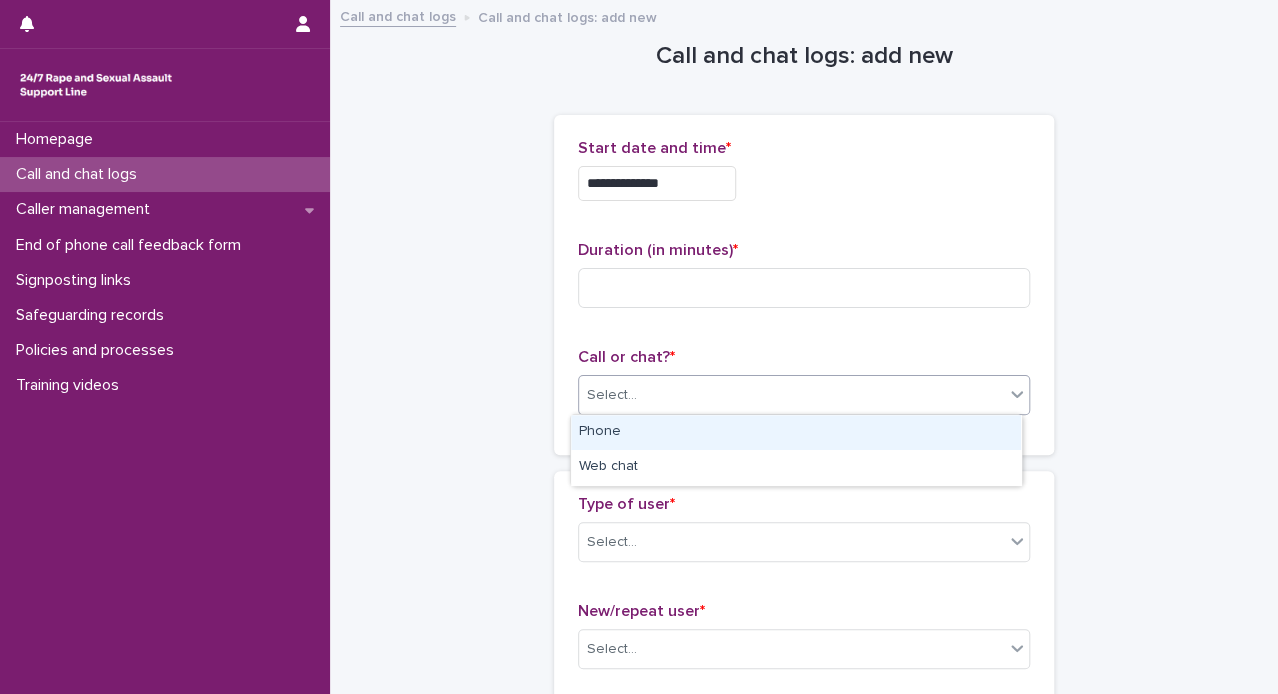 click on "Select..." at bounding box center (791, 395) 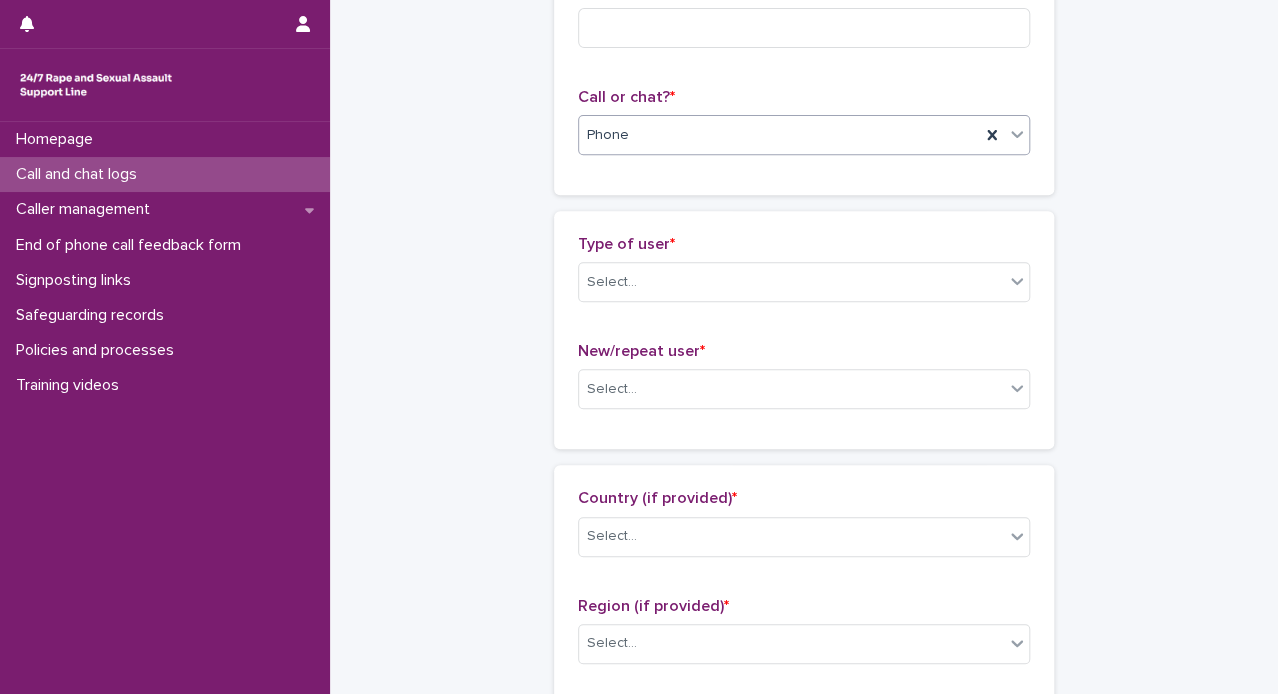scroll, scrollTop: 262, scrollLeft: 0, axis: vertical 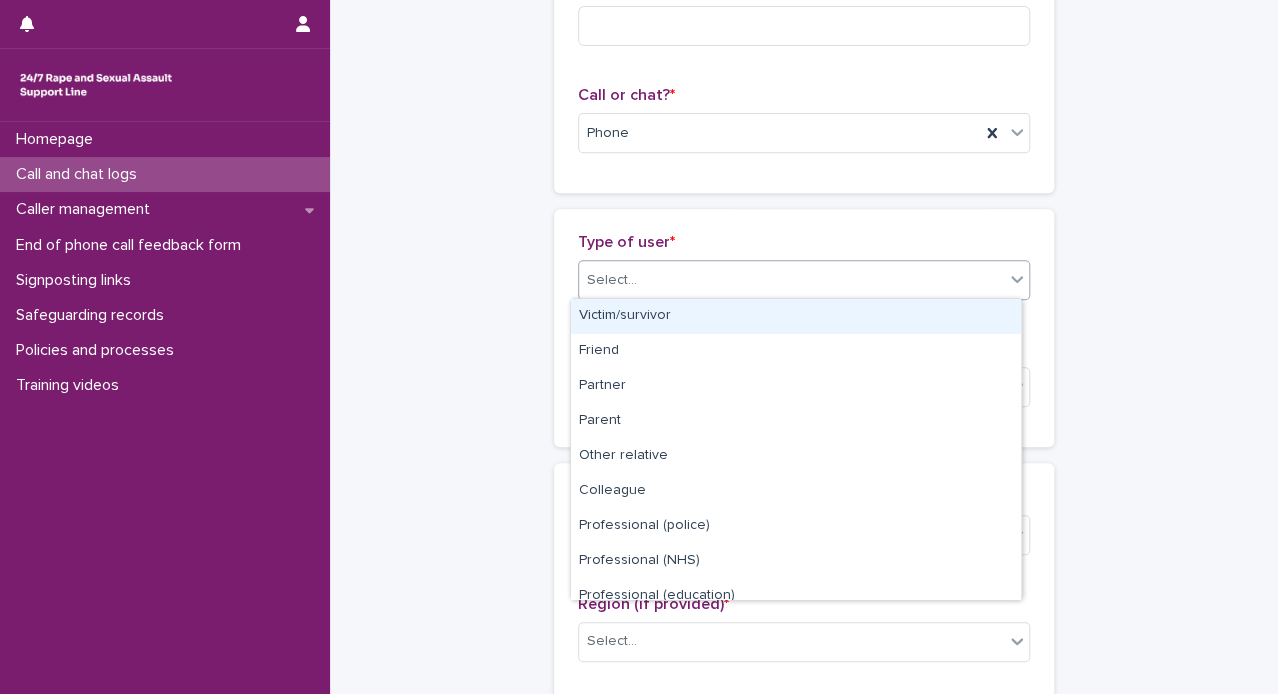 click 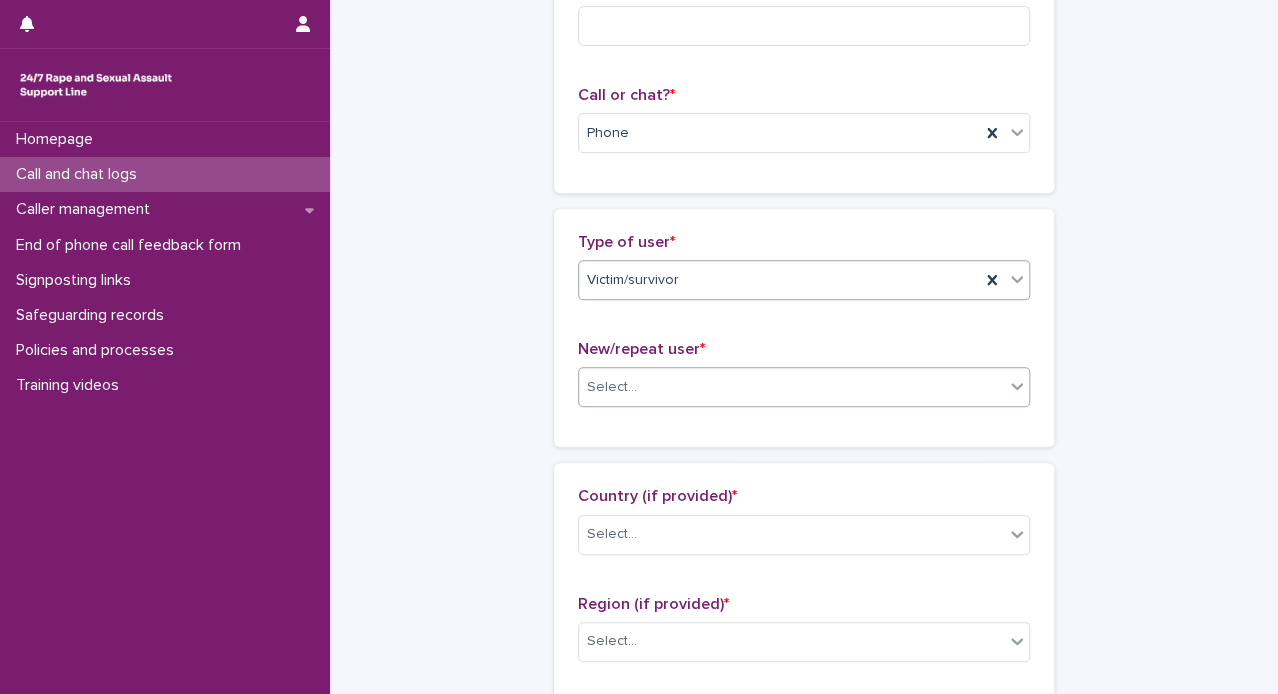 click on "Select..." at bounding box center [791, 387] 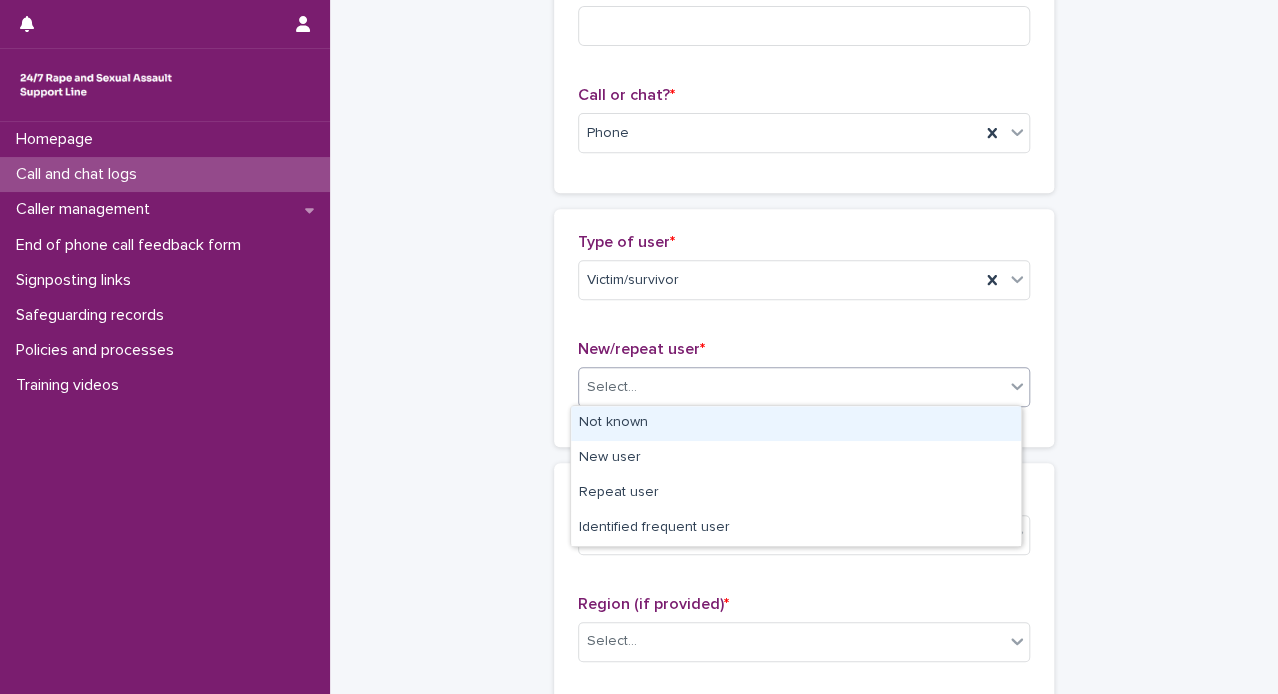 click on "Not known" at bounding box center [796, 423] 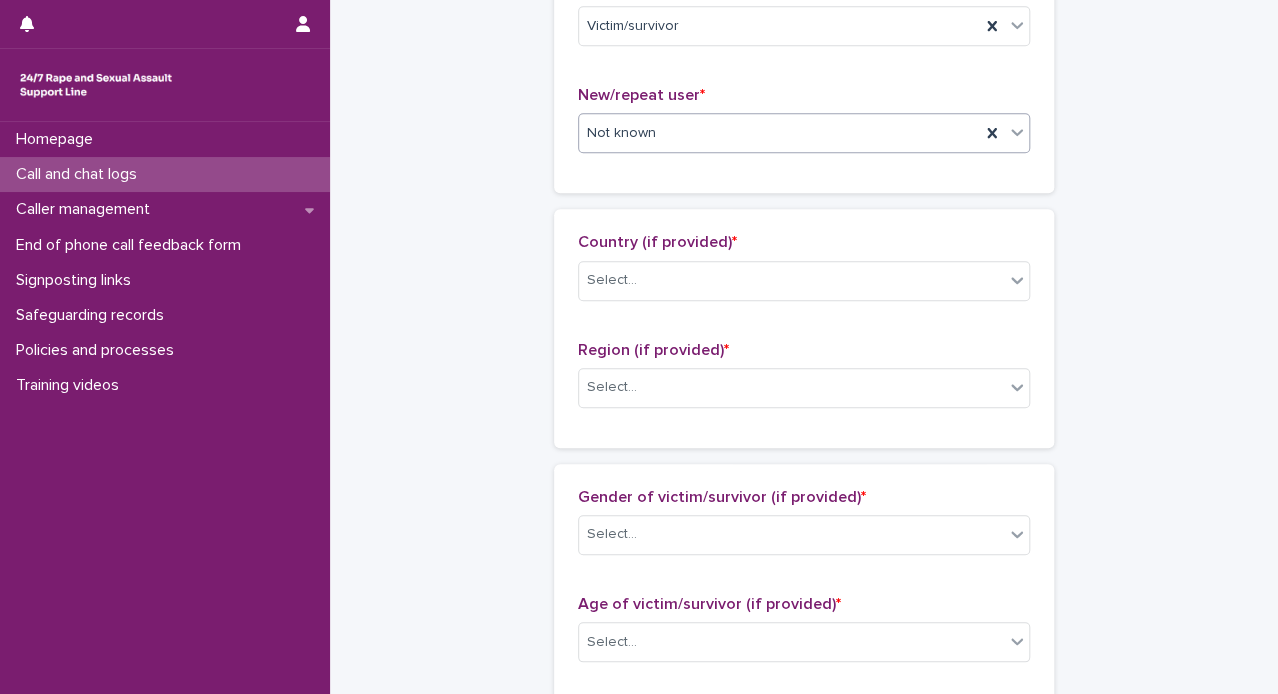 scroll, scrollTop: 519, scrollLeft: 0, axis: vertical 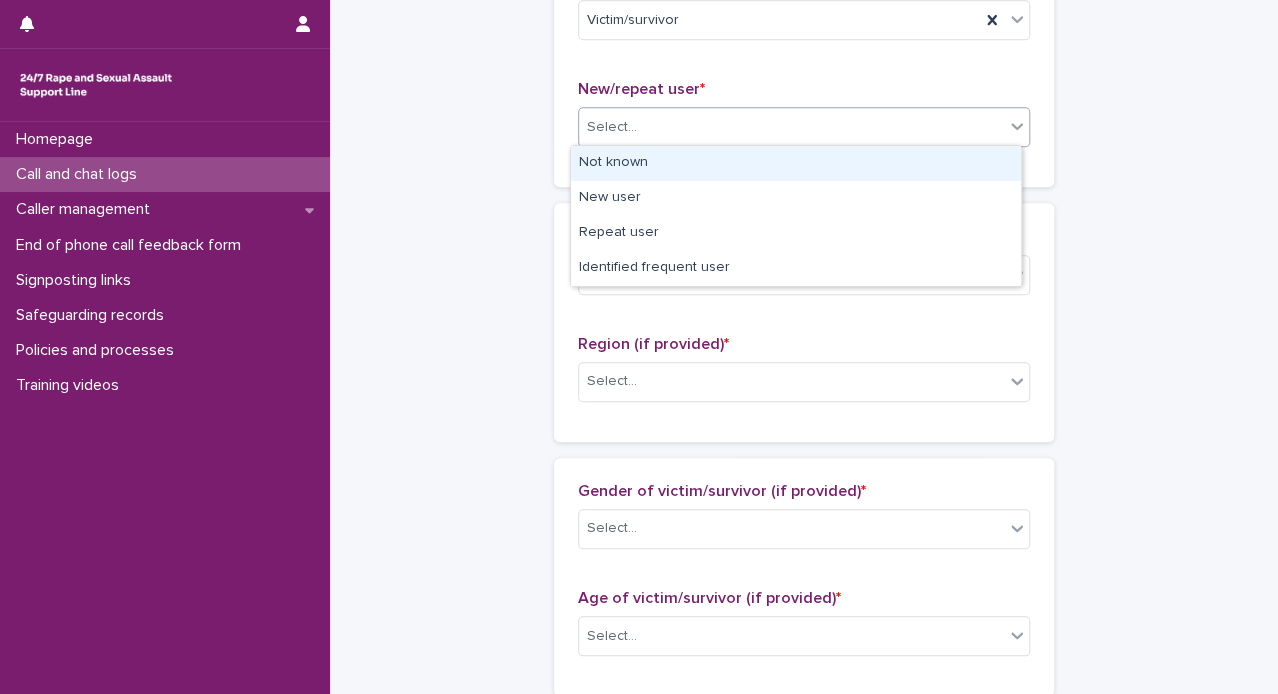 click on "Select..." at bounding box center (791, 127) 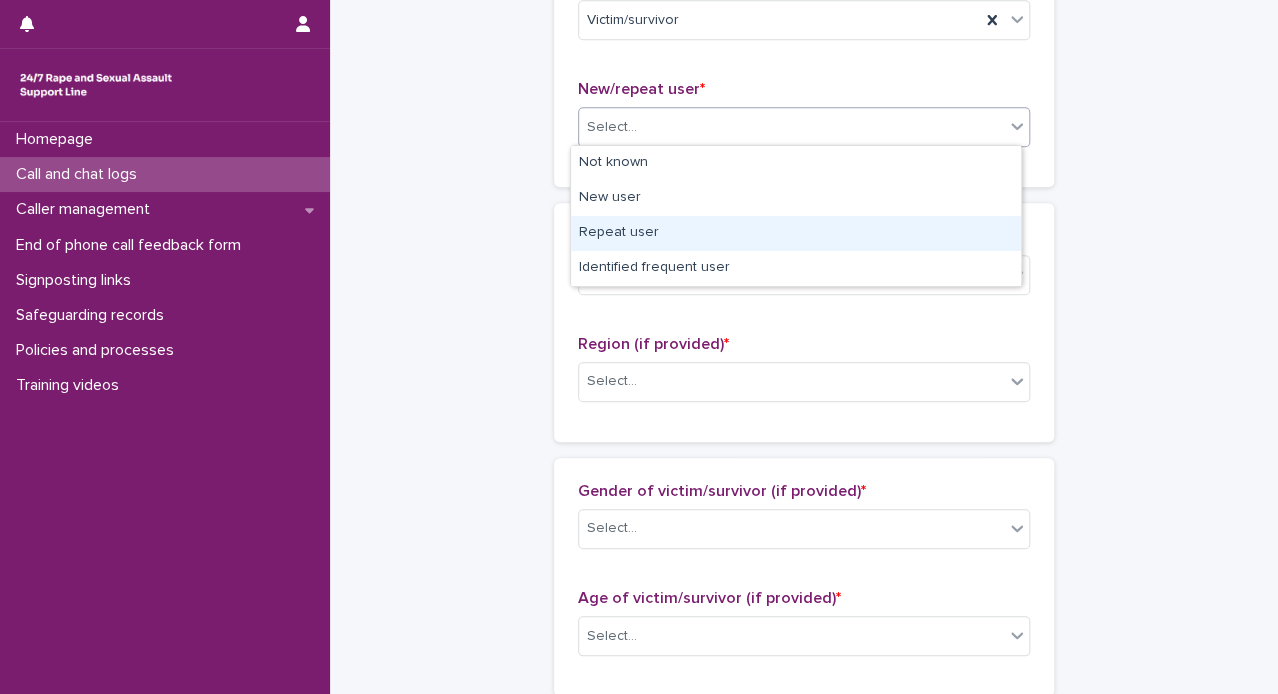 click on "Repeat user" at bounding box center (796, 233) 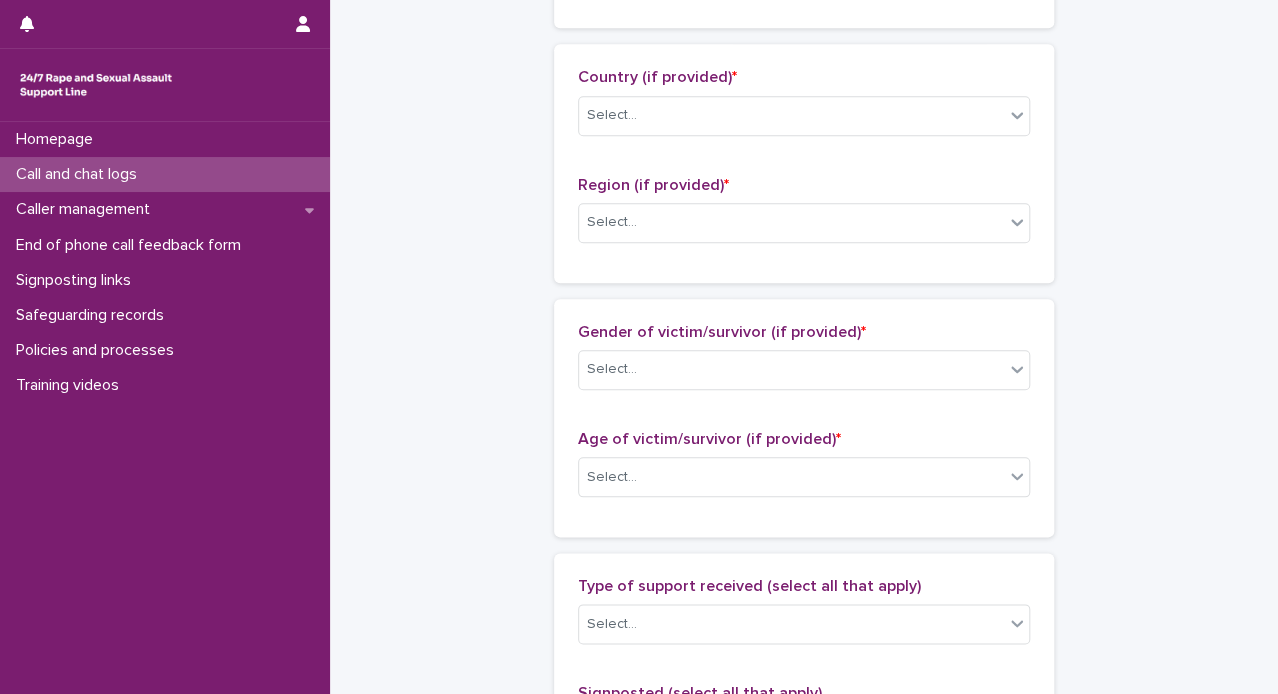 scroll, scrollTop: 704, scrollLeft: 0, axis: vertical 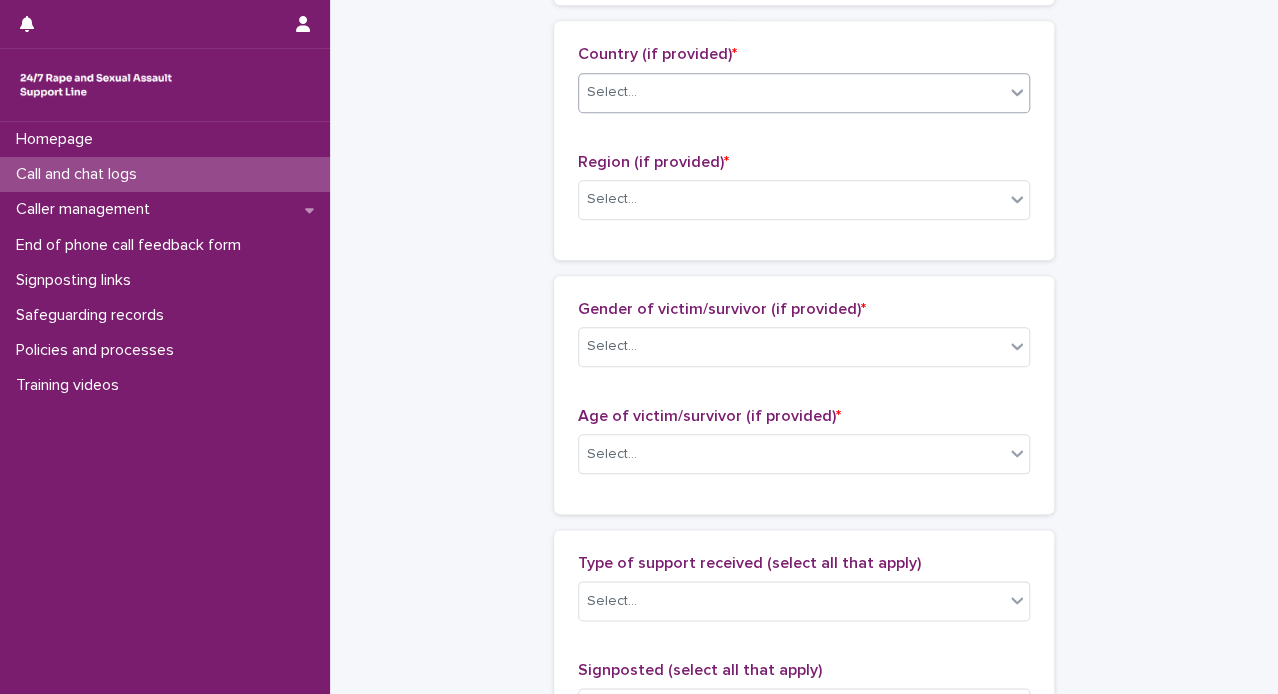 click on "Select..." at bounding box center (791, 92) 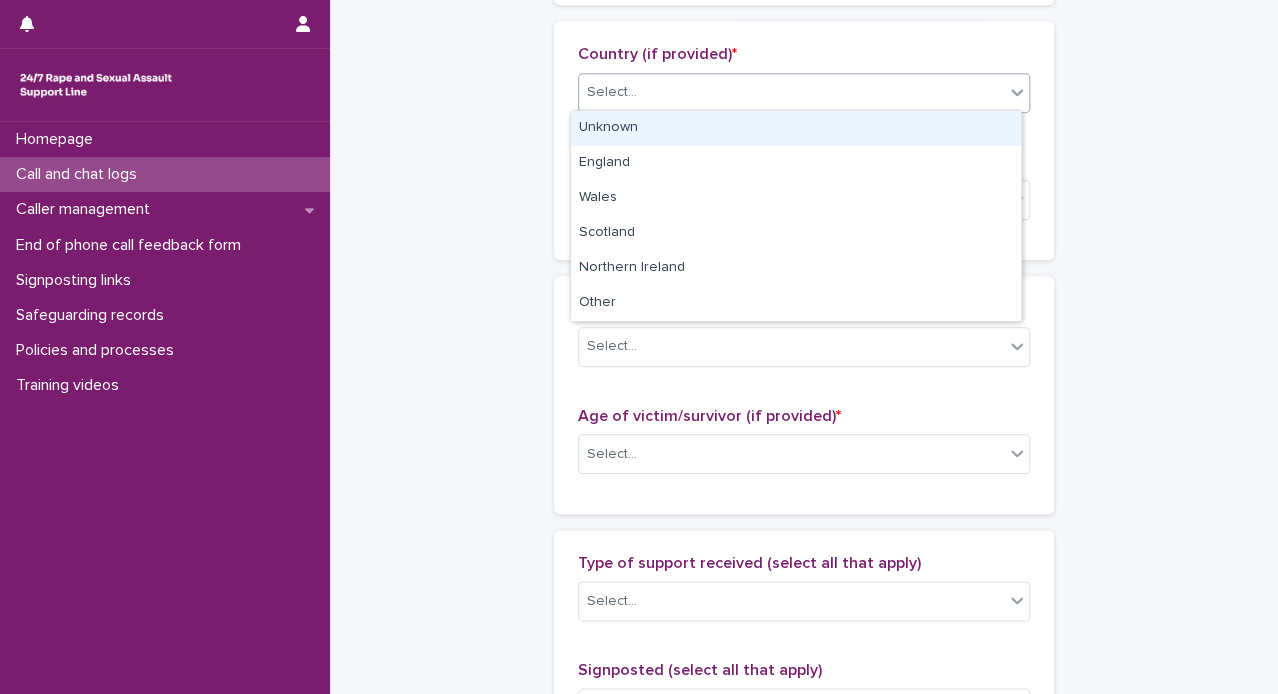 click on "Unknown" at bounding box center (796, 128) 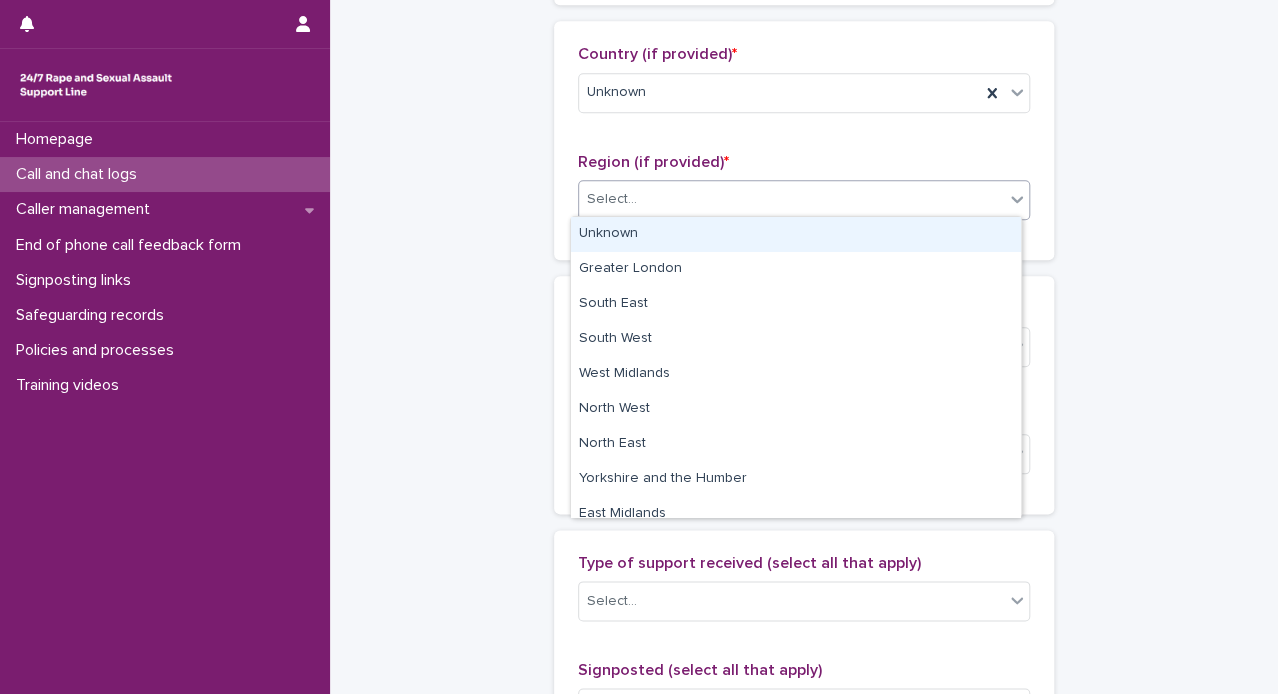 click on "Select..." at bounding box center (612, 199) 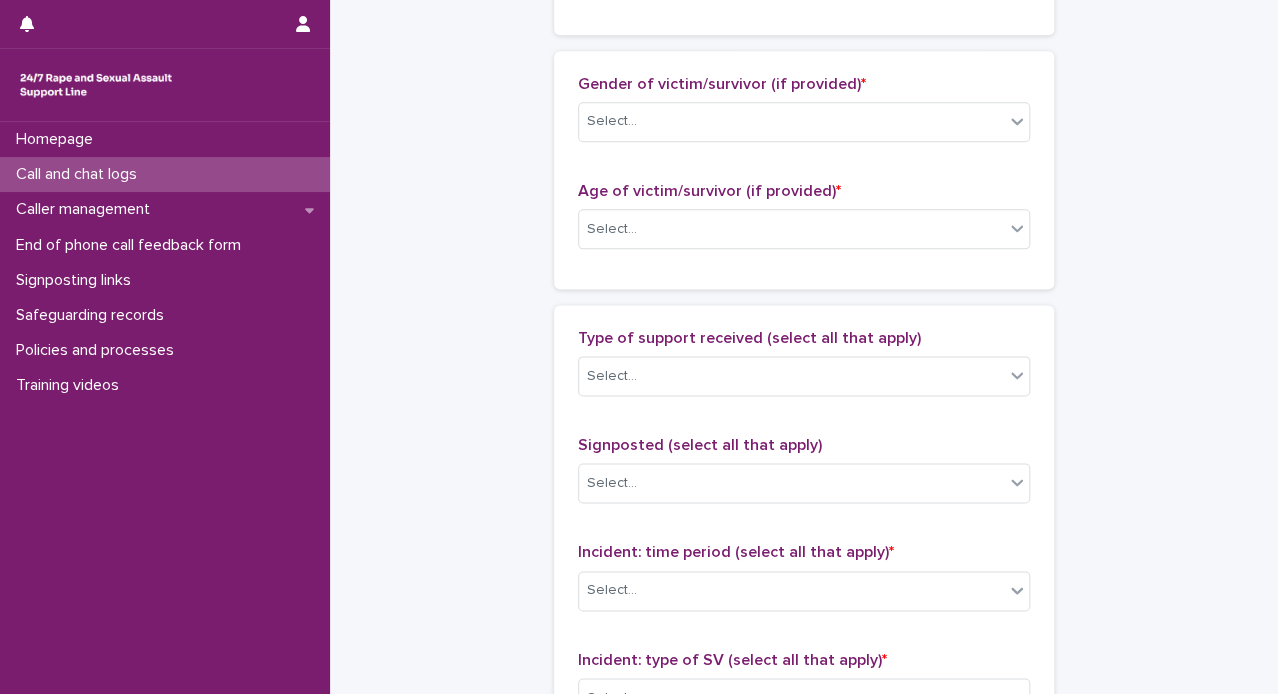 scroll, scrollTop: 941, scrollLeft: 0, axis: vertical 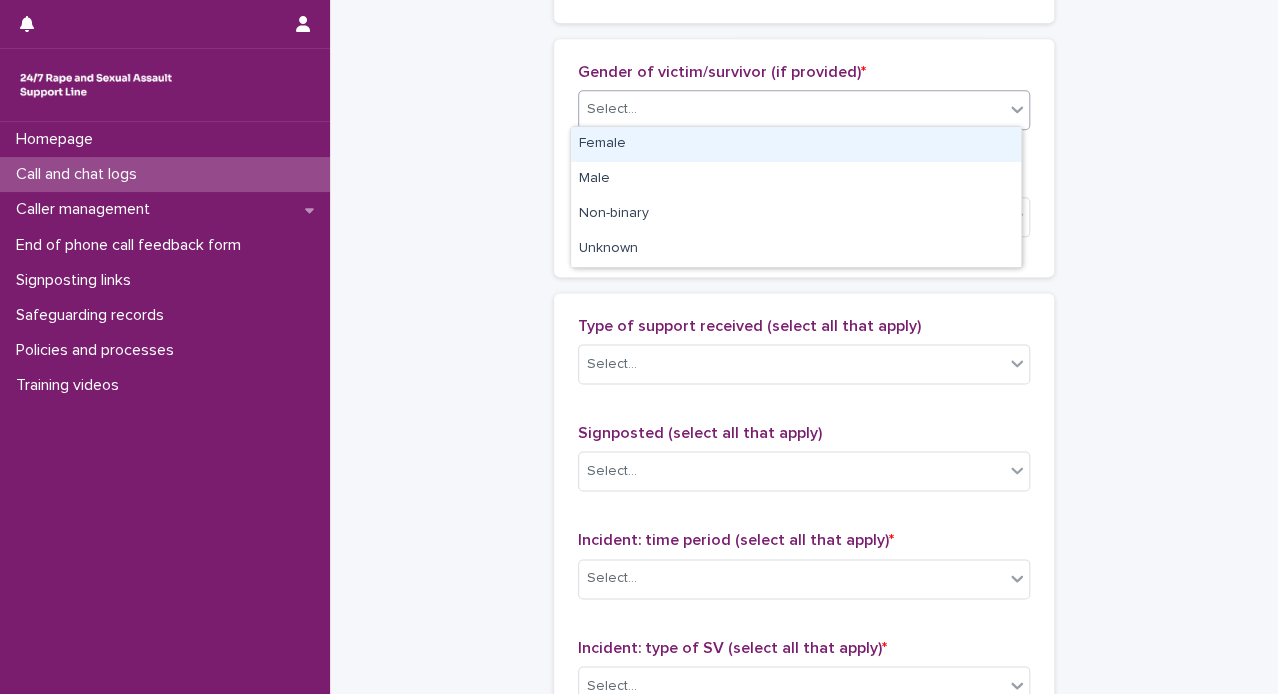 click on "Select..." at bounding box center (791, 109) 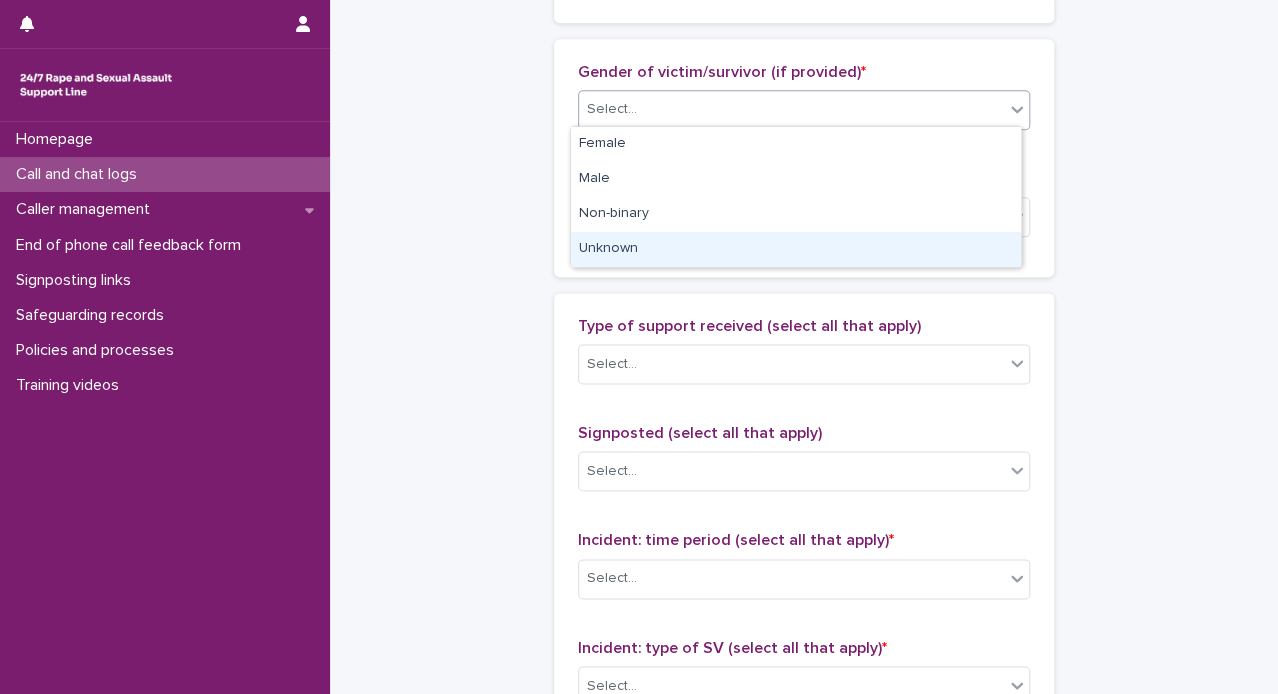 click on "Unknown" at bounding box center (796, 249) 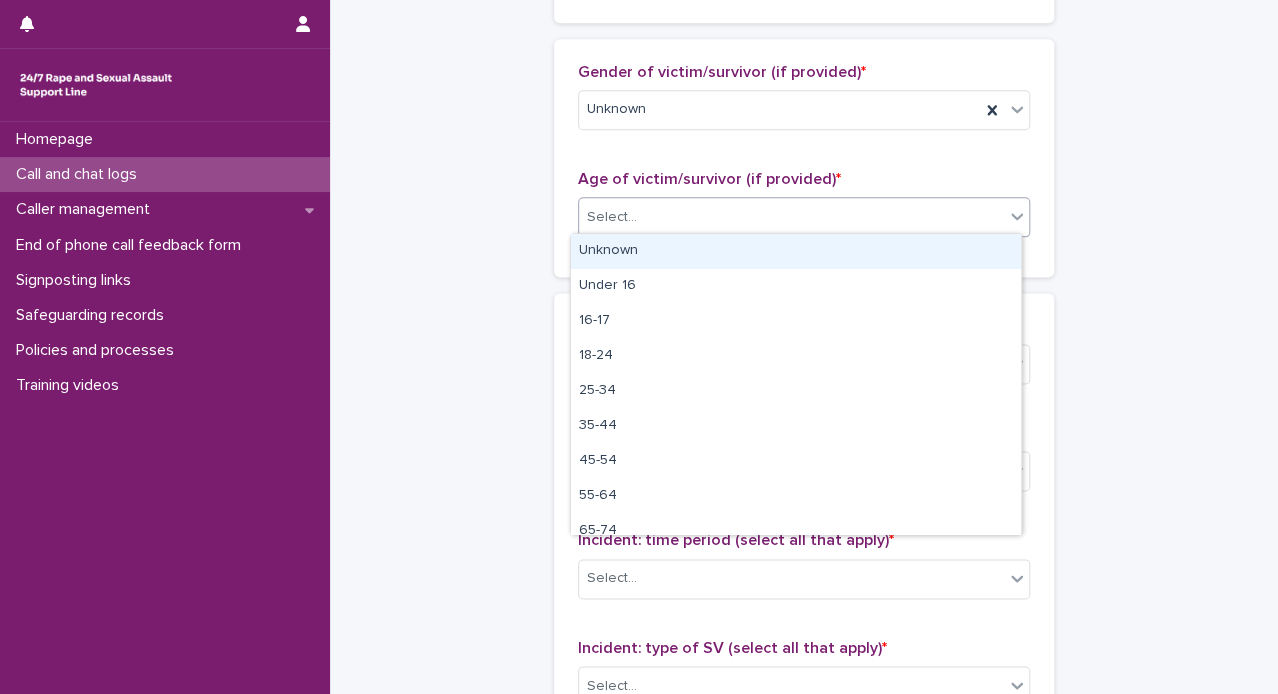 click on "Select..." at bounding box center [791, 217] 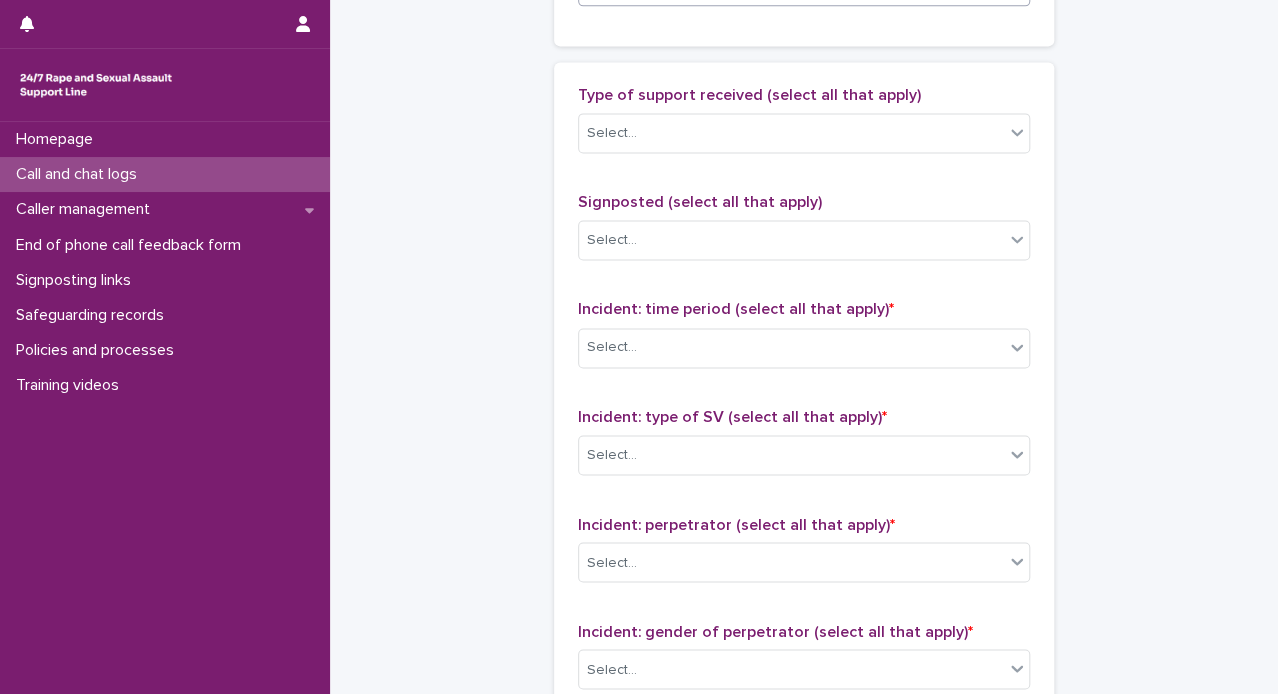 scroll, scrollTop: 1175, scrollLeft: 0, axis: vertical 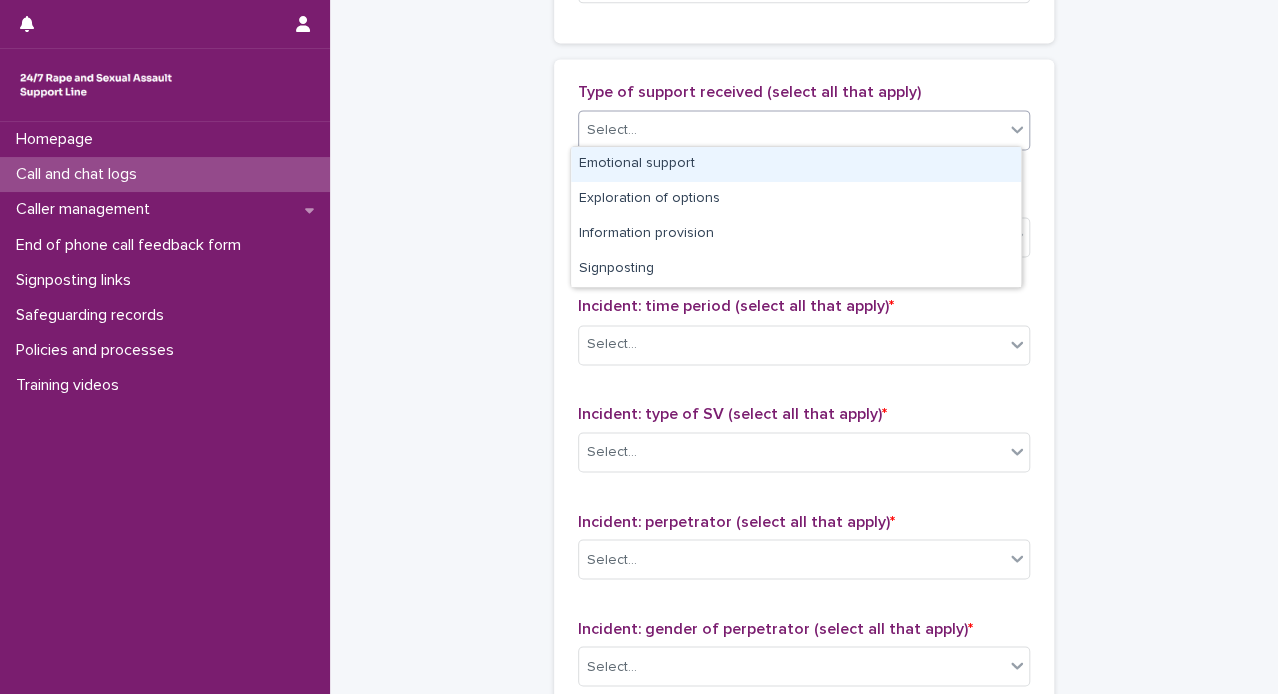 click on "Select..." at bounding box center [791, 130] 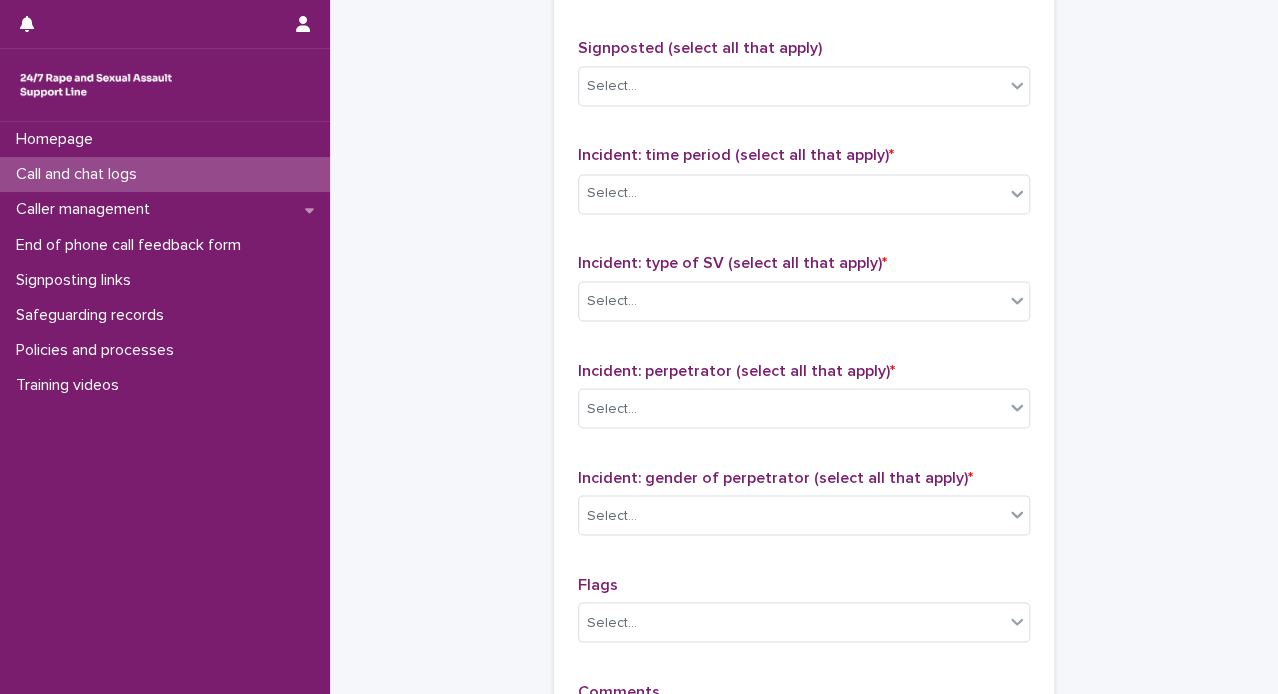 scroll, scrollTop: 1328, scrollLeft: 0, axis: vertical 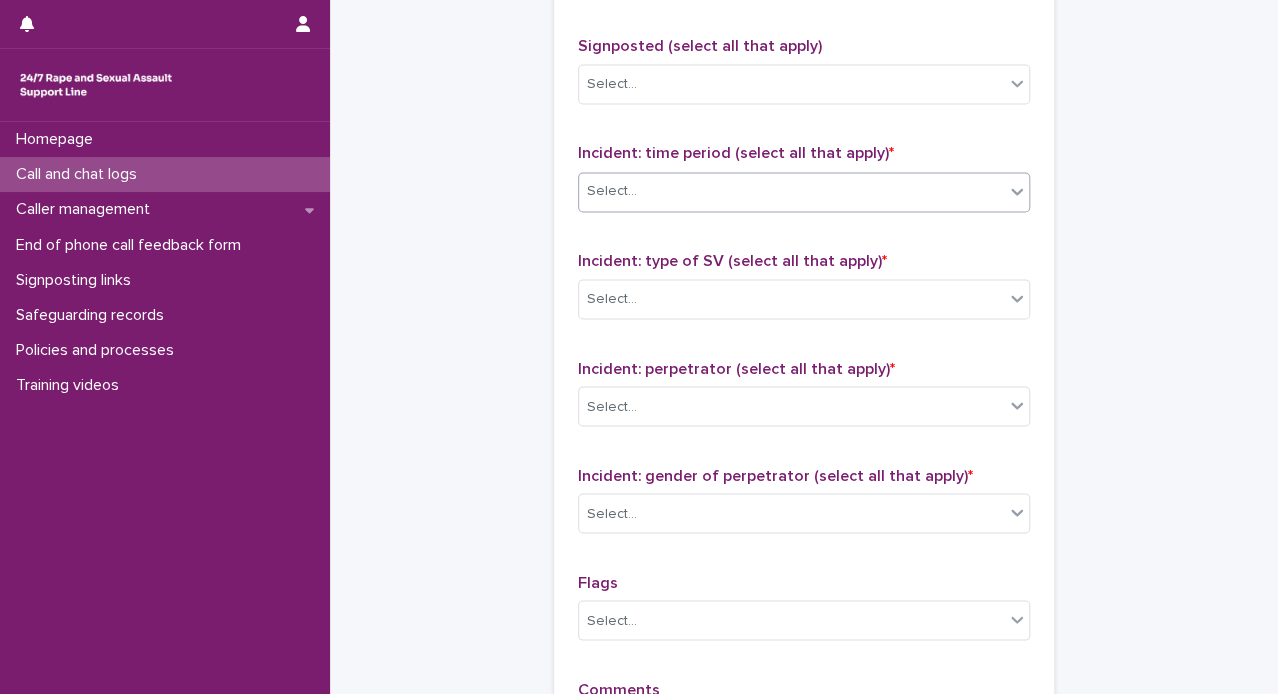 click on "Select..." at bounding box center [791, 191] 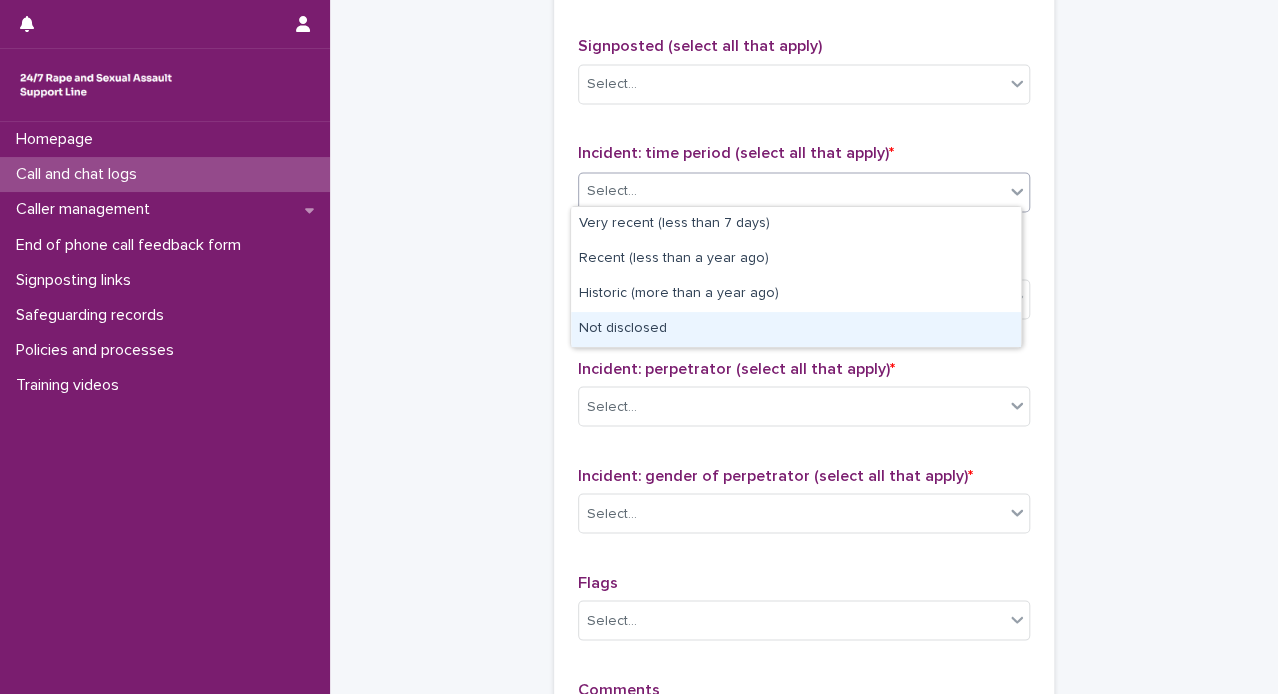 click on "Not disclosed" at bounding box center (796, 329) 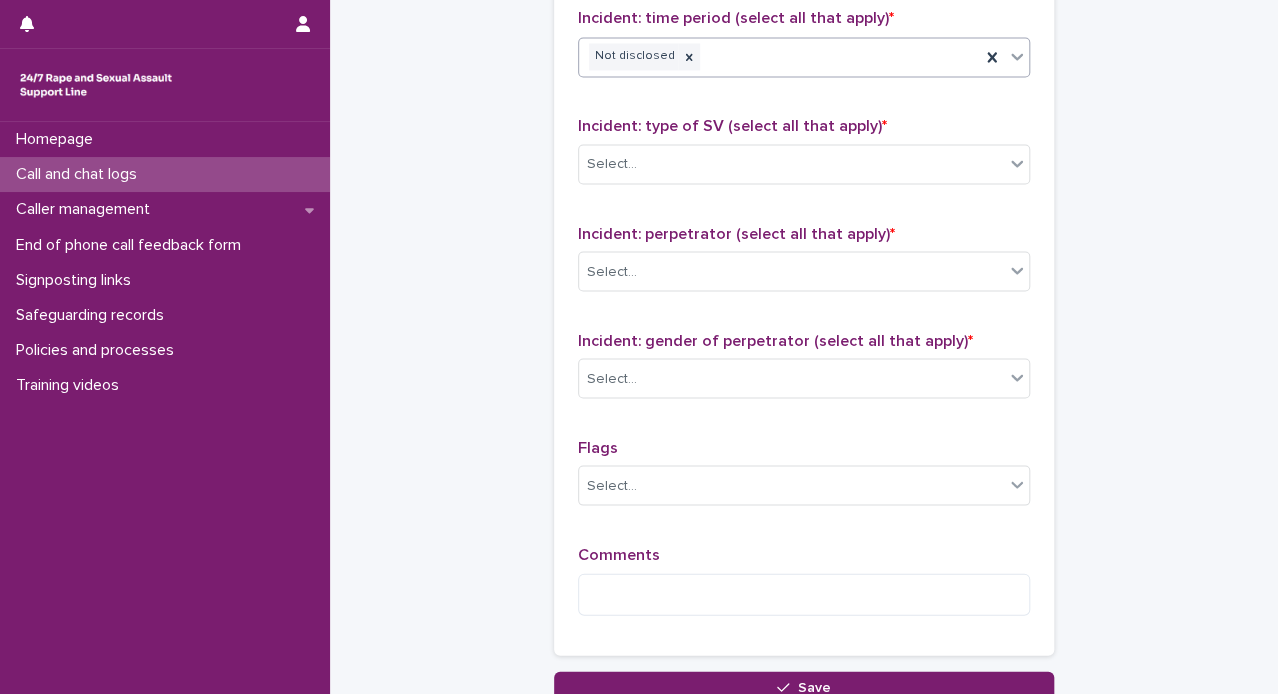 scroll, scrollTop: 1505, scrollLeft: 0, axis: vertical 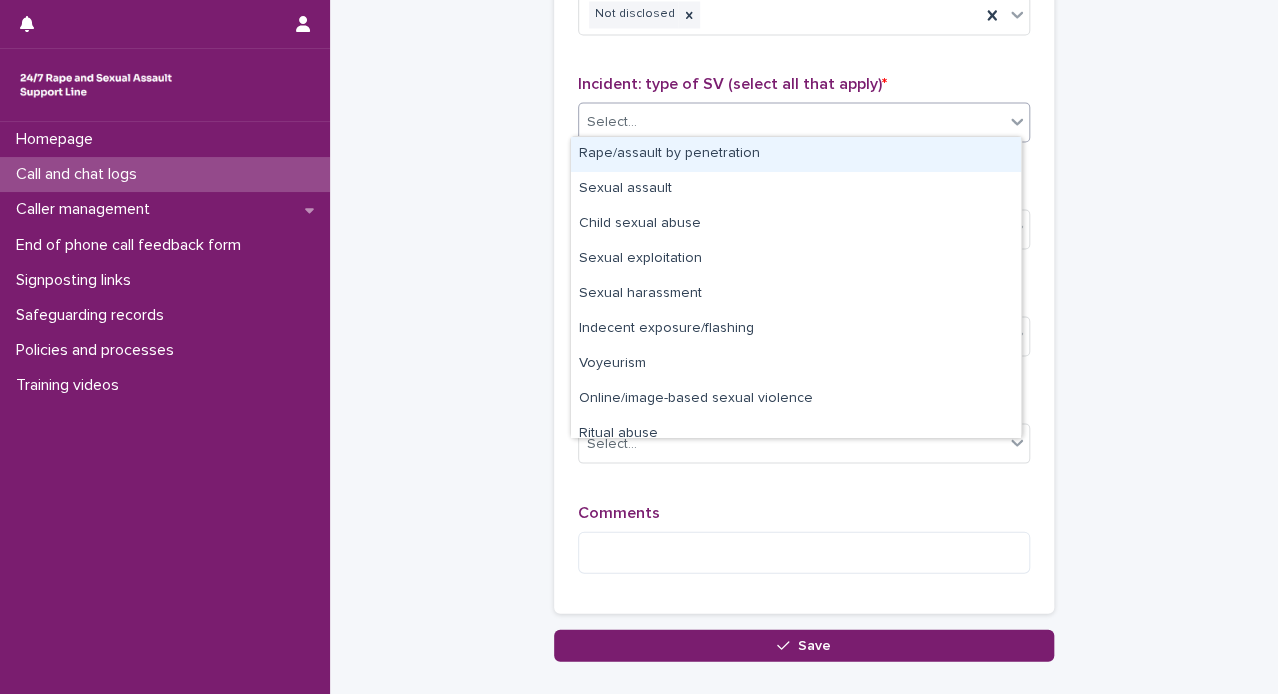 click on "Select..." at bounding box center (791, 121) 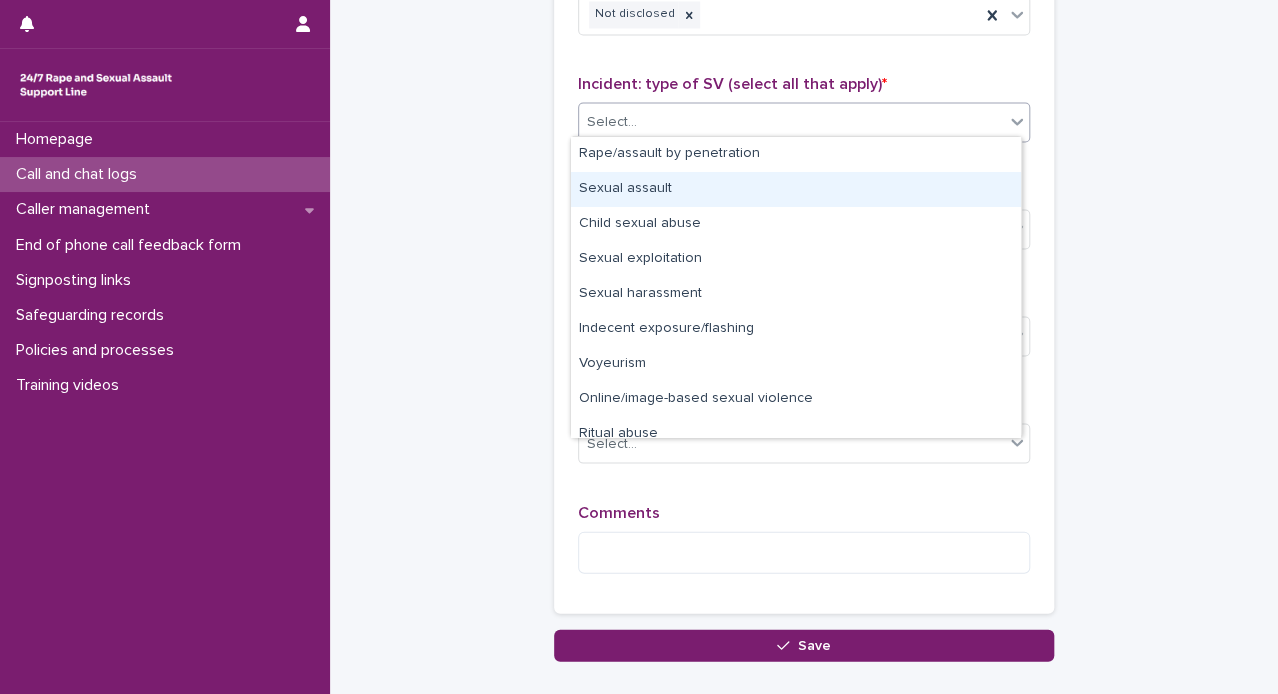 scroll, scrollTop: 50, scrollLeft: 0, axis: vertical 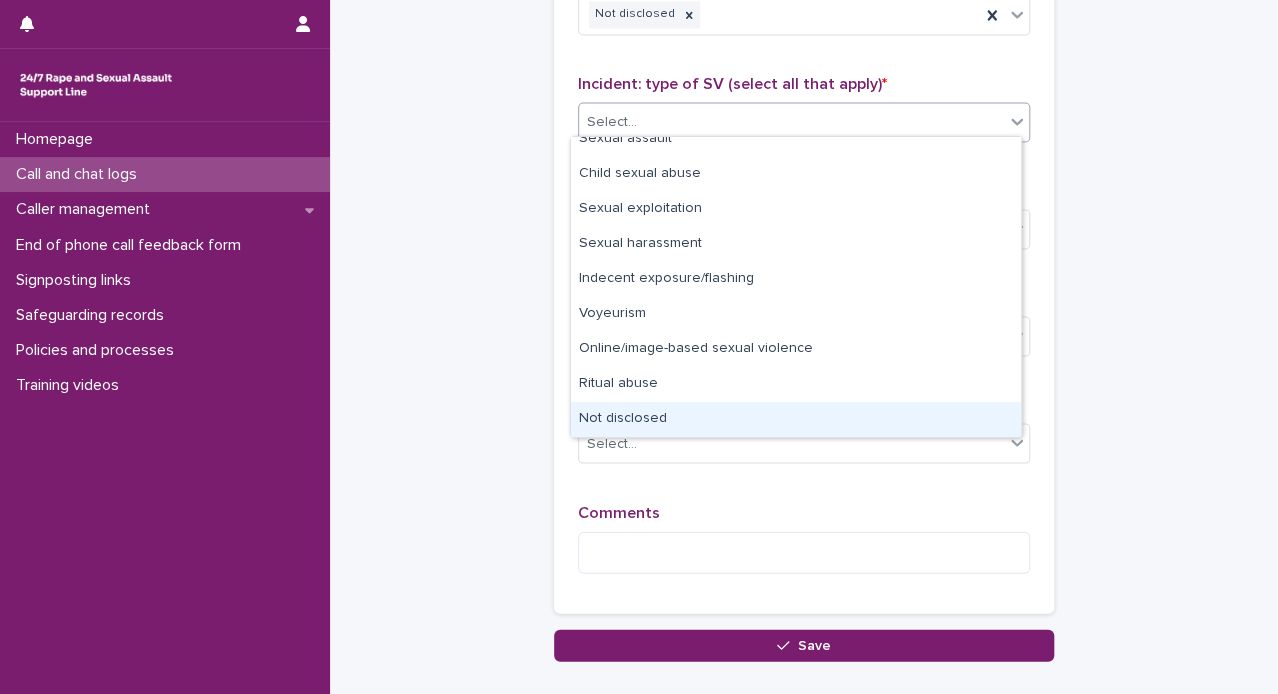click on "Not disclosed" at bounding box center (796, 419) 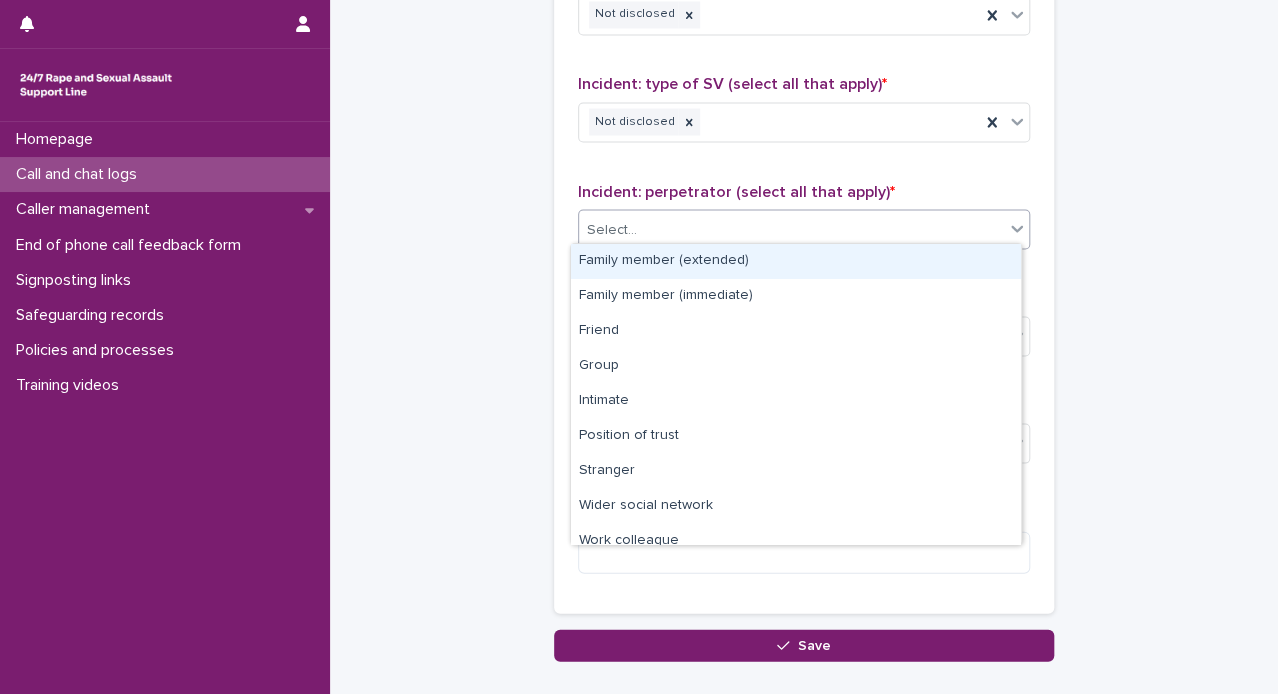 click on "Select..." at bounding box center (791, 229) 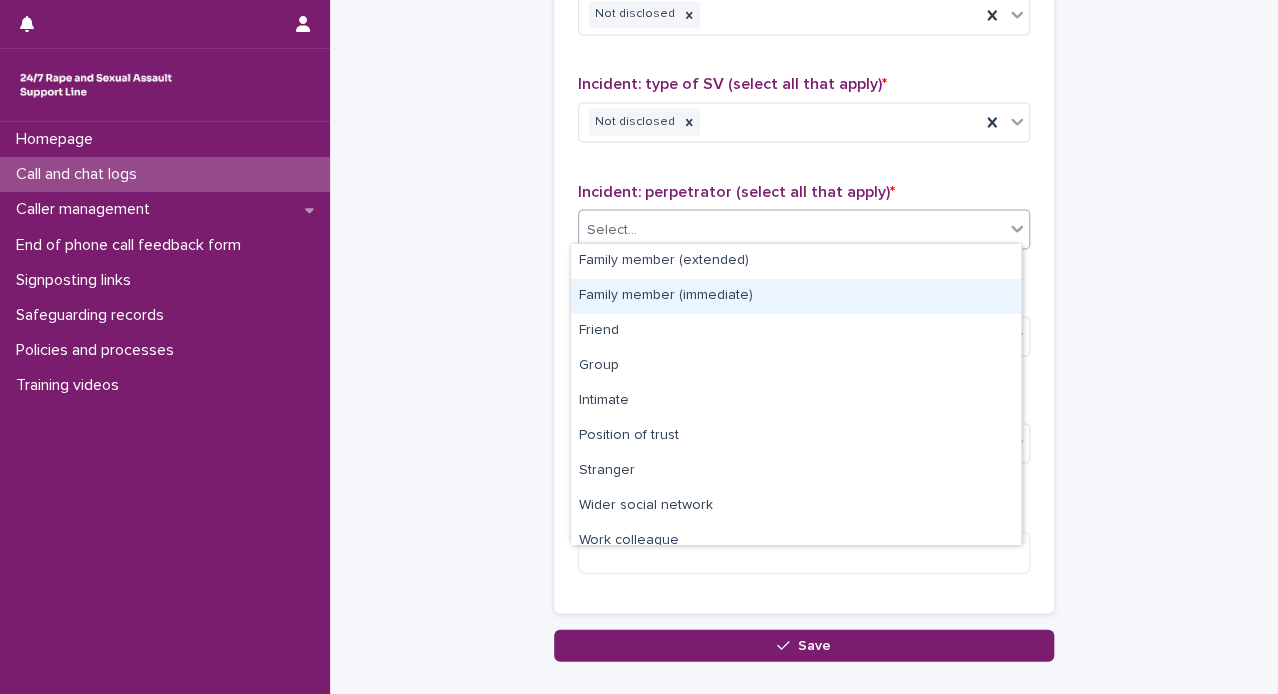 scroll, scrollTop: 84, scrollLeft: 0, axis: vertical 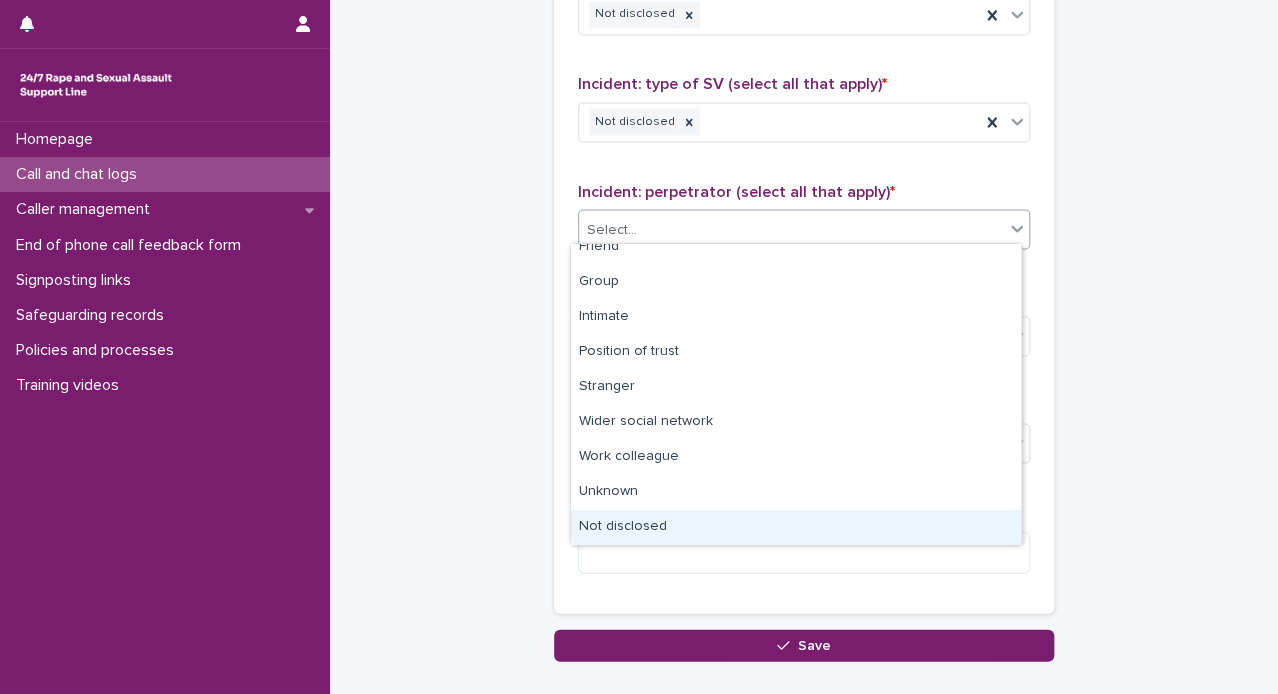 click on "Not disclosed" at bounding box center [796, 527] 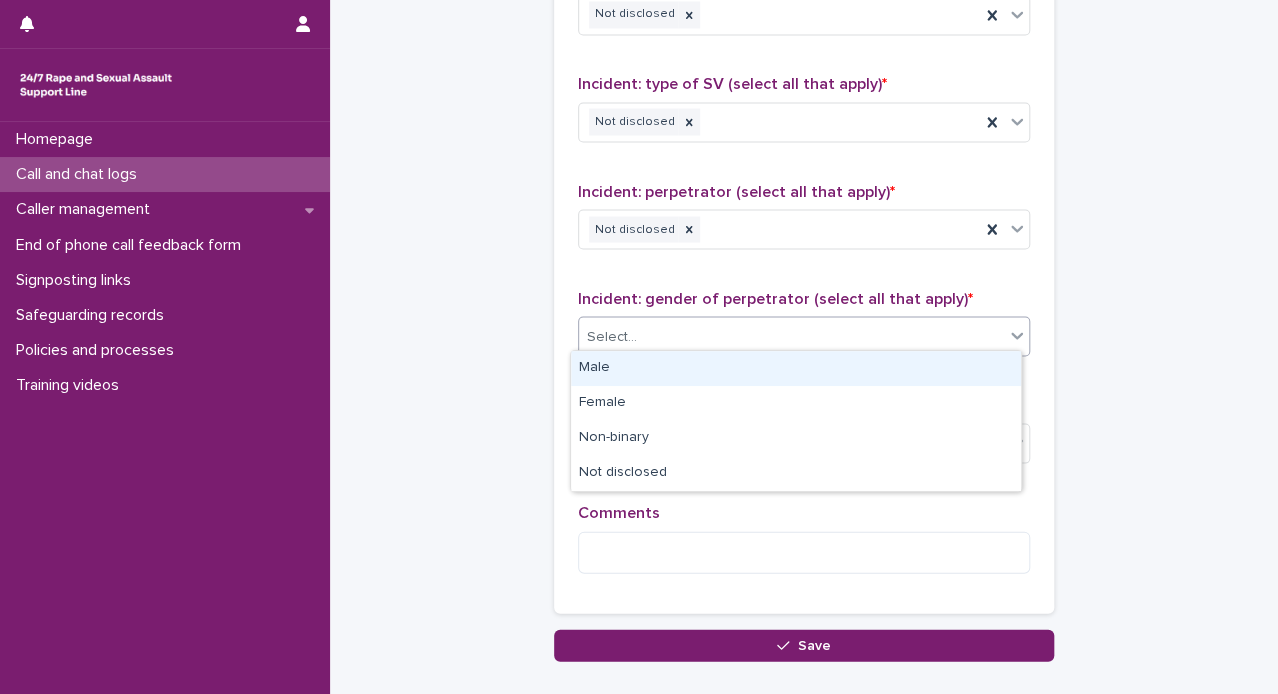 click on "Select..." at bounding box center (791, 336) 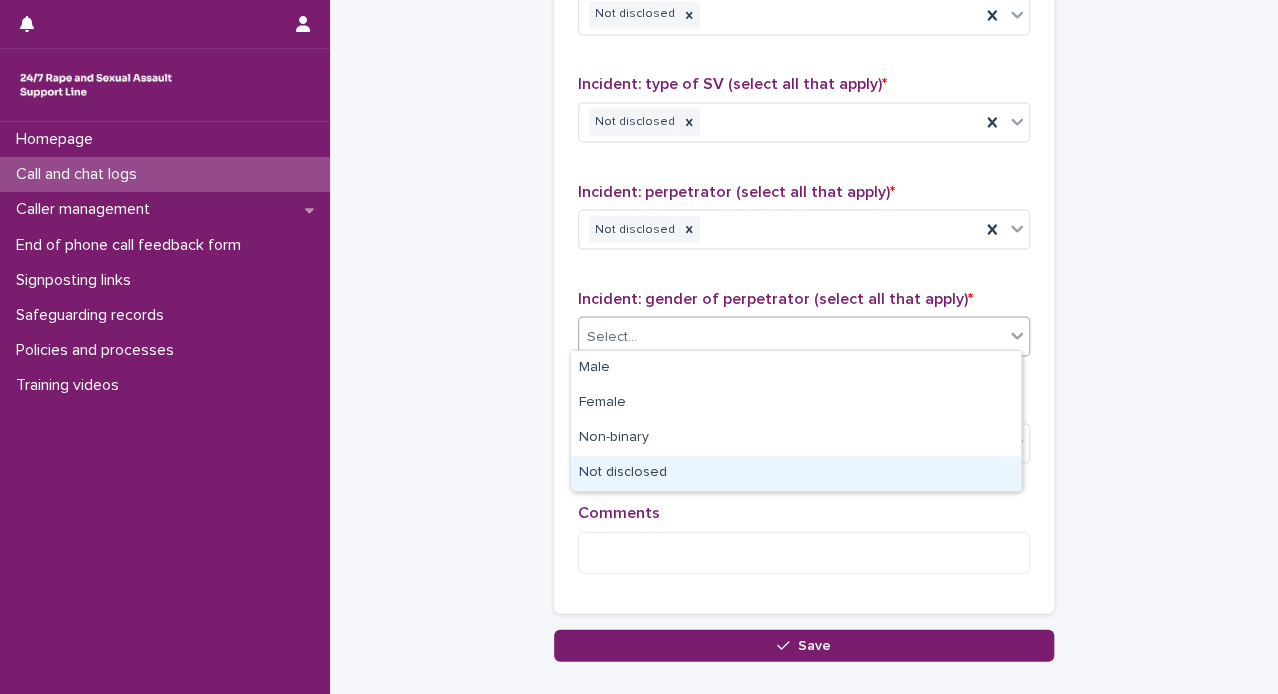 click on "Not disclosed" at bounding box center [796, 473] 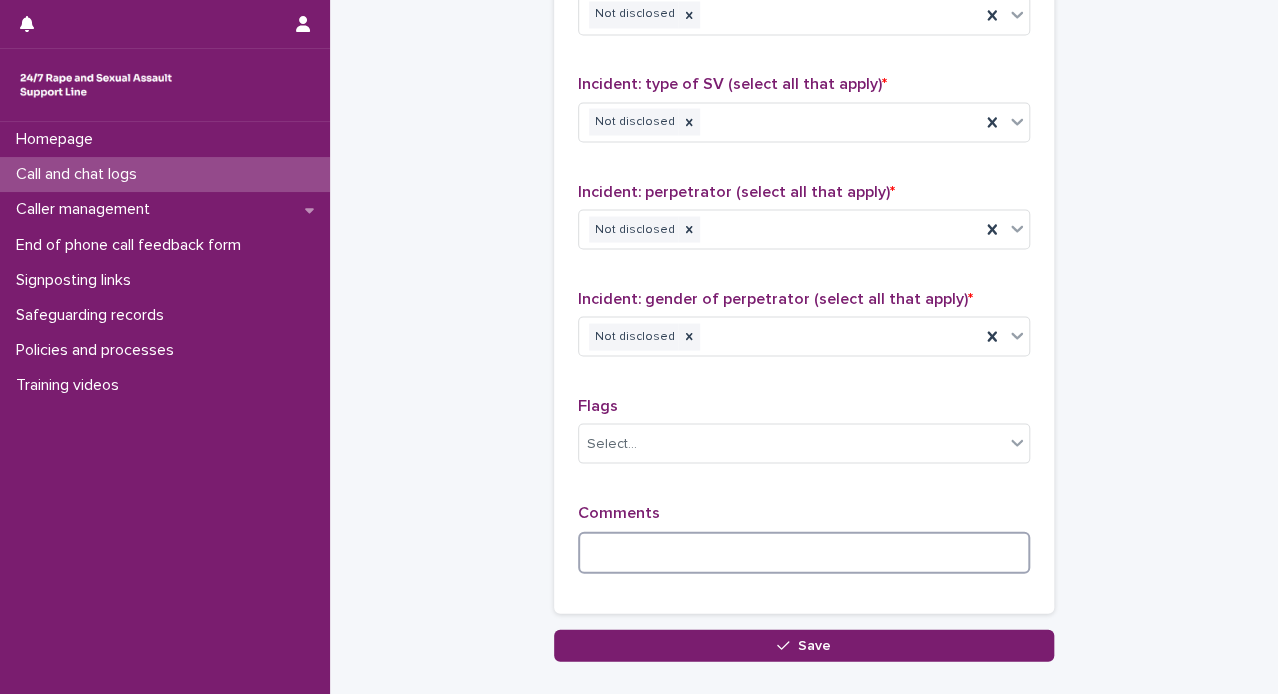click at bounding box center [804, 552] 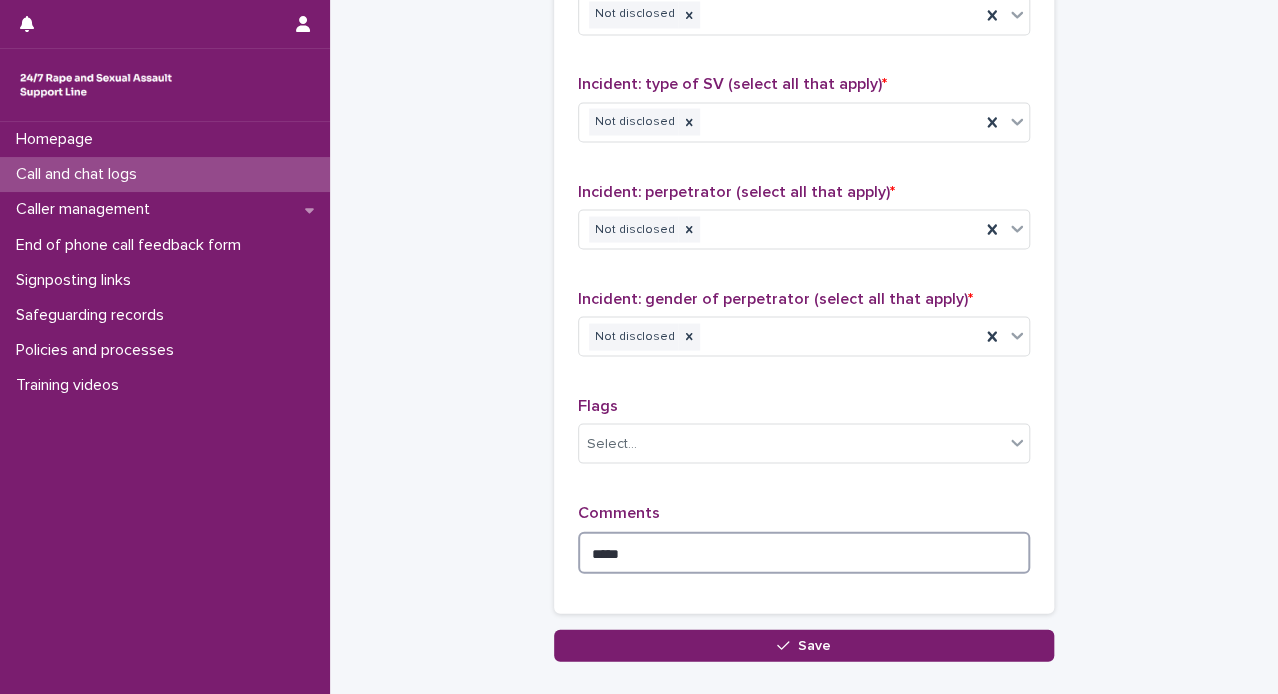 type on "****" 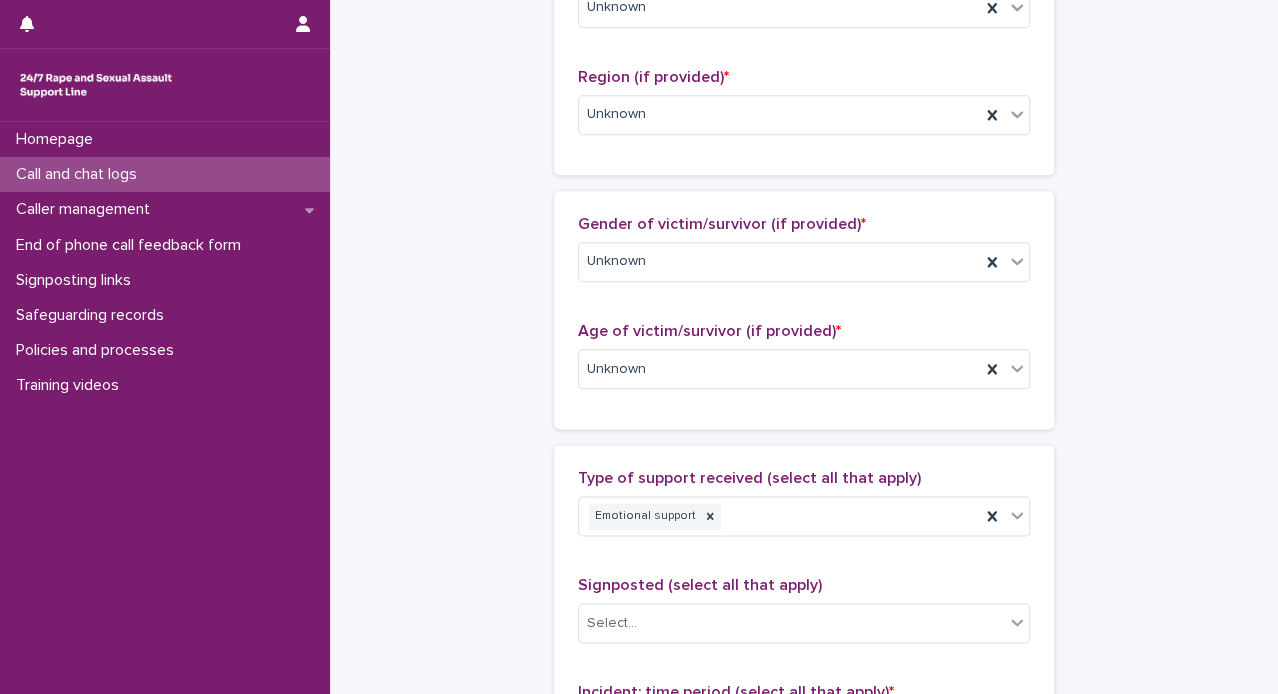 scroll, scrollTop: 729, scrollLeft: 0, axis: vertical 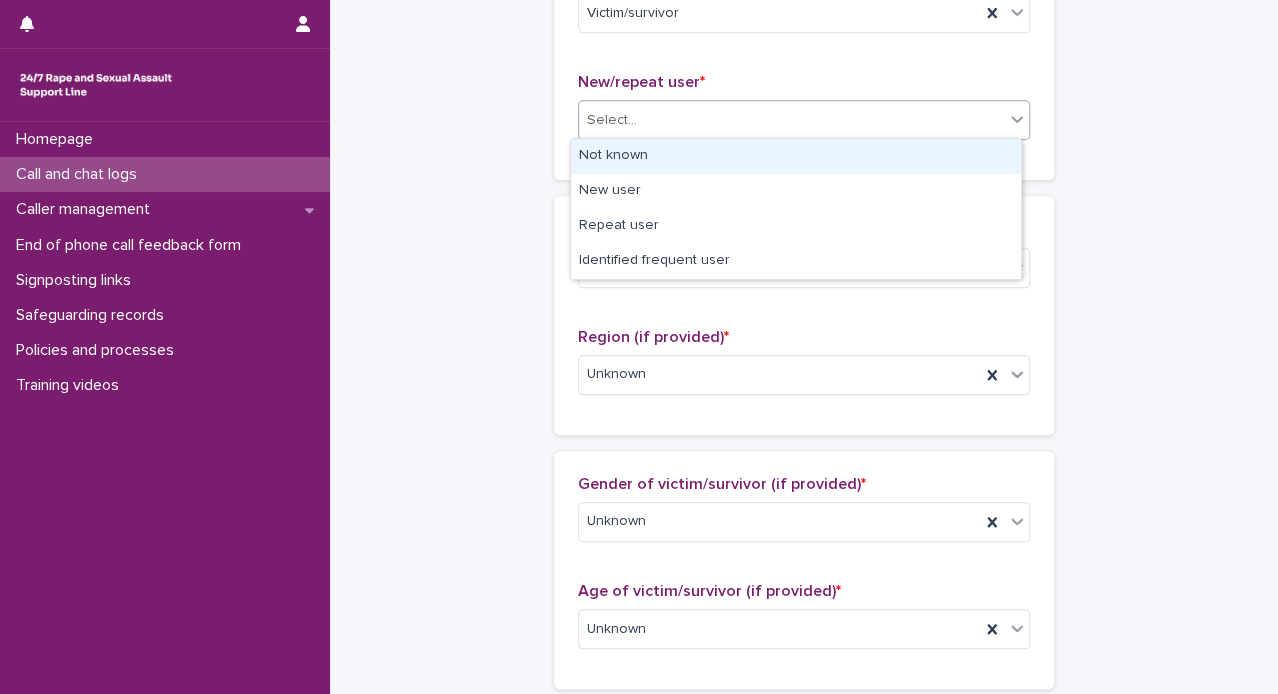 click at bounding box center [1017, 119] 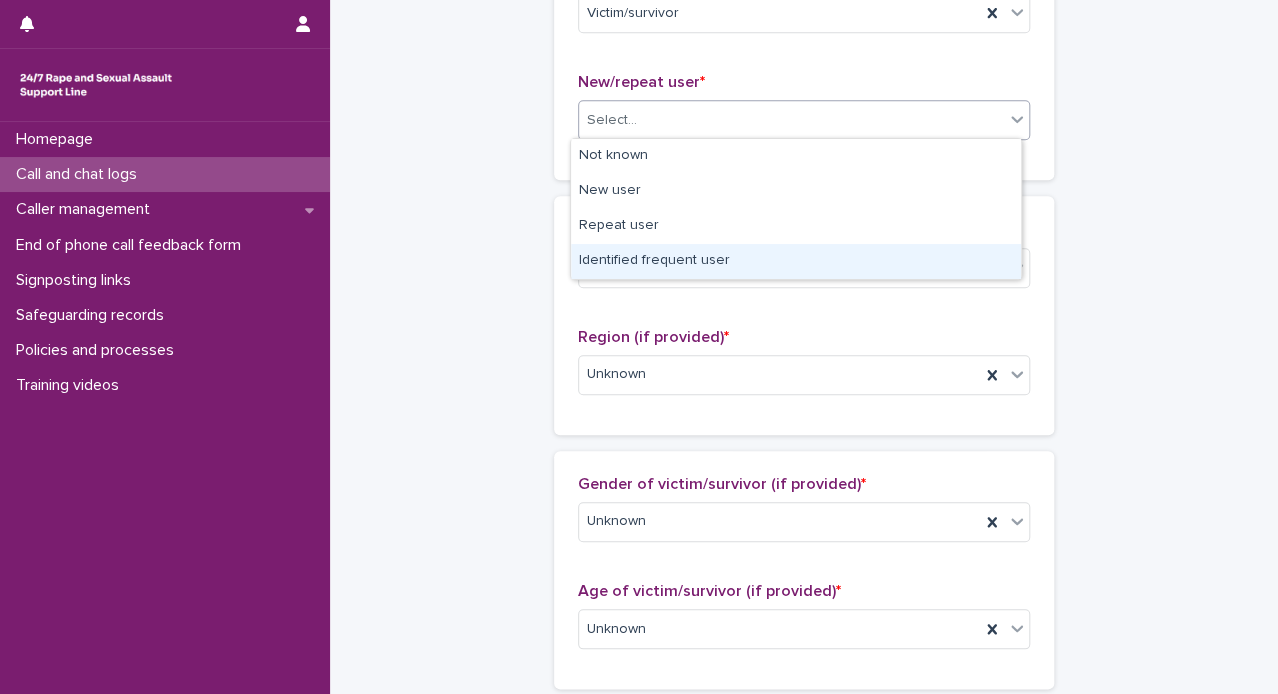 click on "Identified frequent user" at bounding box center [796, 261] 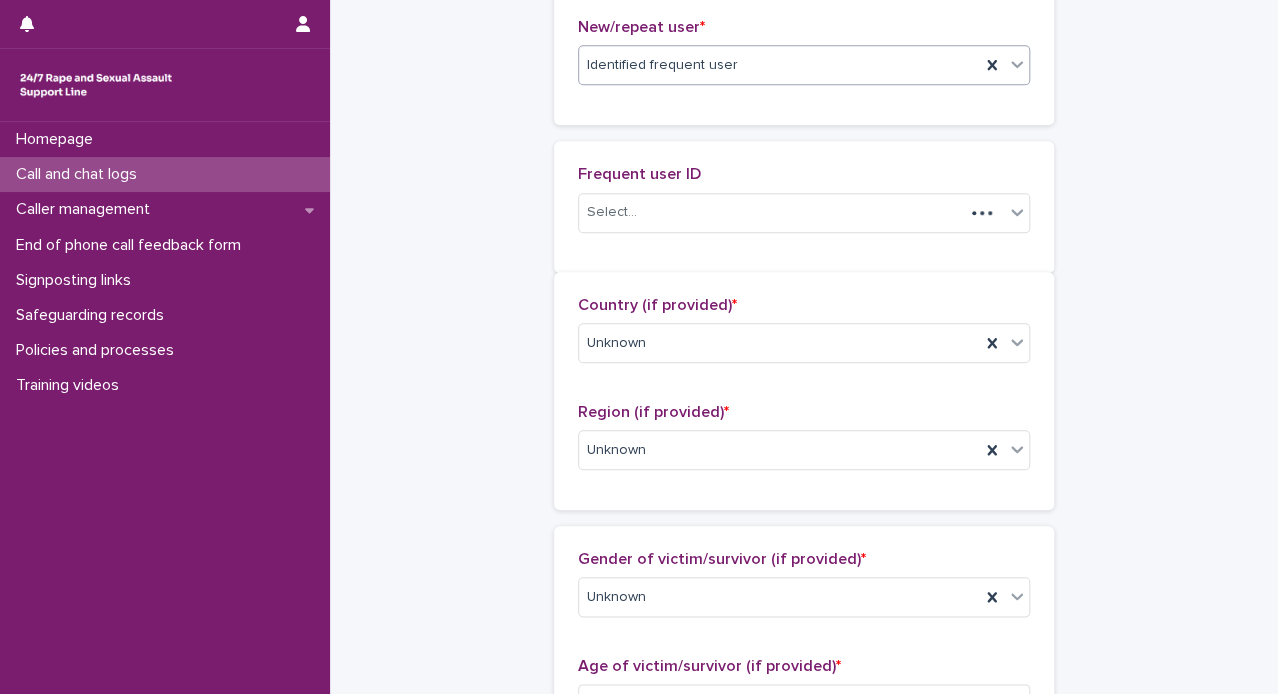 scroll, scrollTop: 602, scrollLeft: 0, axis: vertical 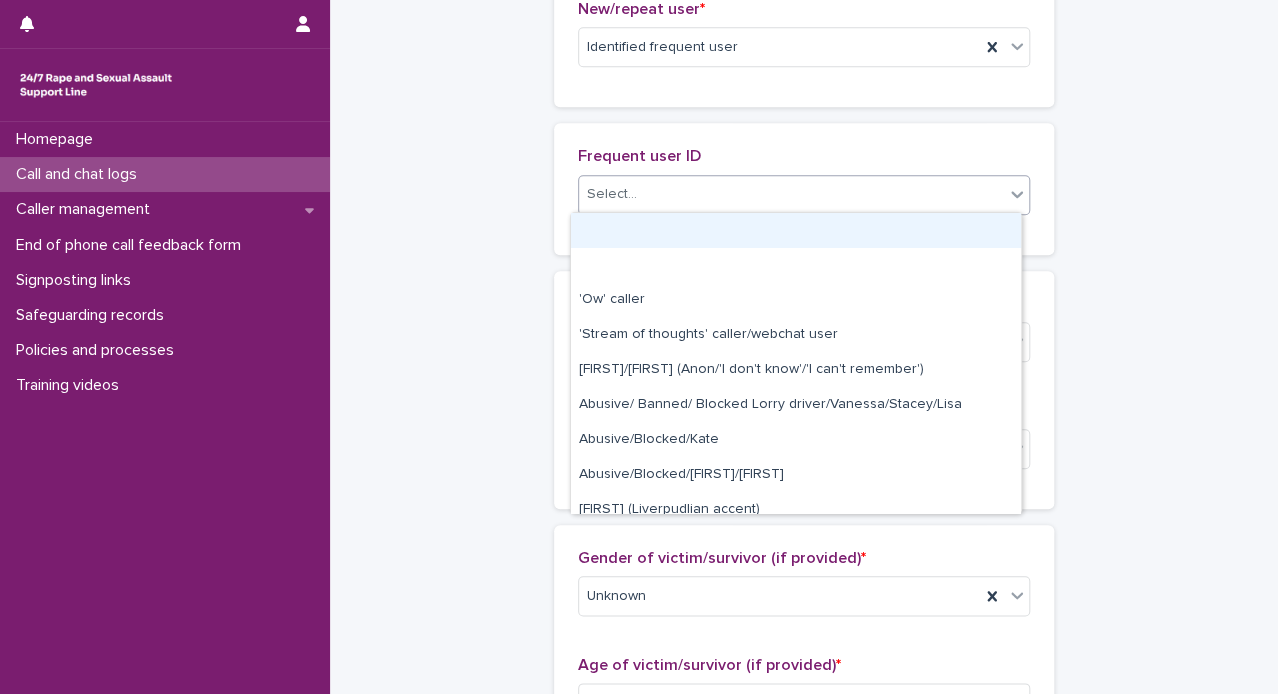 click on "Select..." at bounding box center (791, 194) 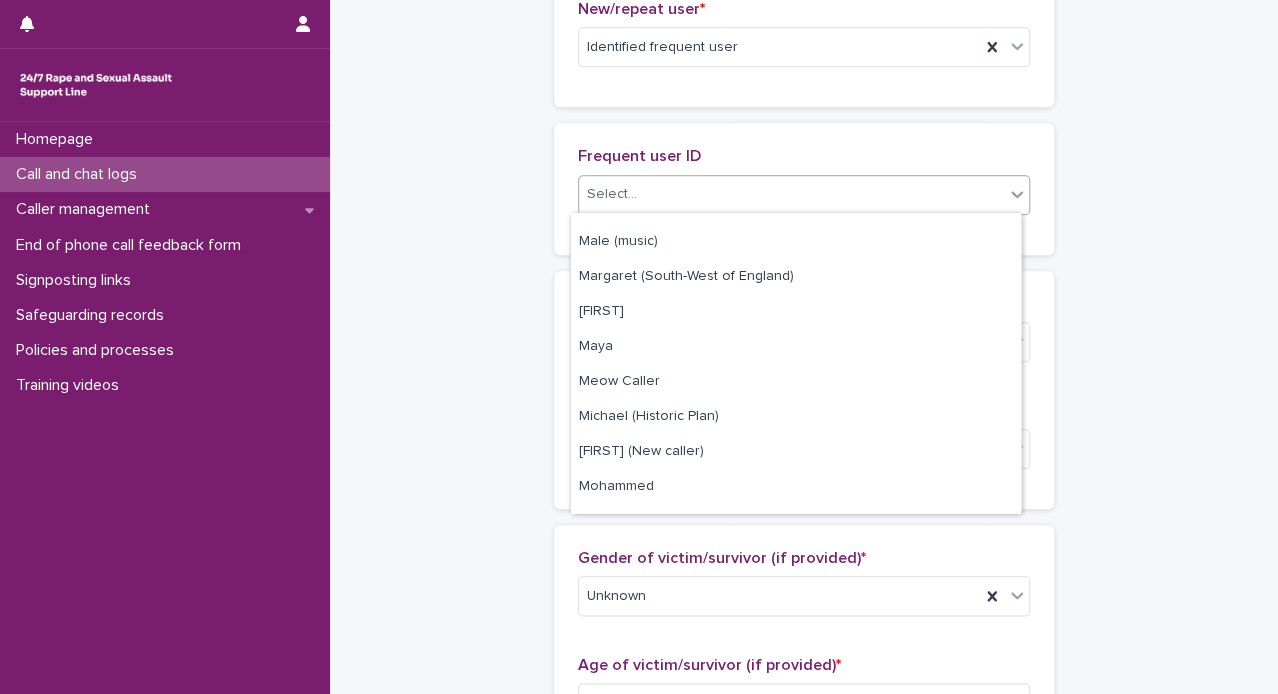 scroll, scrollTop: 2180, scrollLeft: 0, axis: vertical 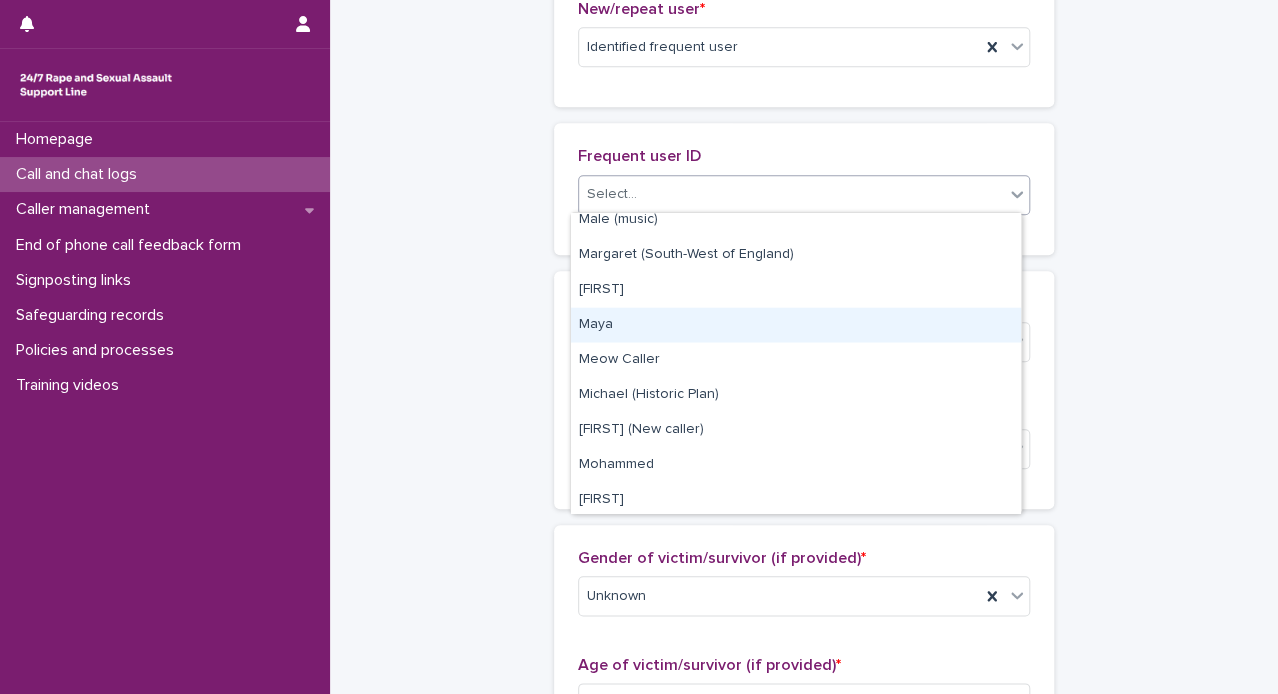 click on "Maya" at bounding box center [796, 325] 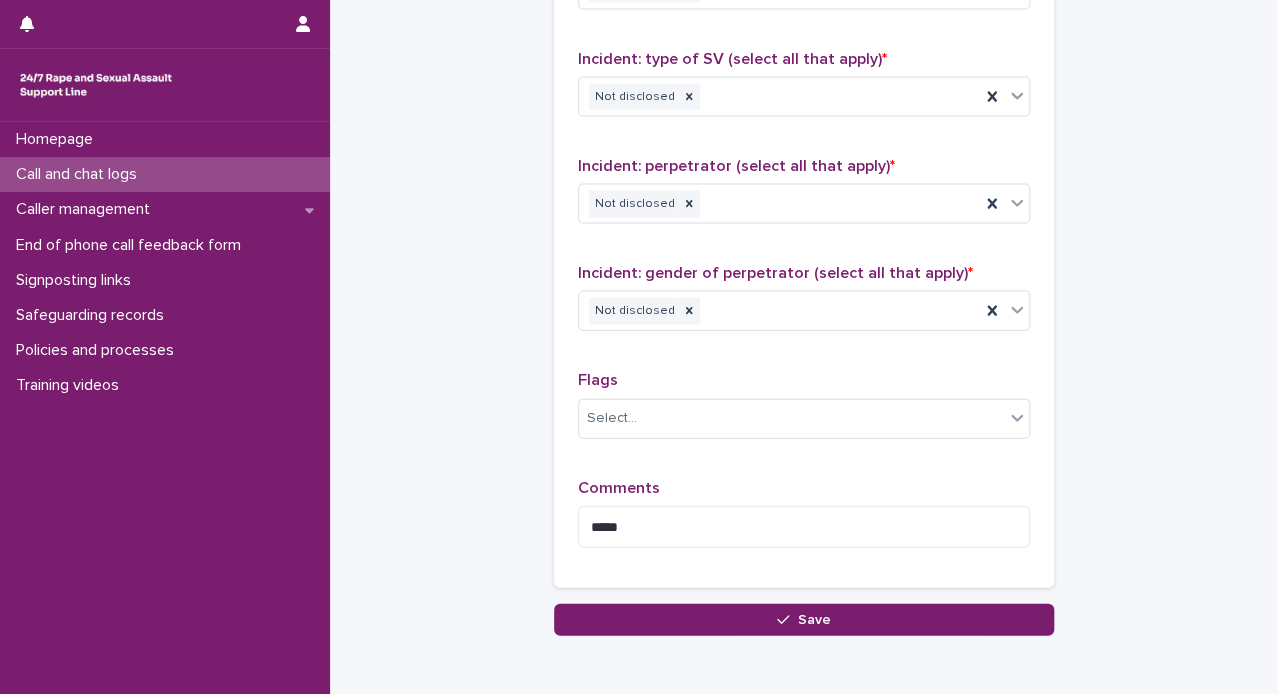 scroll, scrollTop: 1769, scrollLeft: 0, axis: vertical 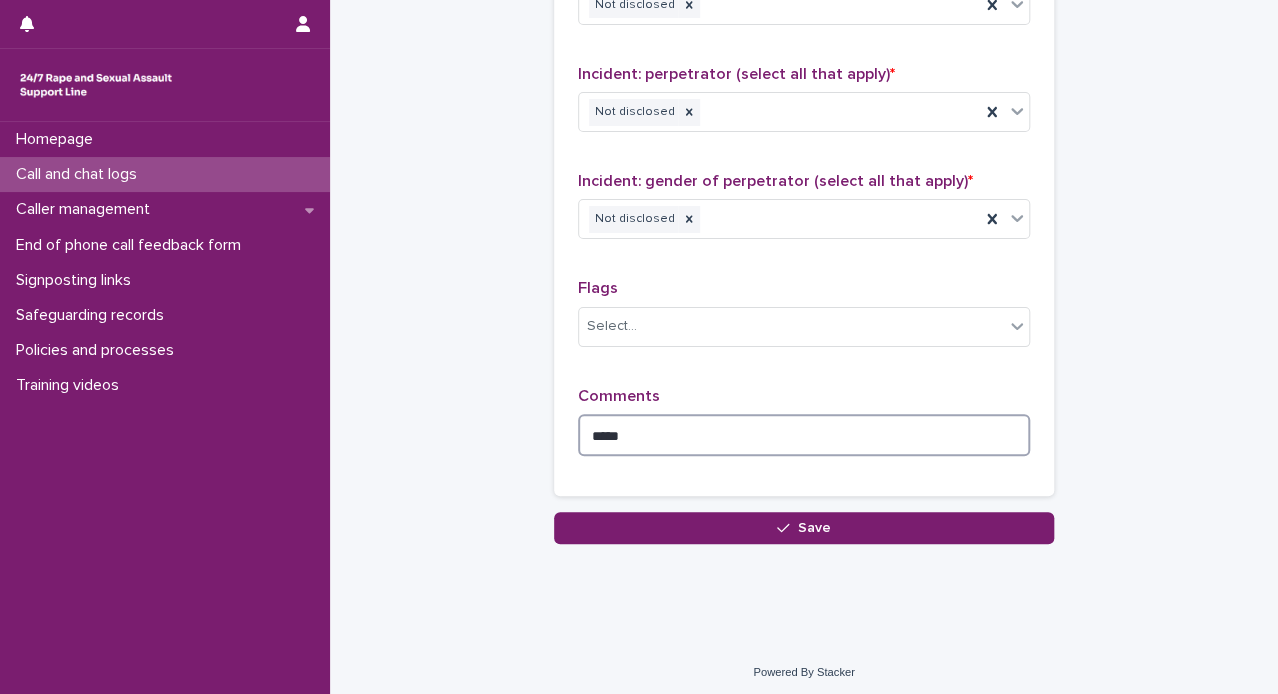 click on "****" at bounding box center (804, 435) 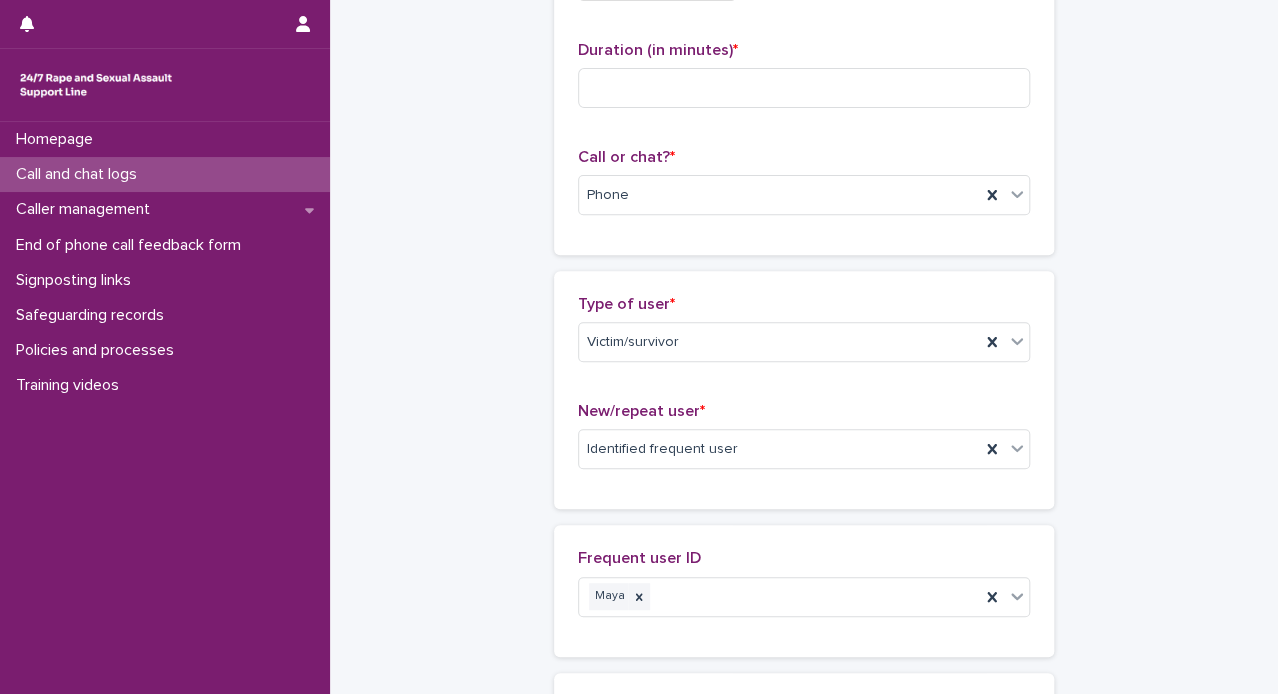 scroll, scrollTop: 196, scrollLeft: 0, axis: vertical 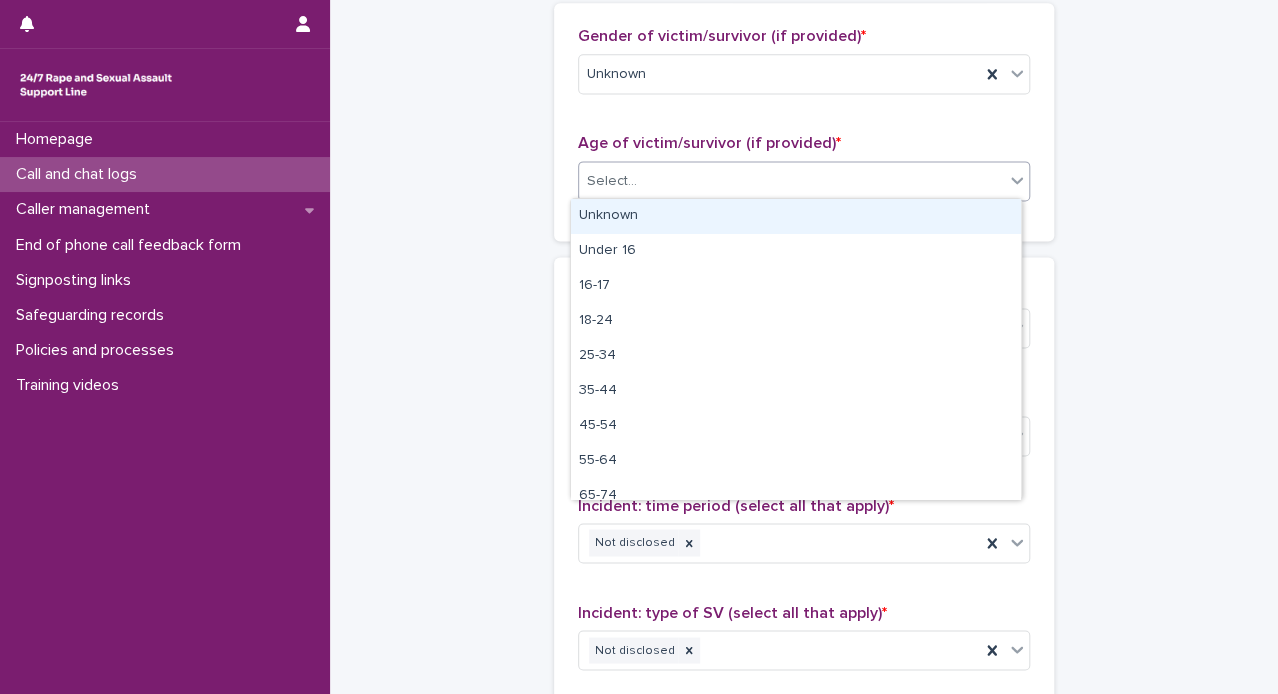 click on "Select..." at bounding box center [791, 181] 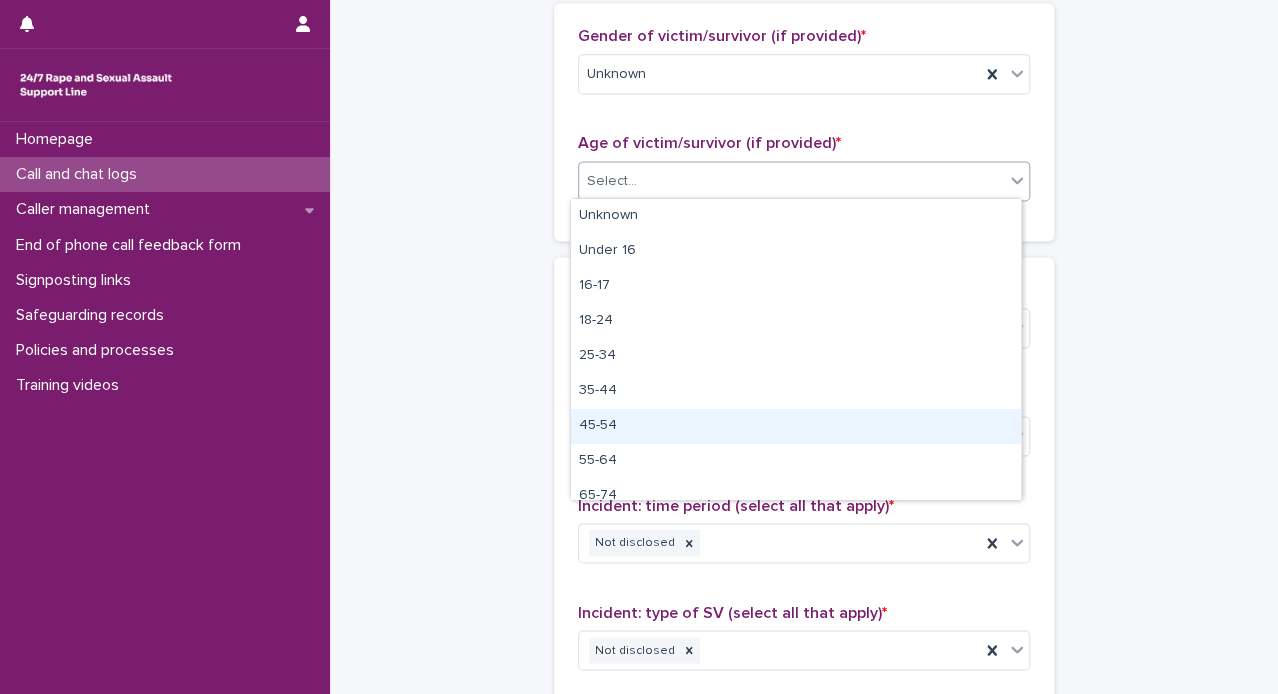 click on "45-54" at bounding box center [796, 426] 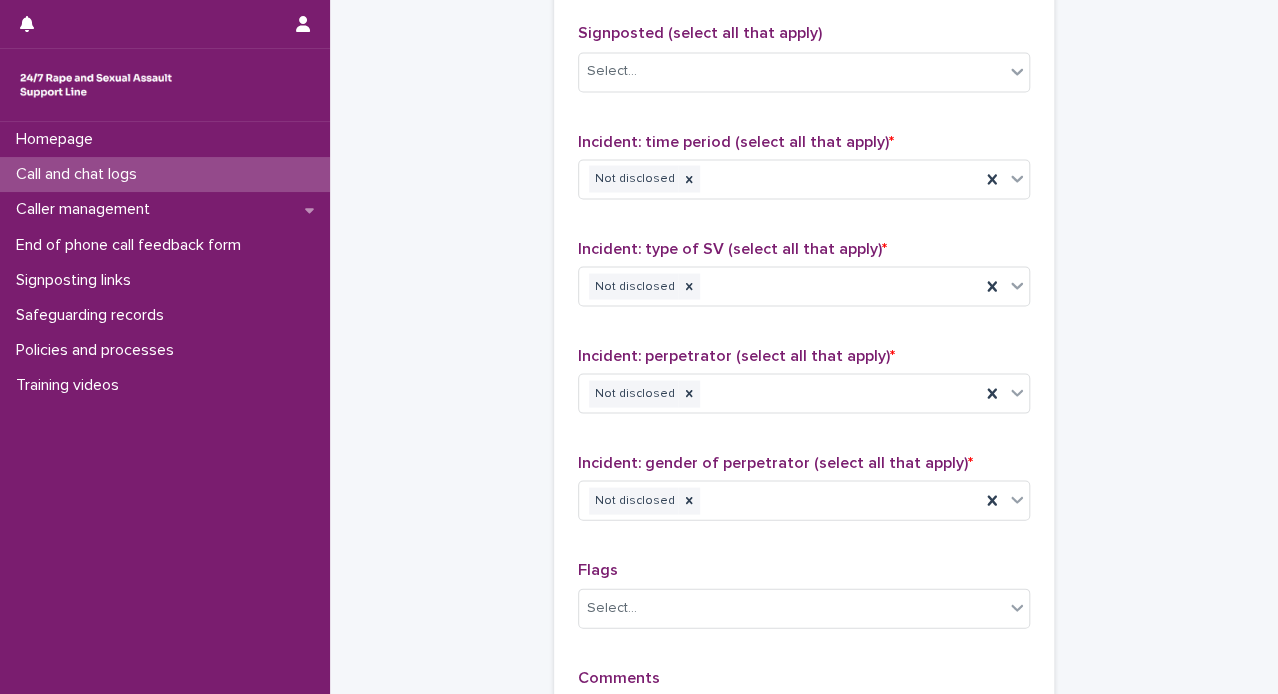 scroll, scrollTop: 1524, scrollLeft: 0, axis: vertical 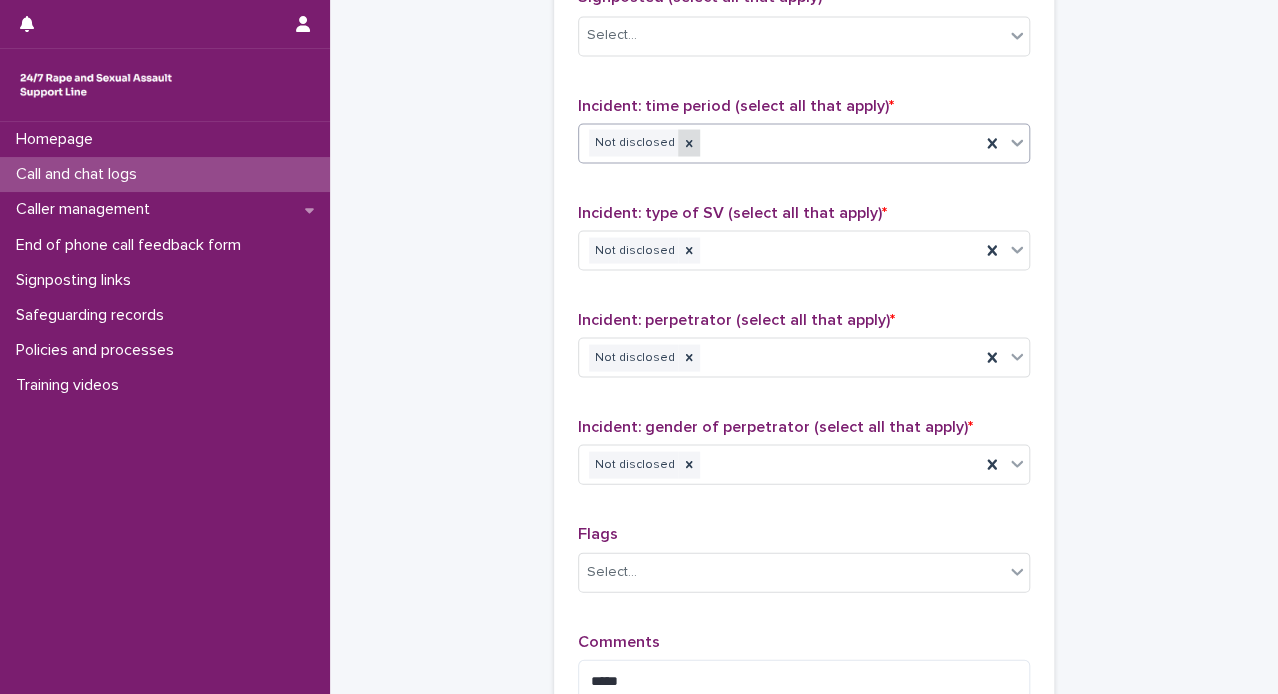 click 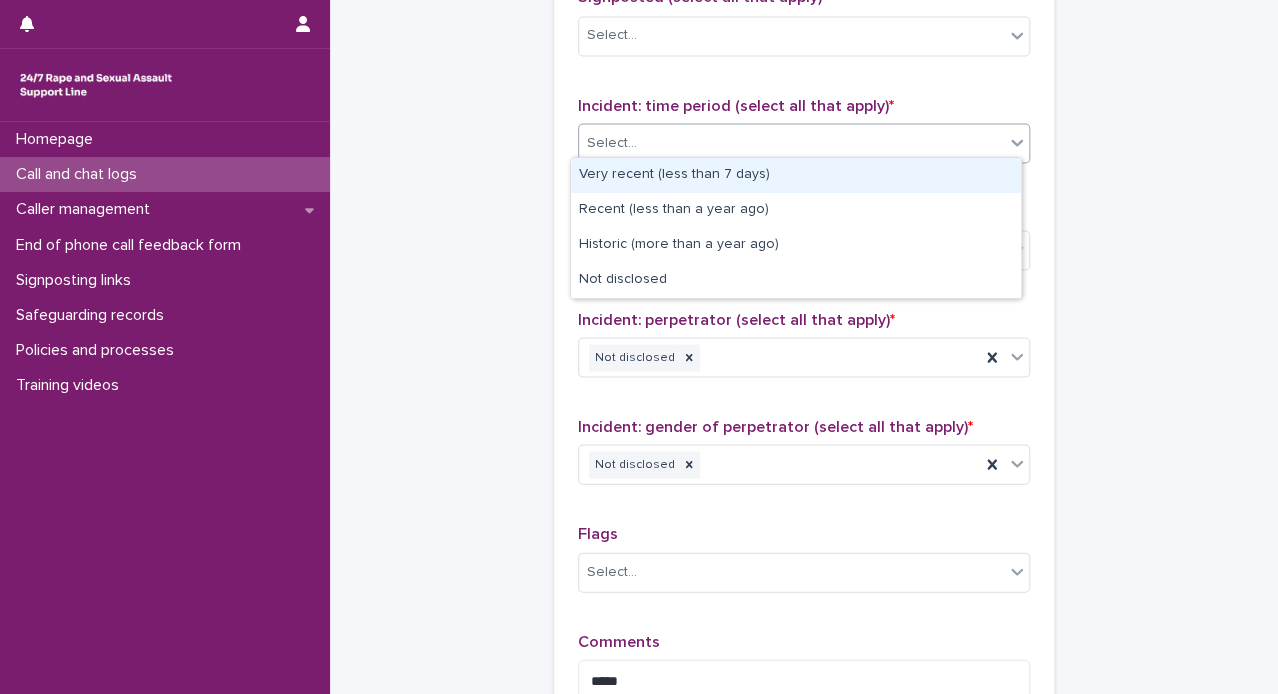 click on "Select..." at bounding box center [791, 142] 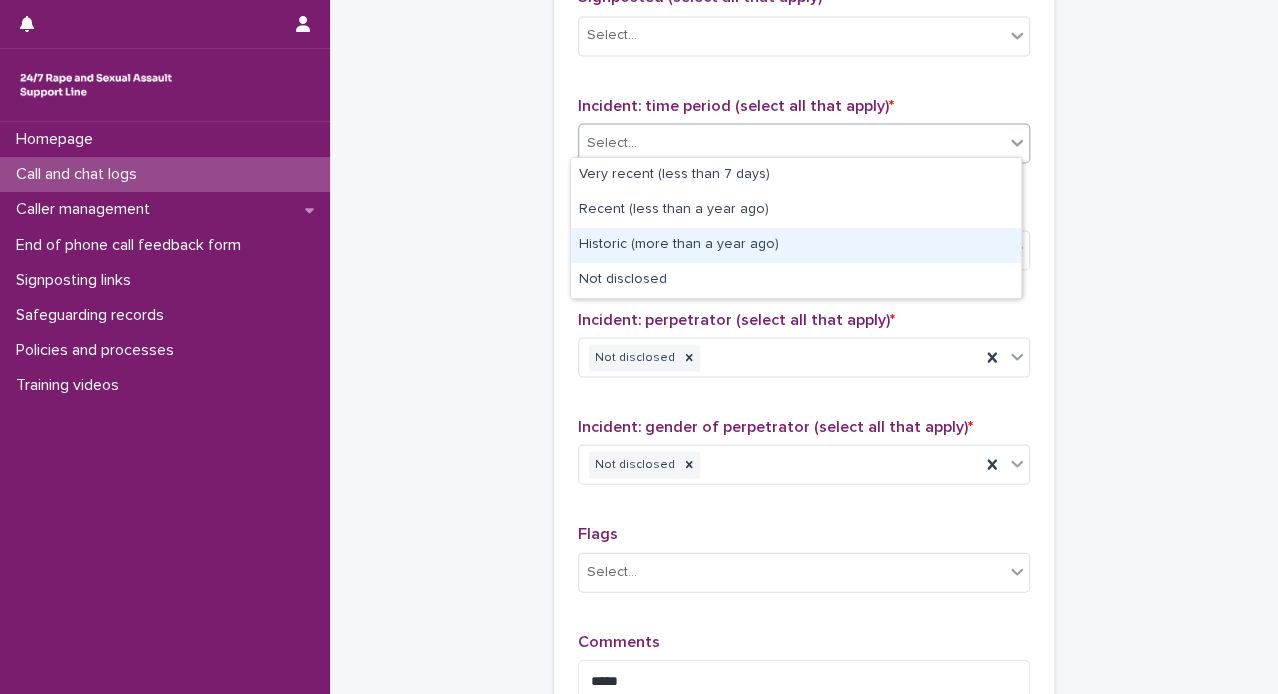 click on "Historic (more than a year ago)" at bounding box center (796, 245) 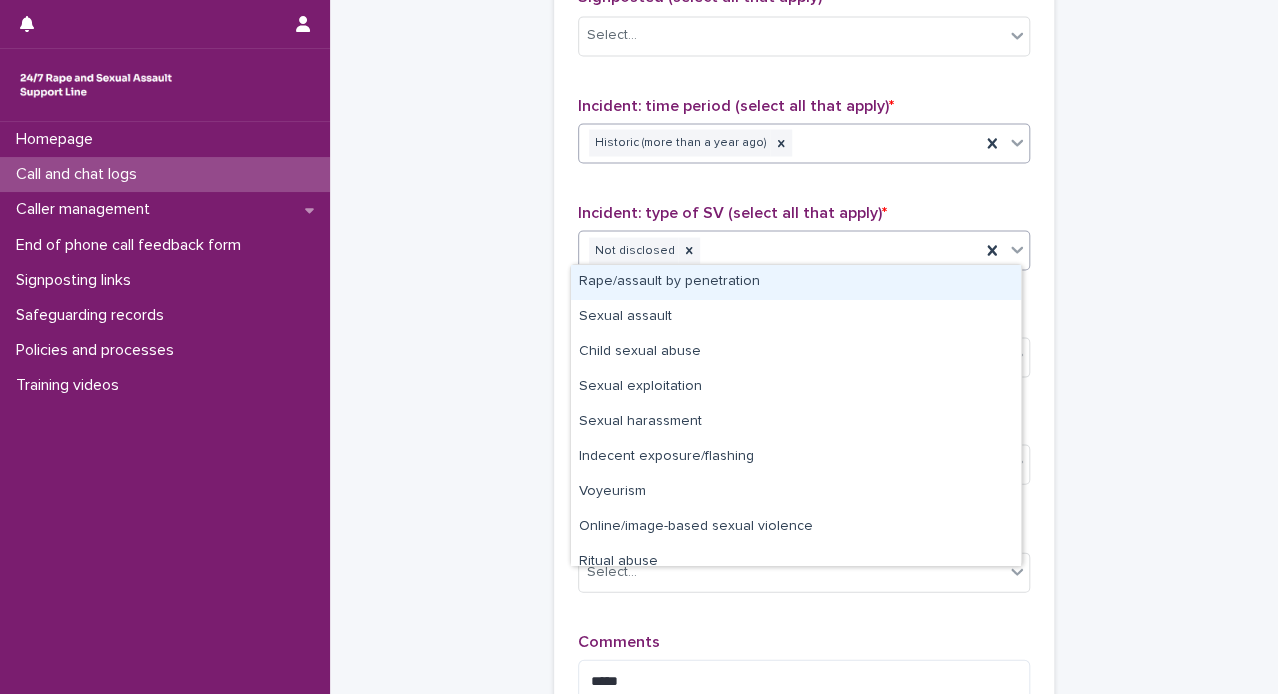 click on "Not disclosed" at bounding box center [633, 250] 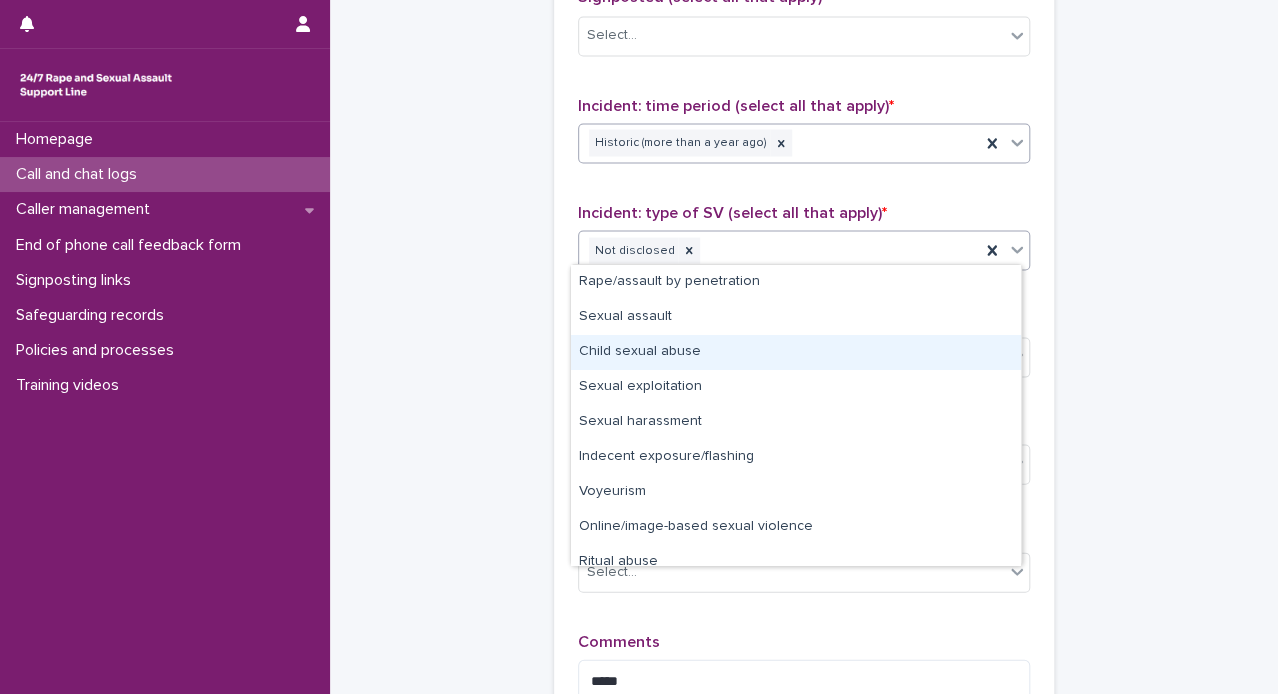 click on "Child sexual abuse" at bounding box center [796, 352] 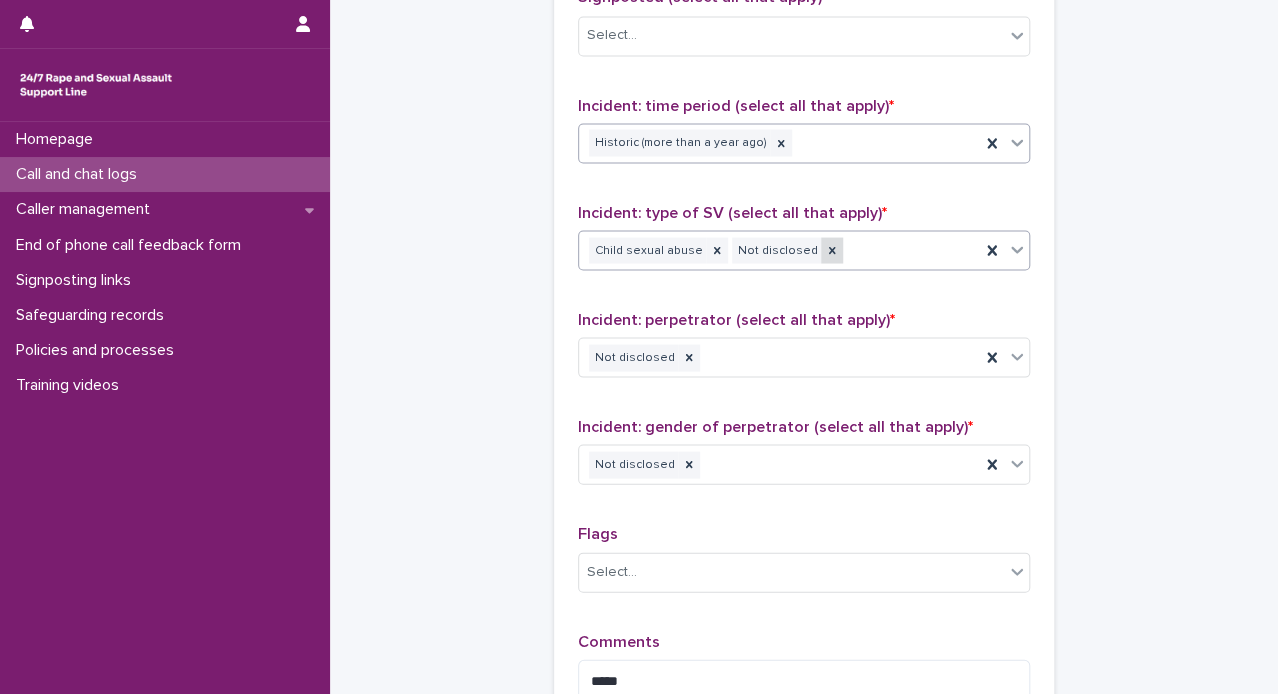 click at bounding box center [832, 250] 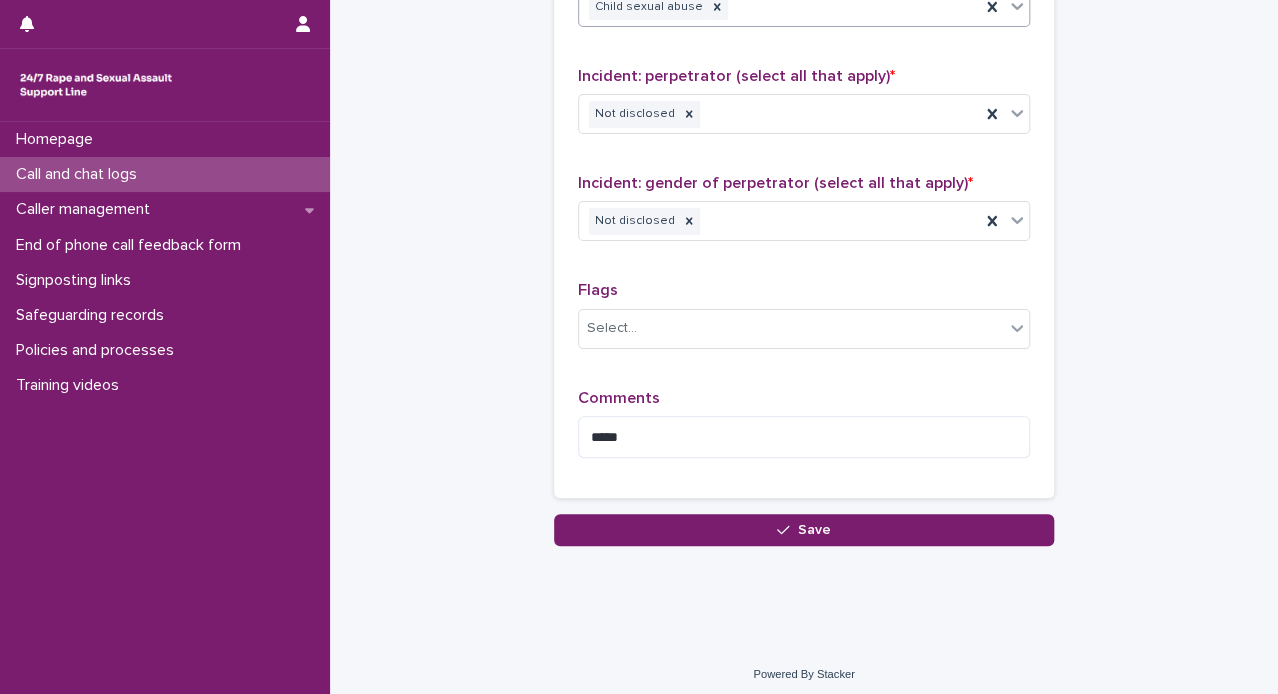 scroll, scrollTop: 1769, scrollLeft: 0, axis: vertical 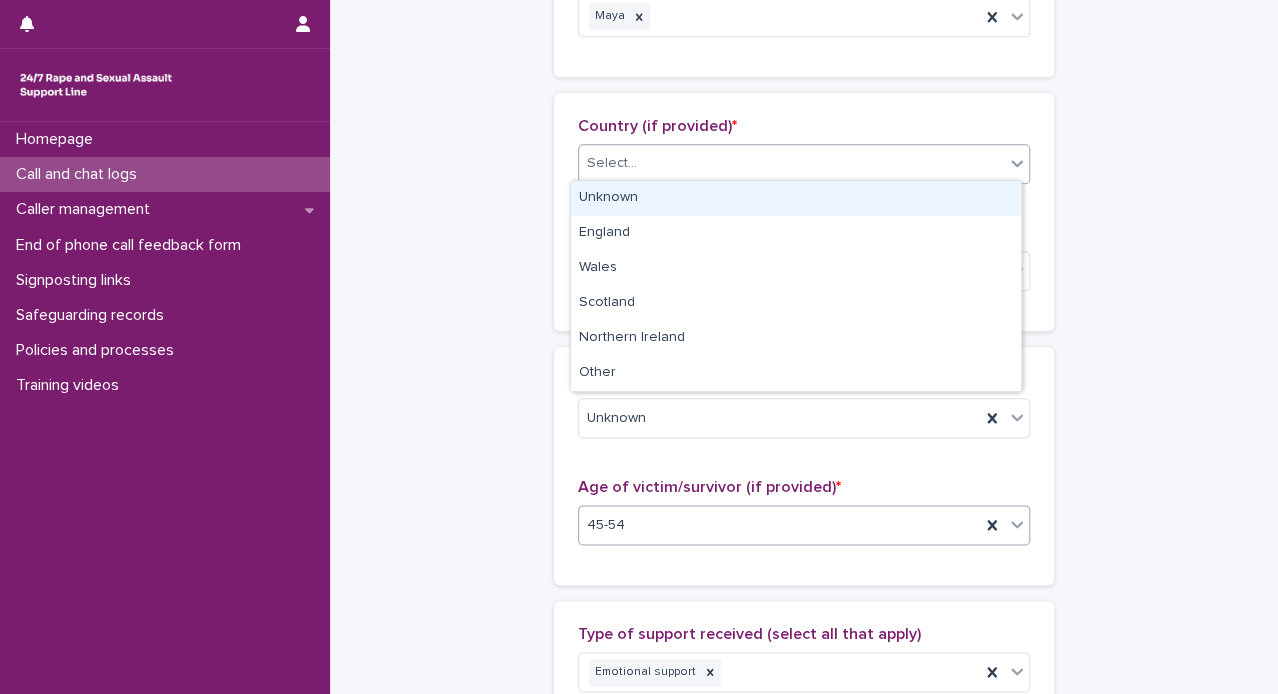 click on "Select..." at bounding box center (791, 163) 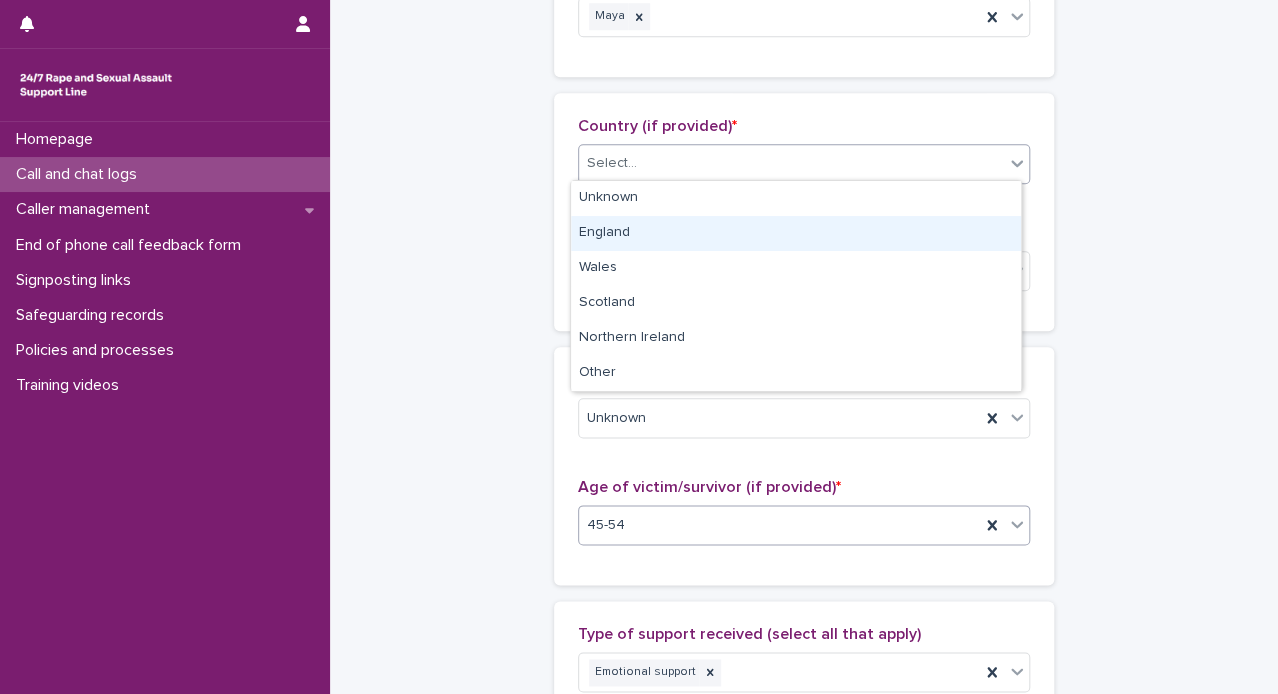 click on "England" at bounding box center [796, 233] 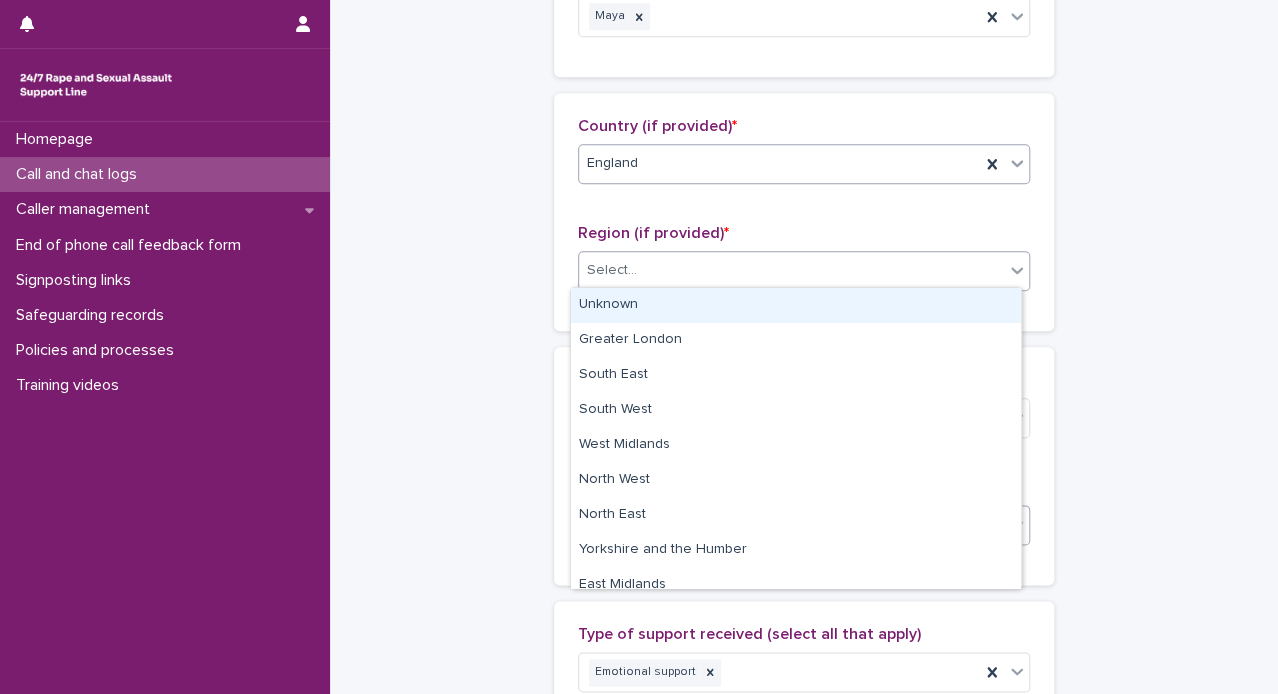 click on "Select..." at bounding box center (791, 270) 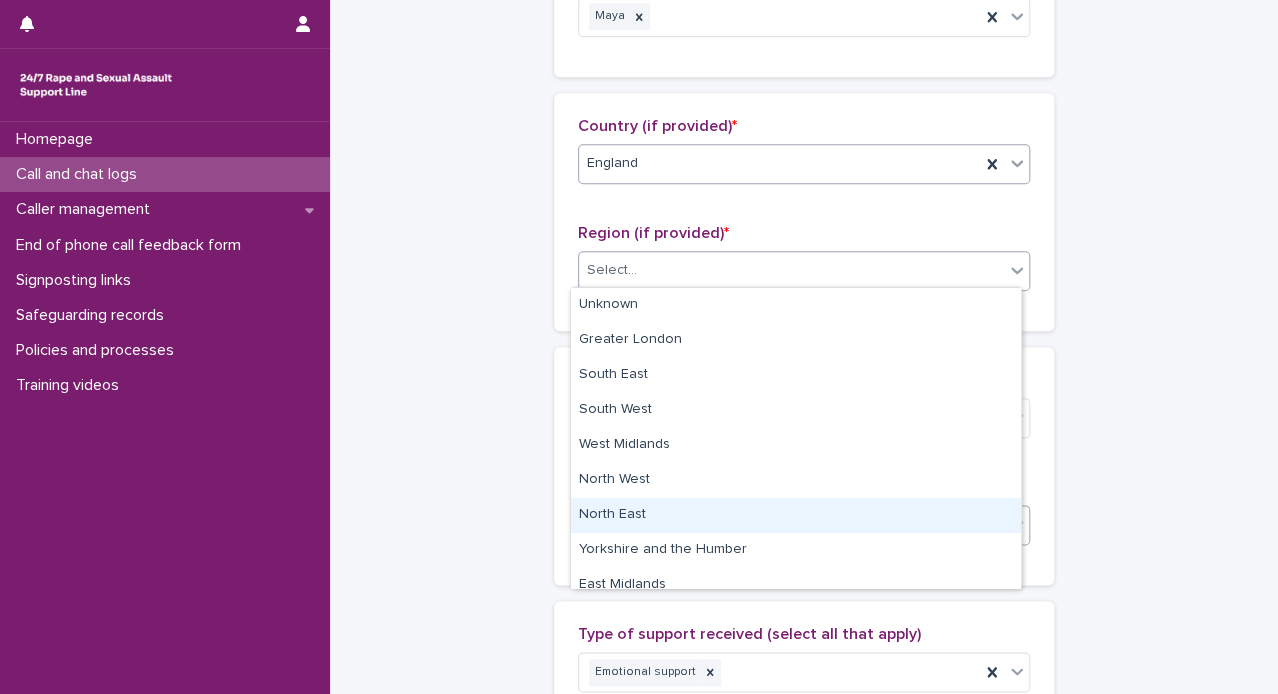click on "North East" at bounding box center [796, 515] 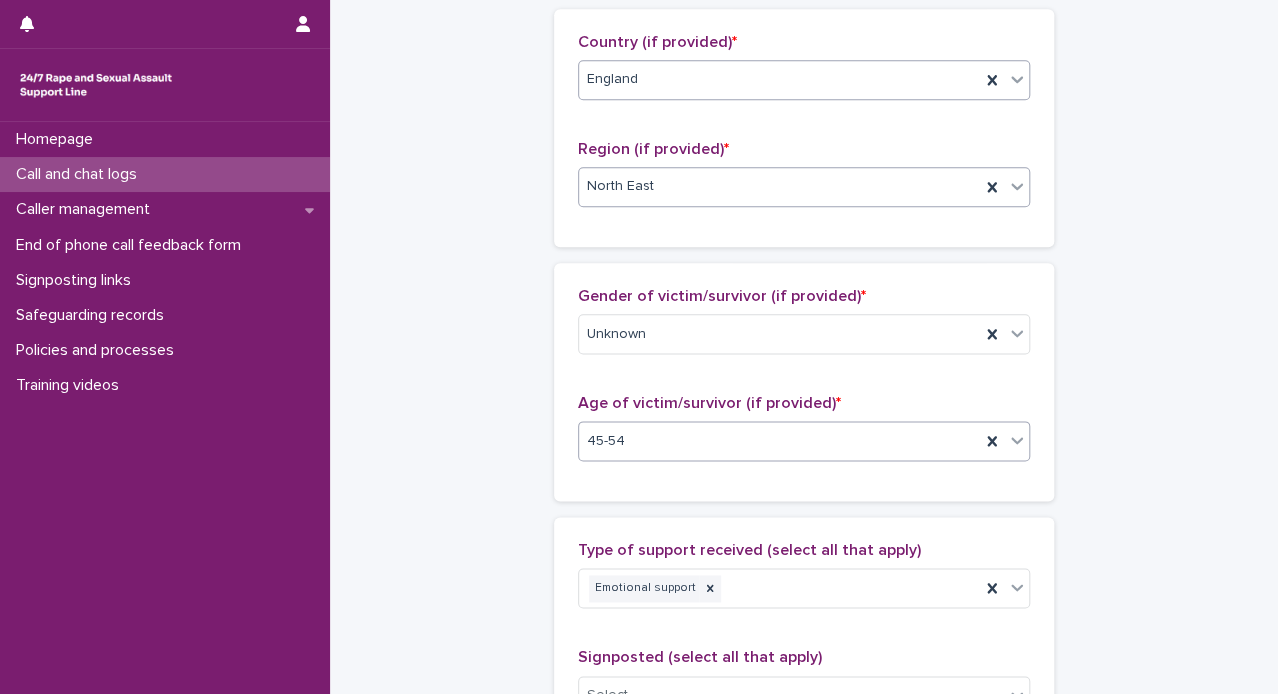 scroll, scrollTop: 868, scrollLeft: 0, axis: vertical 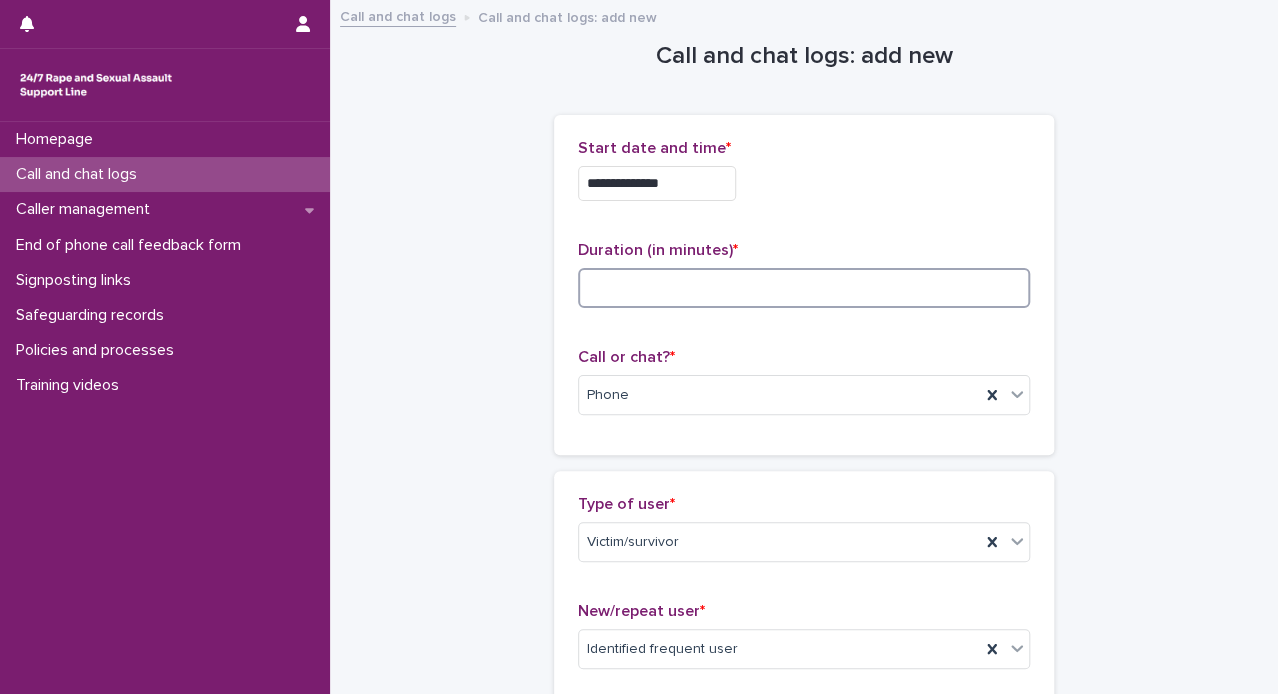 click at bounding box center [804, 288] 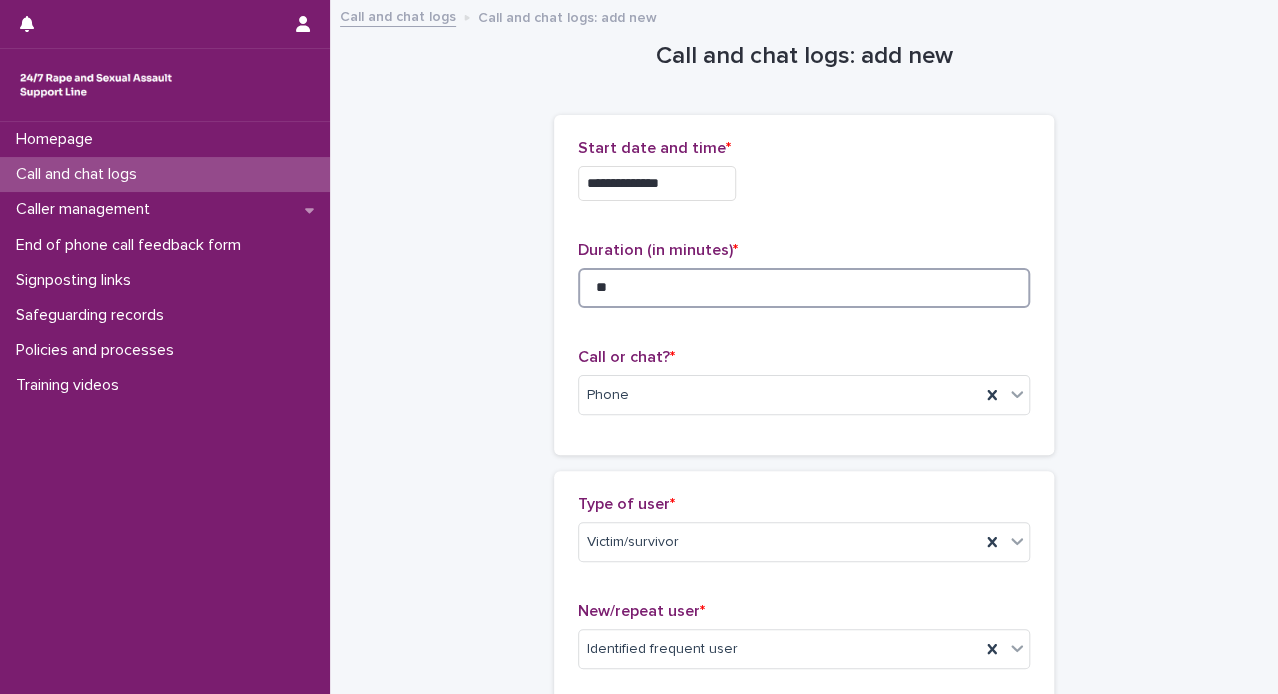 type on "**" 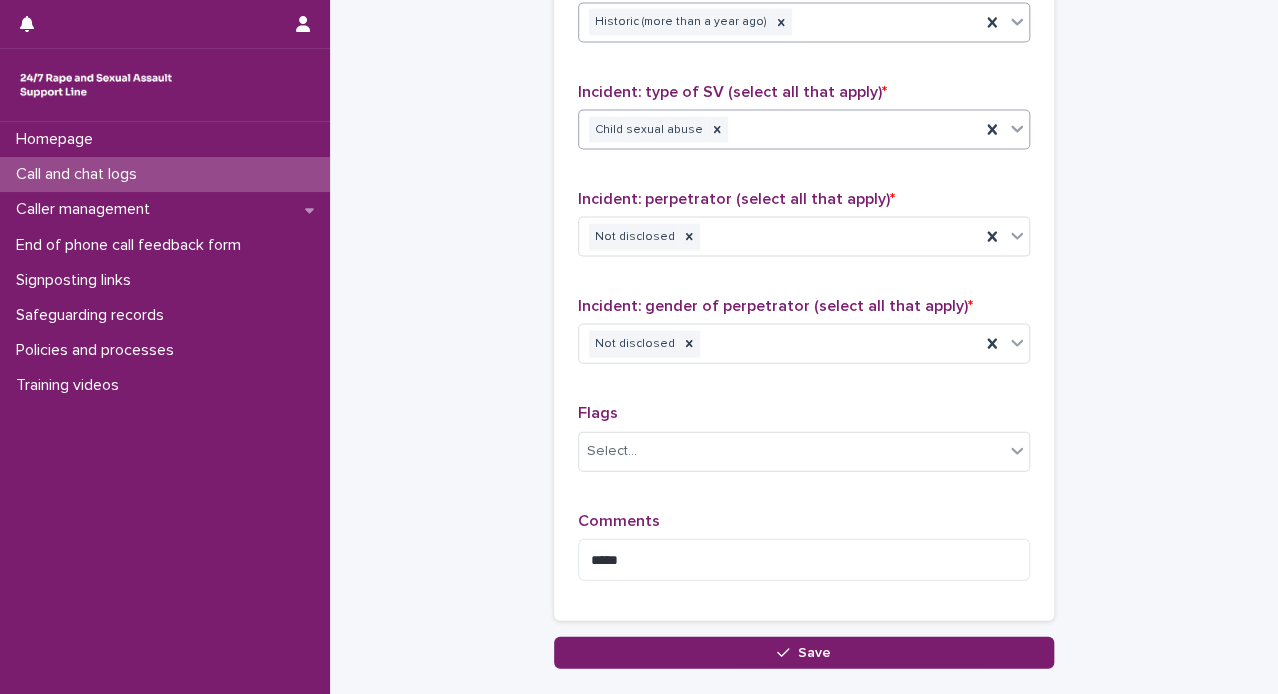 scroll, scrollTop: 1769, scrollLeft: 0, axis: vertical 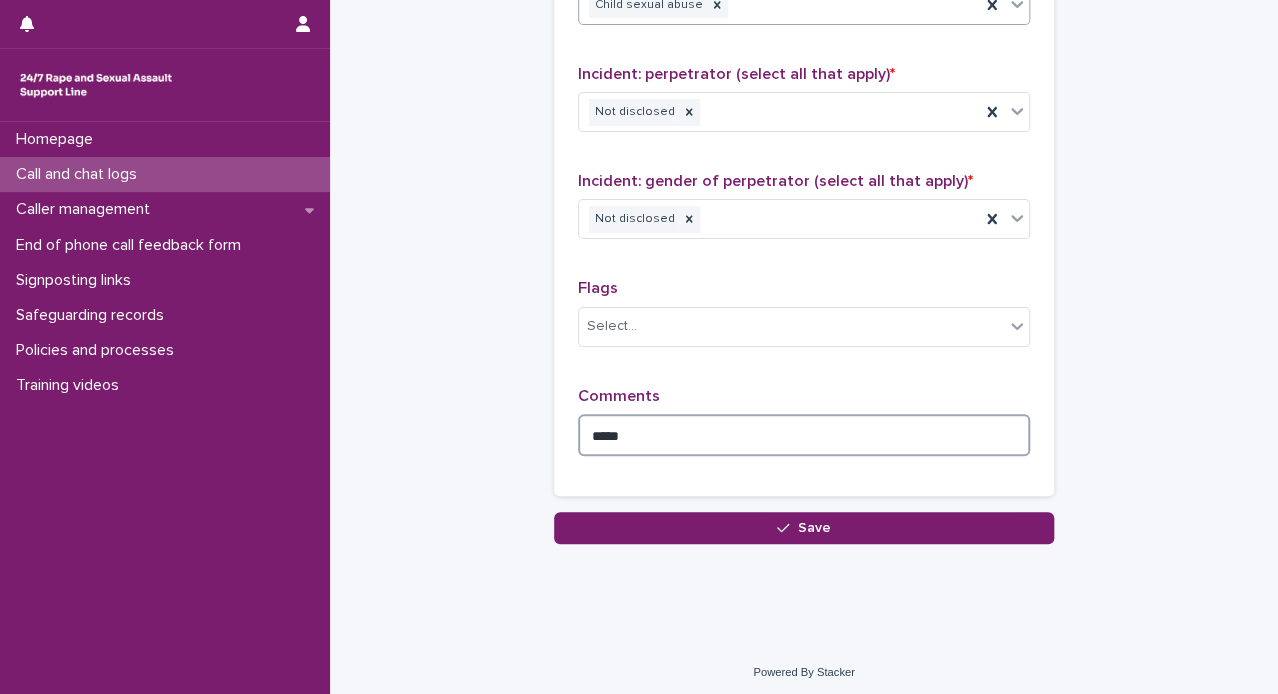 drag, startPoint x: 634, startPoint y: 433, endPoint x: 482, endPoint y: 417, distance: 152.83978 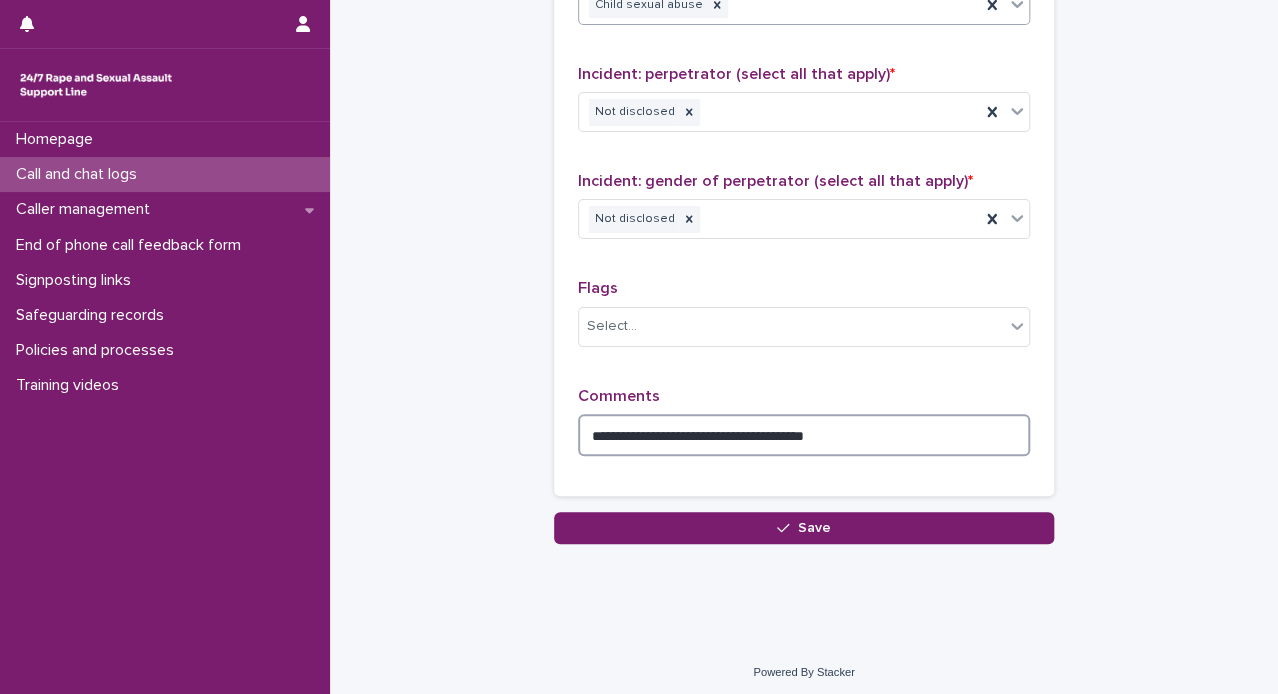 click on "**********" at bounding box center [804, 435] 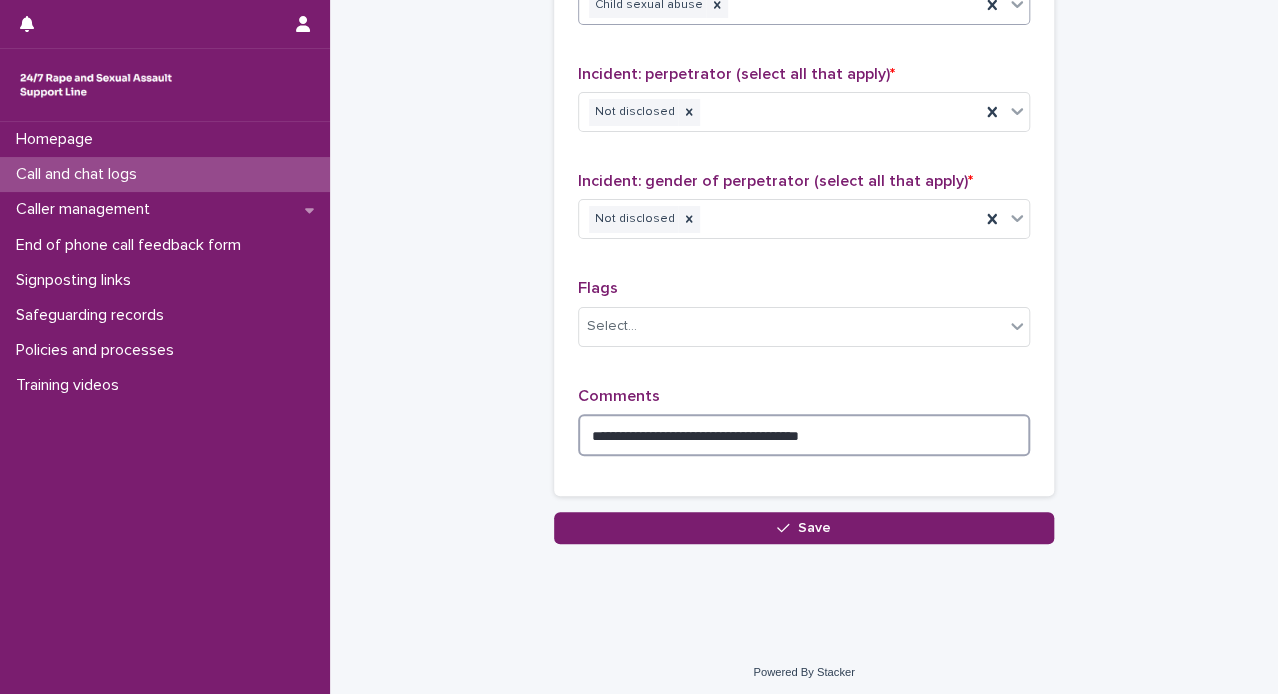click on "**********" at bounding box center [804, 435] 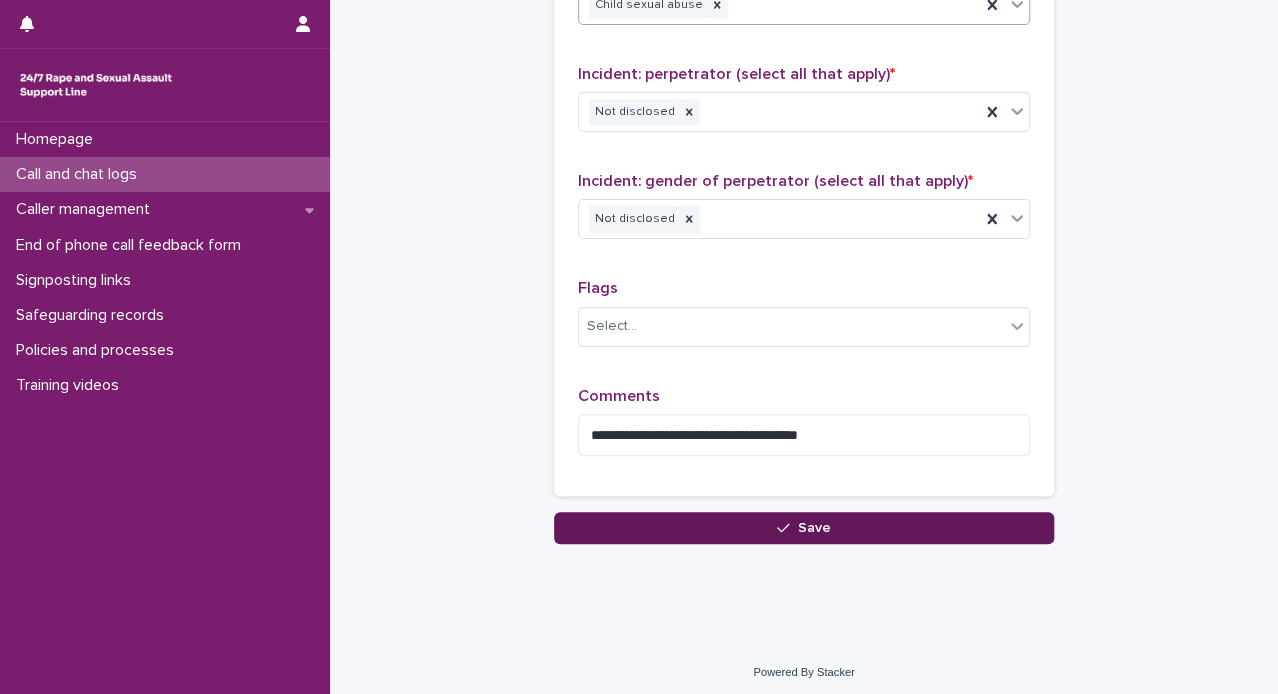 click on "Save" at bounding box center (804, 528) 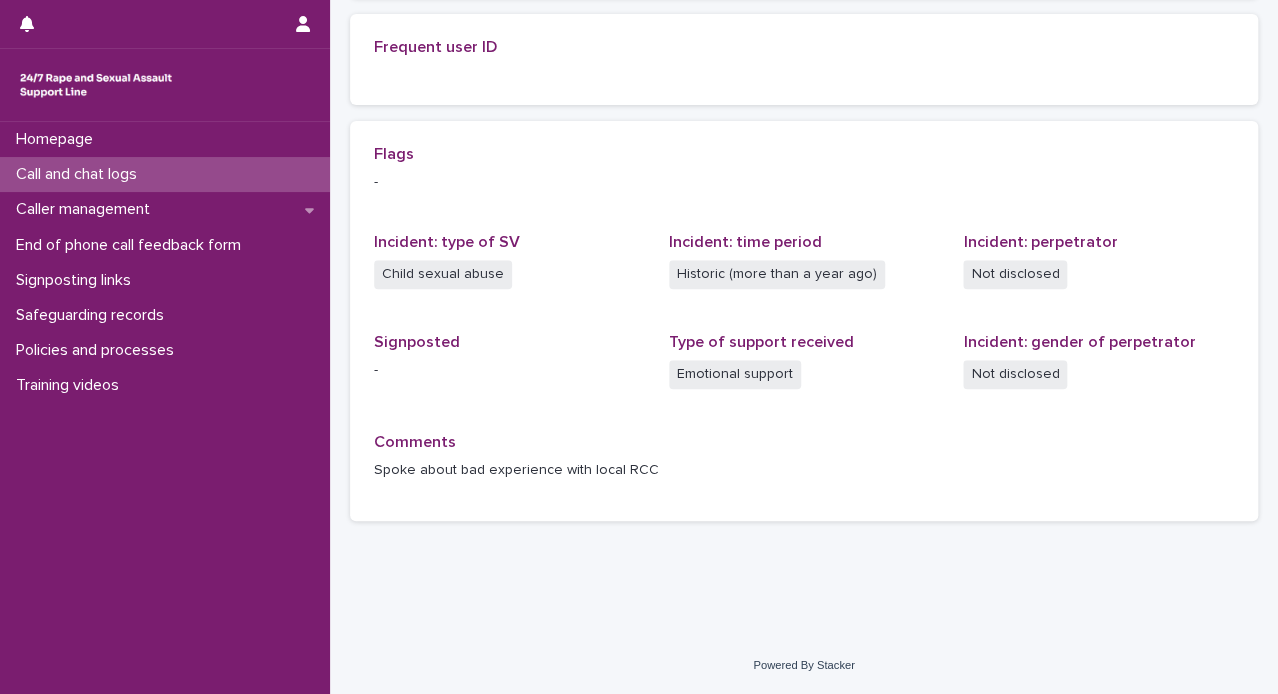 scroll, scrollTop: 0, scrollLeft: 0, axis: both 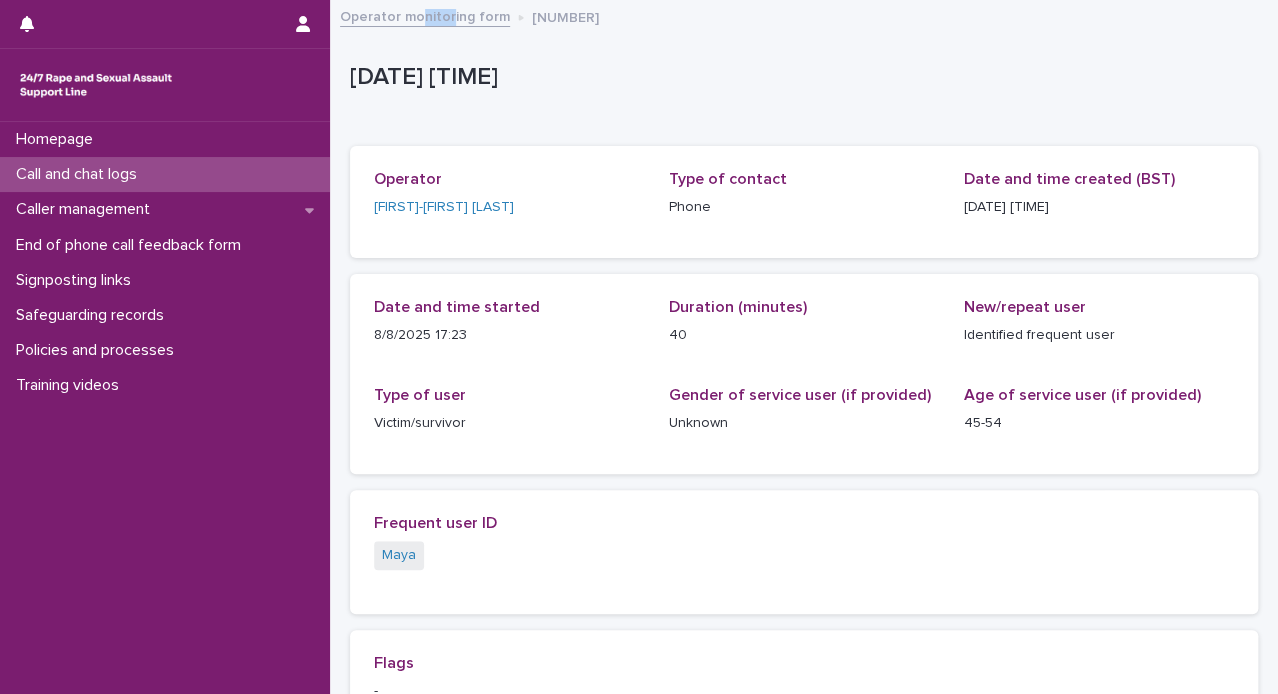 drag, startPoint x: 447, startPoint y: 28, endPoint x: 421, endPoint y: 14, distance: 29.529646 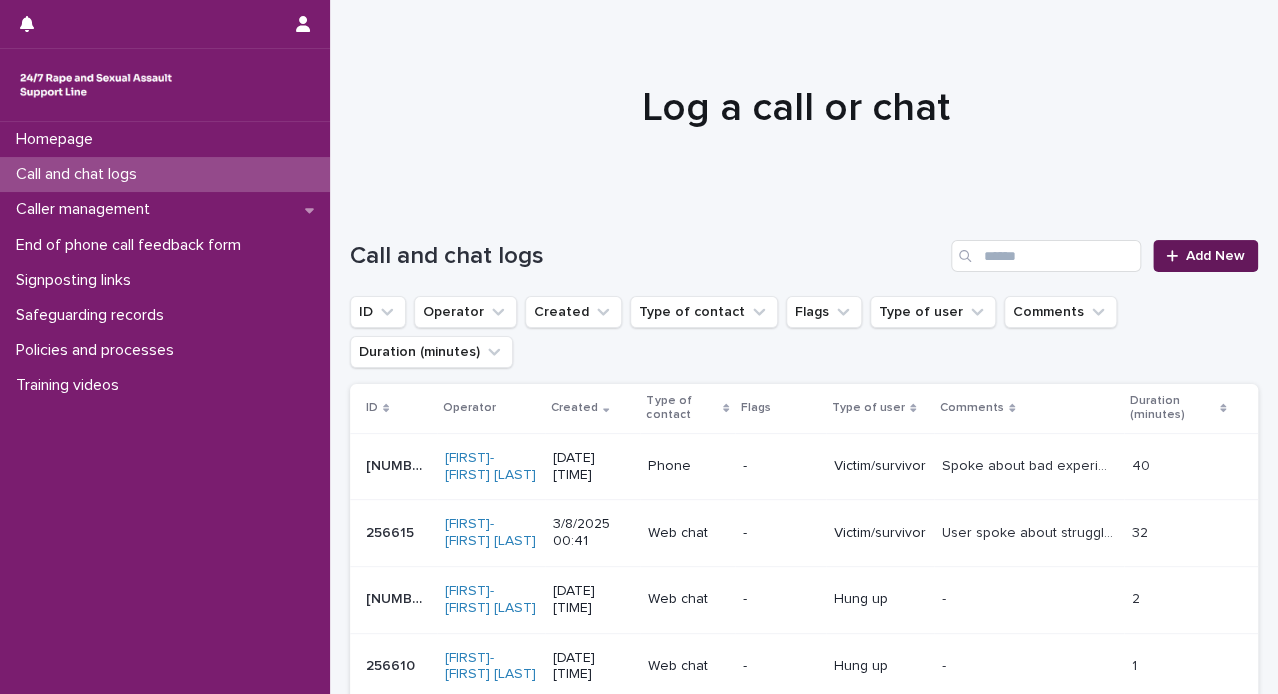 click on "Add New" at bounding box center [1215, 256] 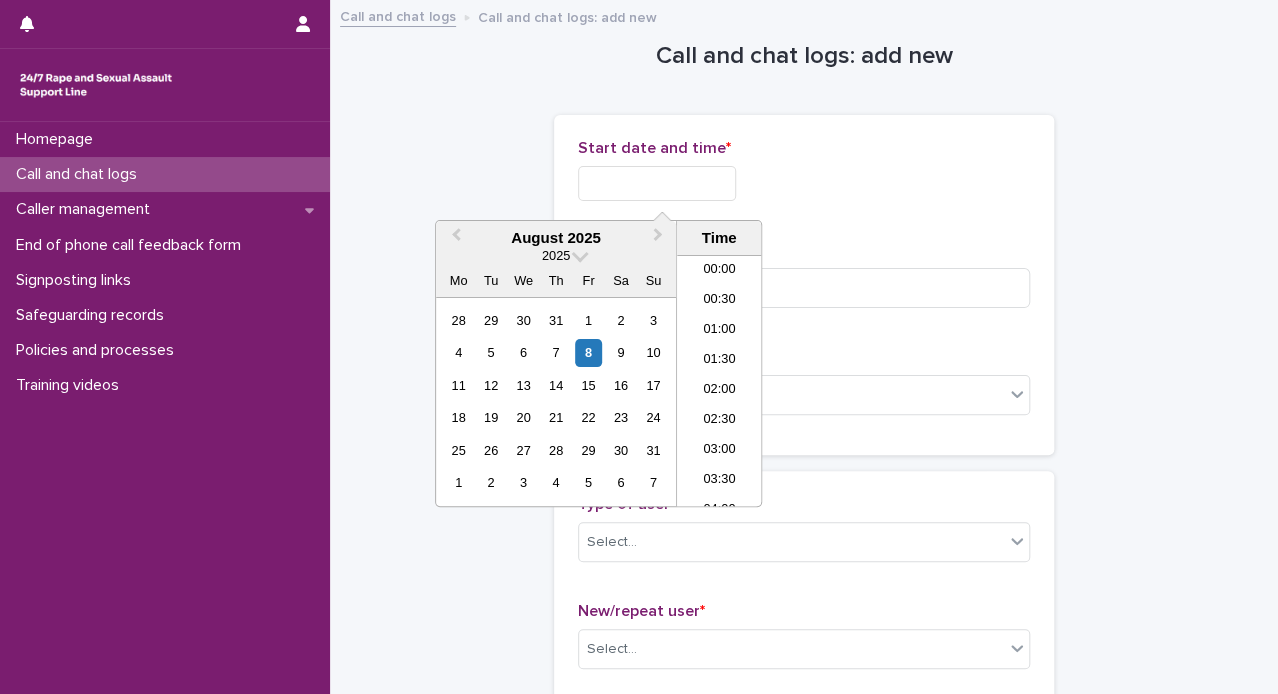 click at bounding box center [657, 183] 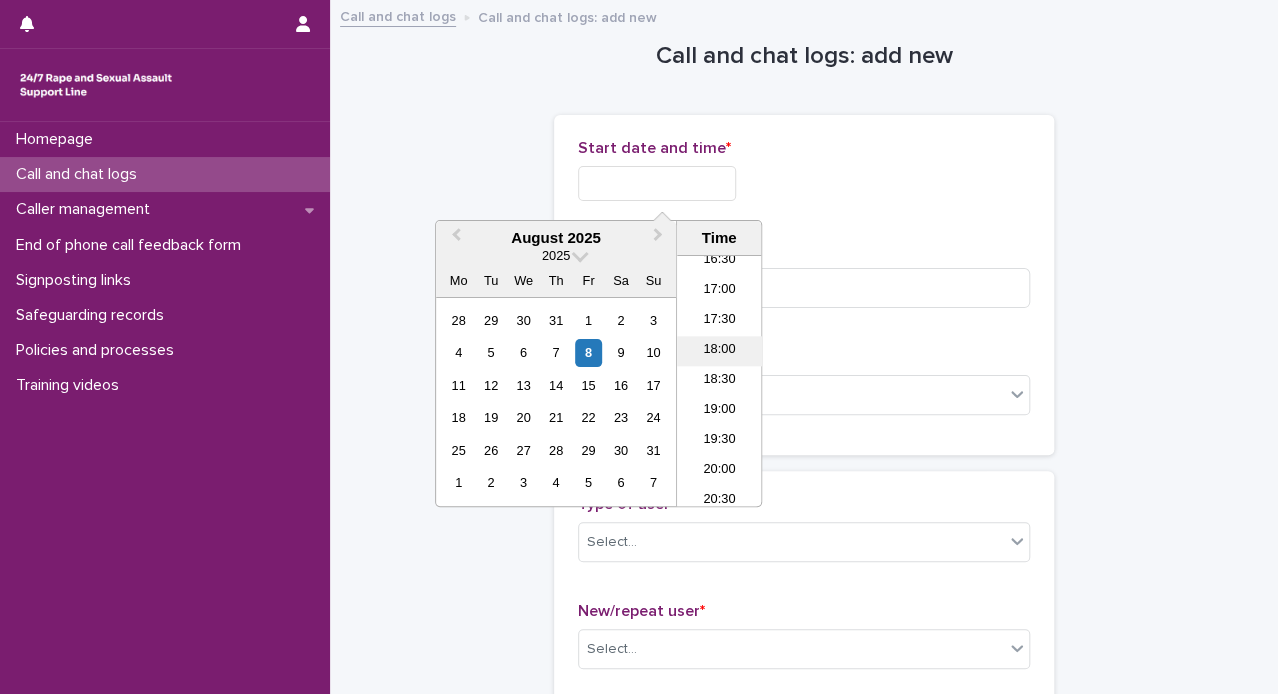 click on "18:00" at bounding box center [719, 351] 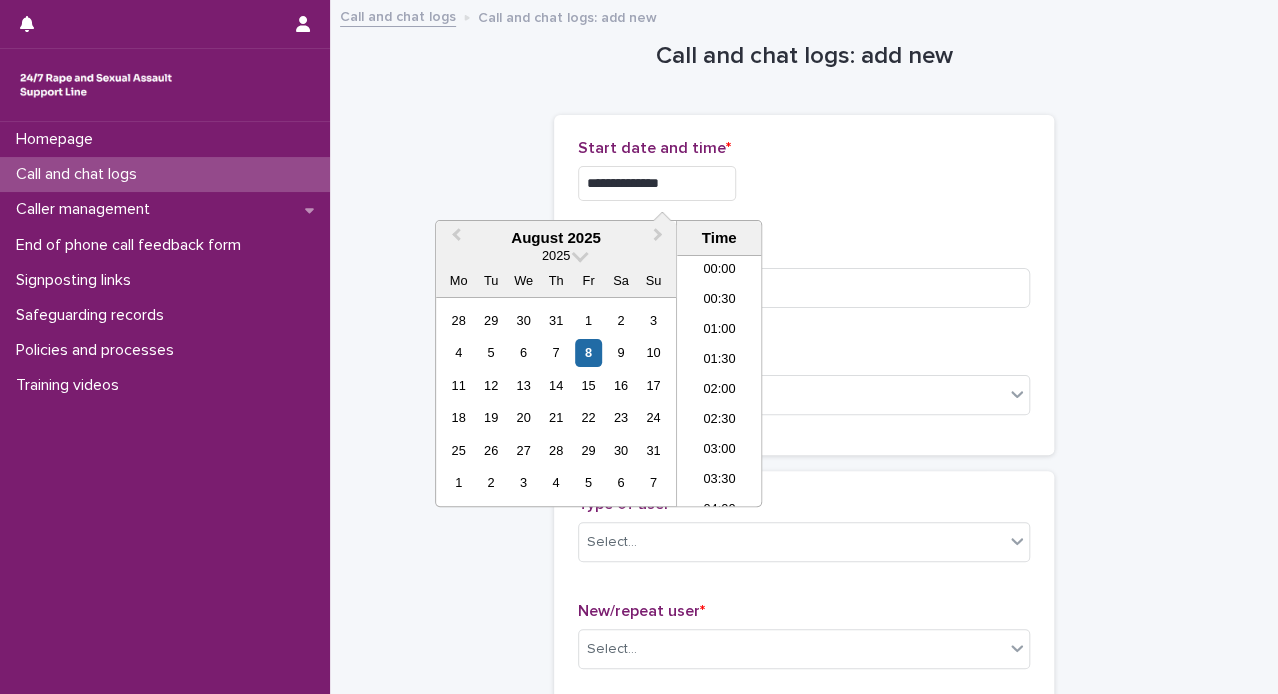 click on "**********" at bounding box center (657, 183) 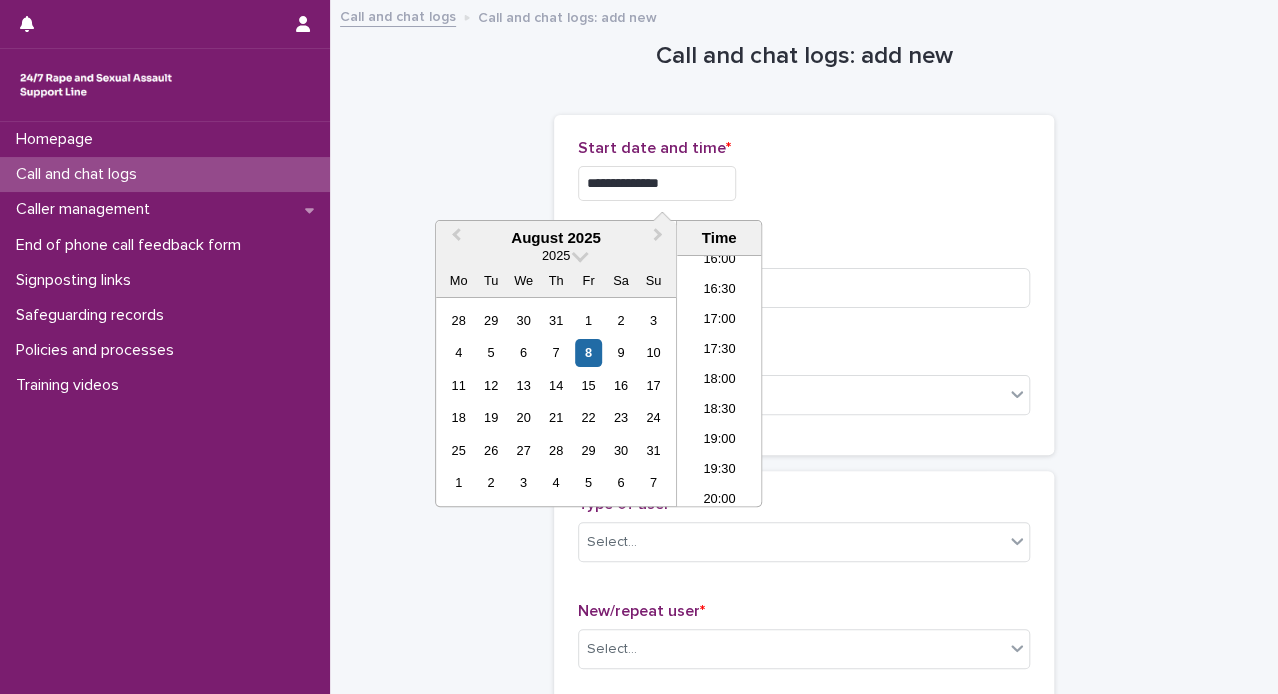 type on "**********" 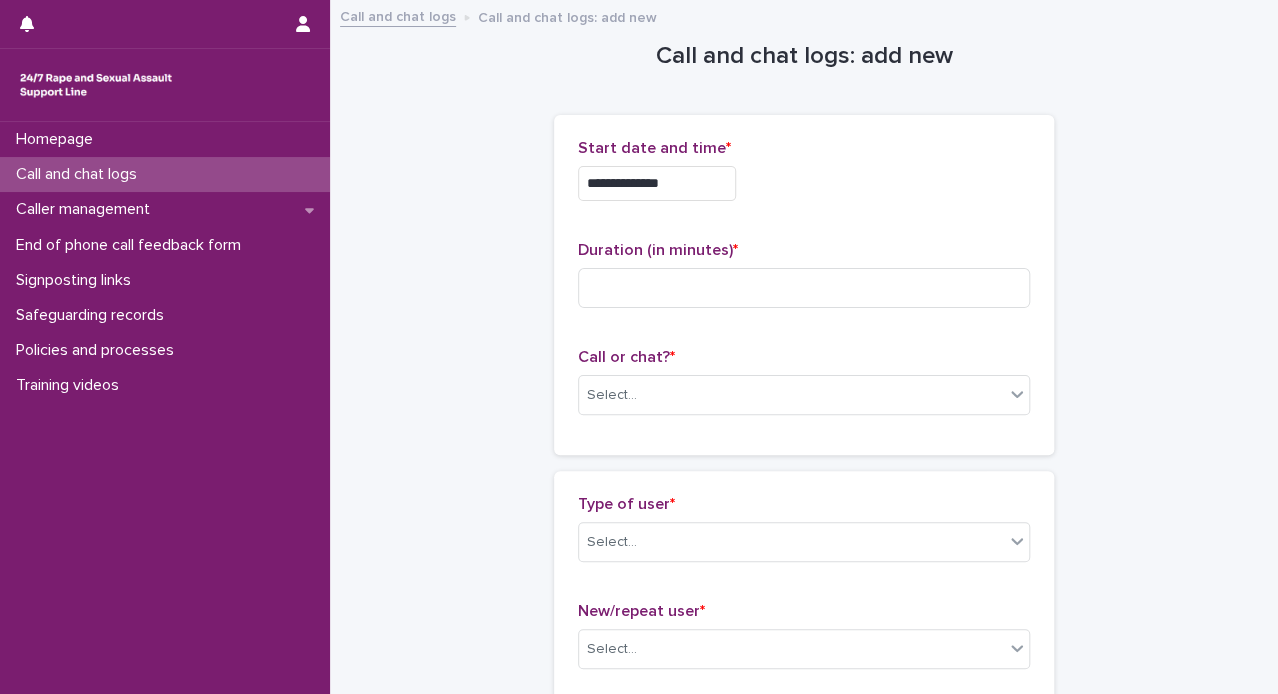 click on "**********" at bounding box center [804, 178] 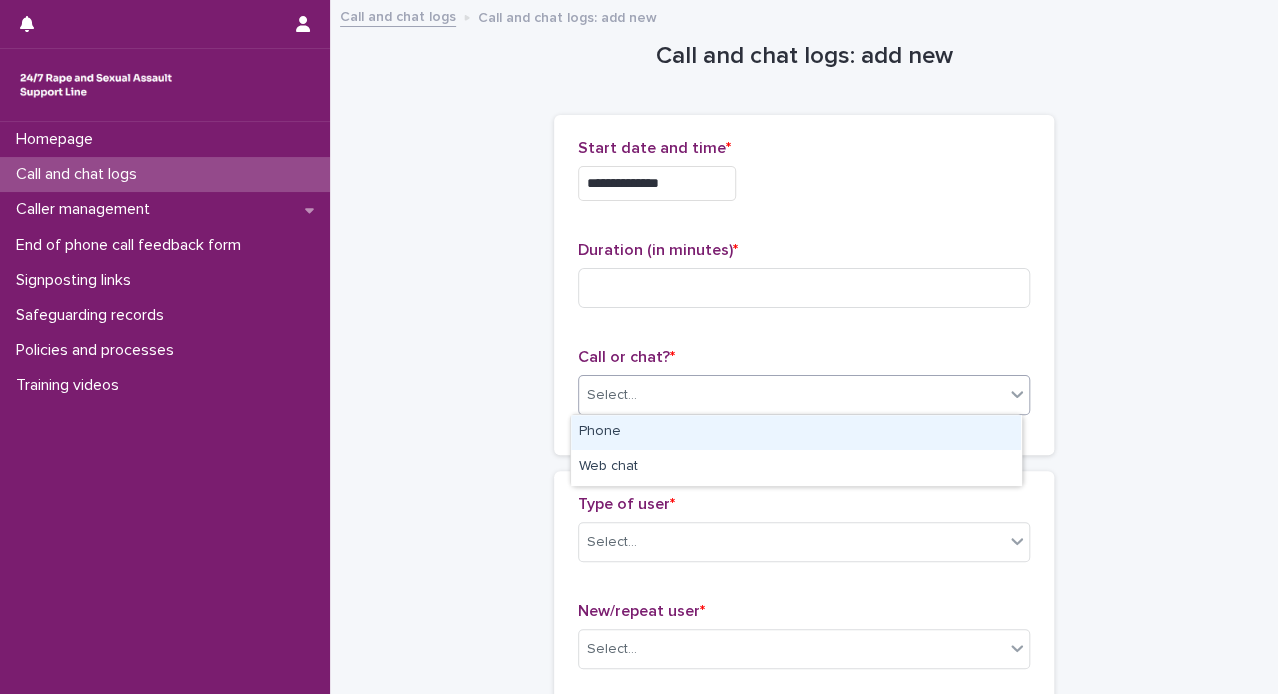 click on "Select..." at bounding box center (612, 395) 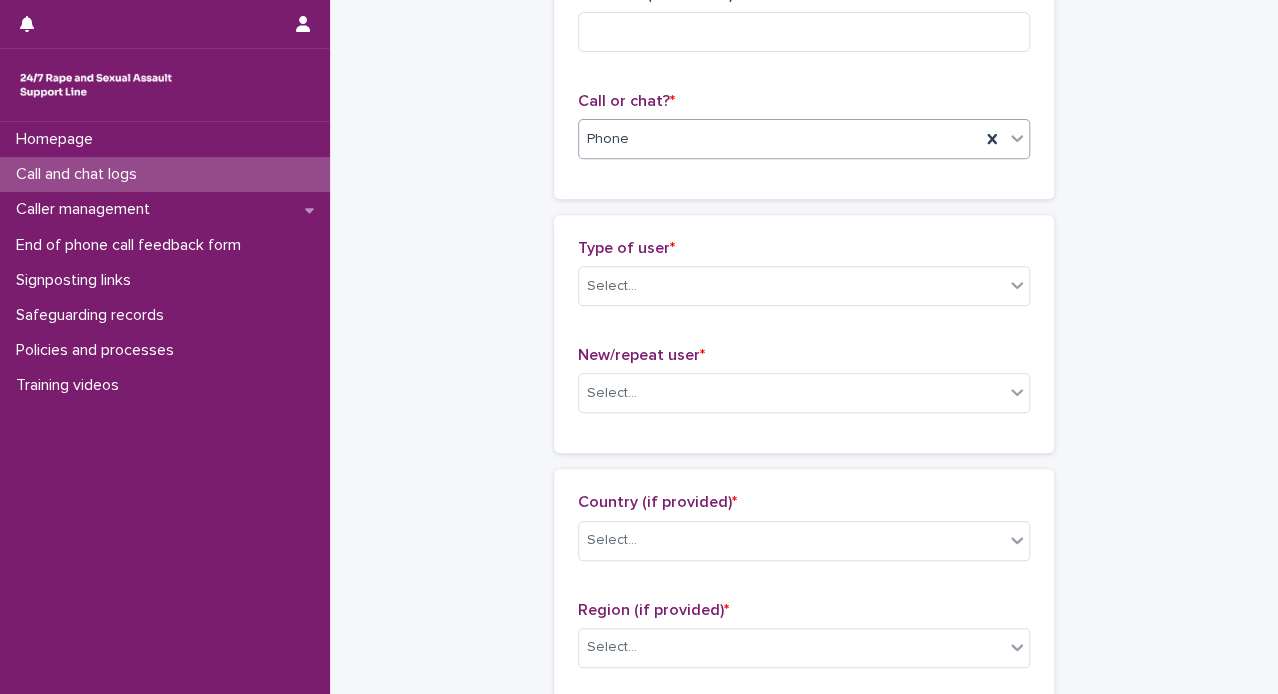 scroll, scrollTop: 273, scrollLeft: 0, axis: vertical 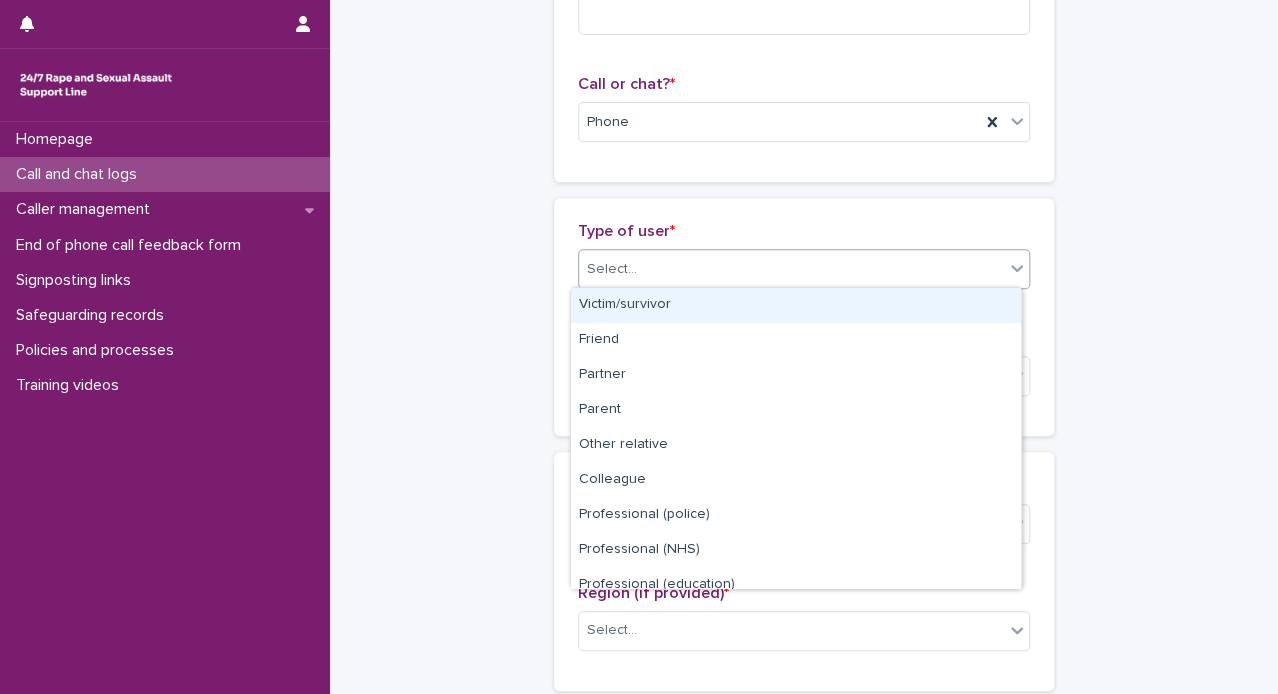 click on "Select..." at bounding box center (791, 269) 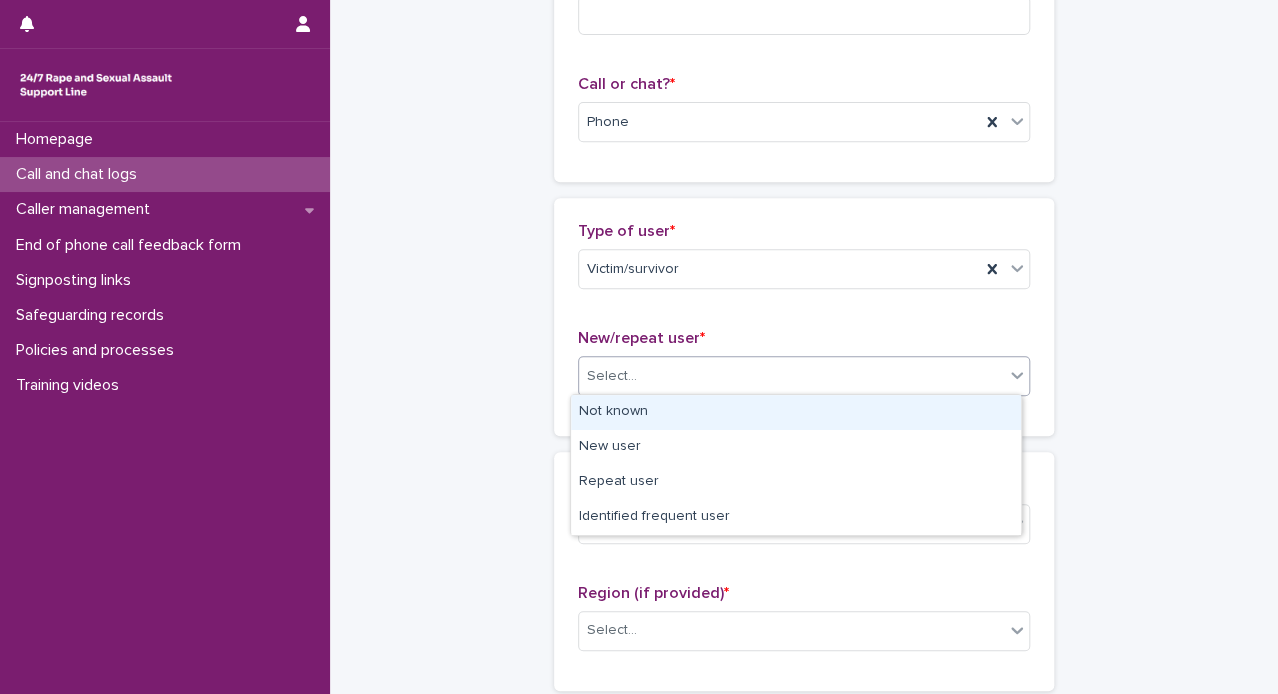 click on "Select..." at bounding box center (791, 376) 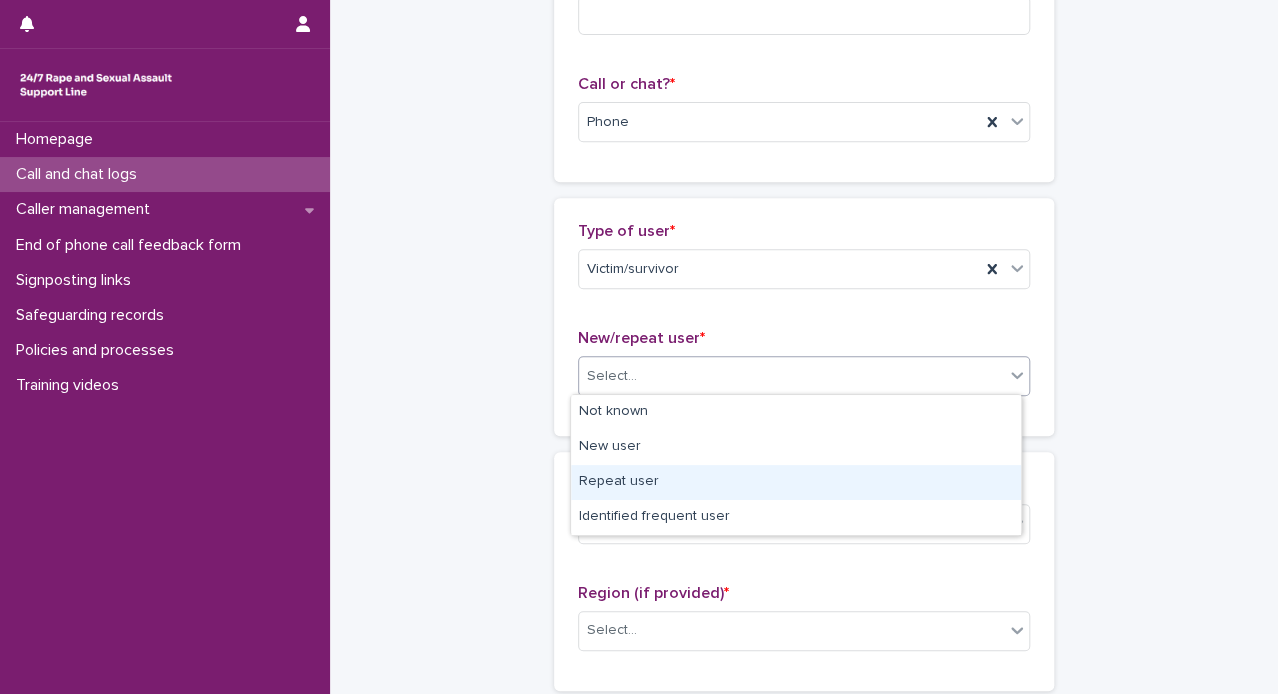 click on "Repeat user" at bounding box center [796, 482] 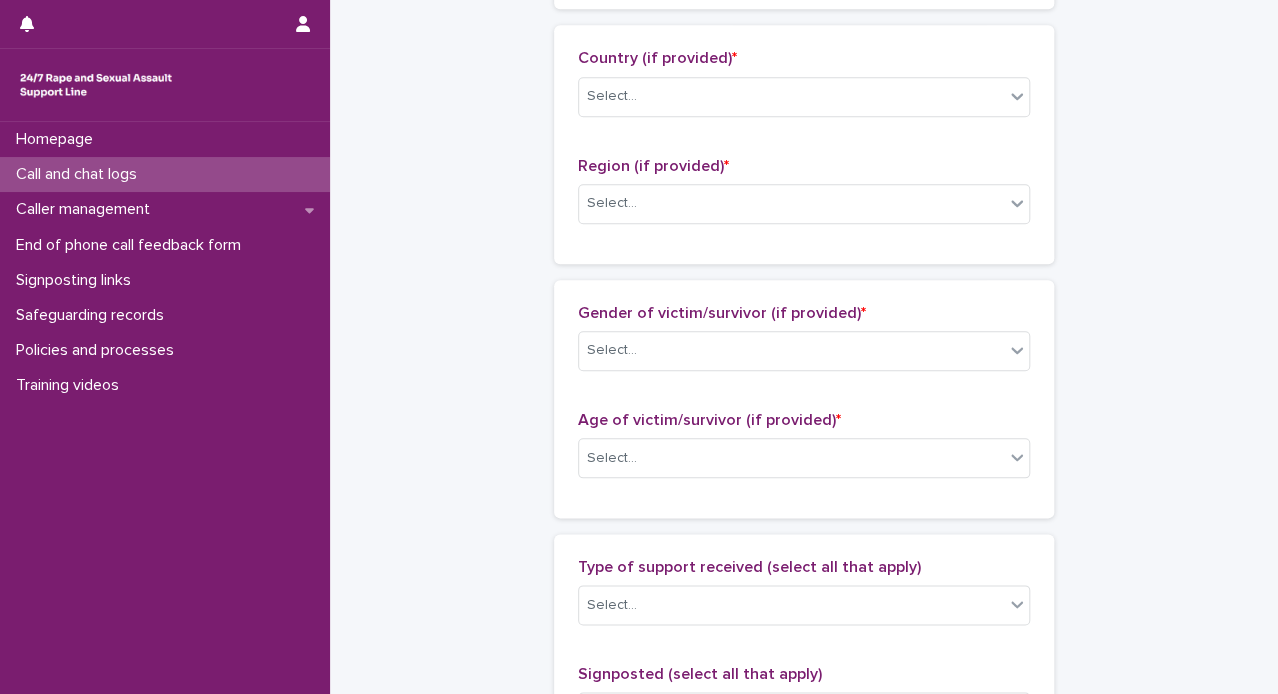scroll, scrollTop: 708, scrollLeft: 0, axis: vertical 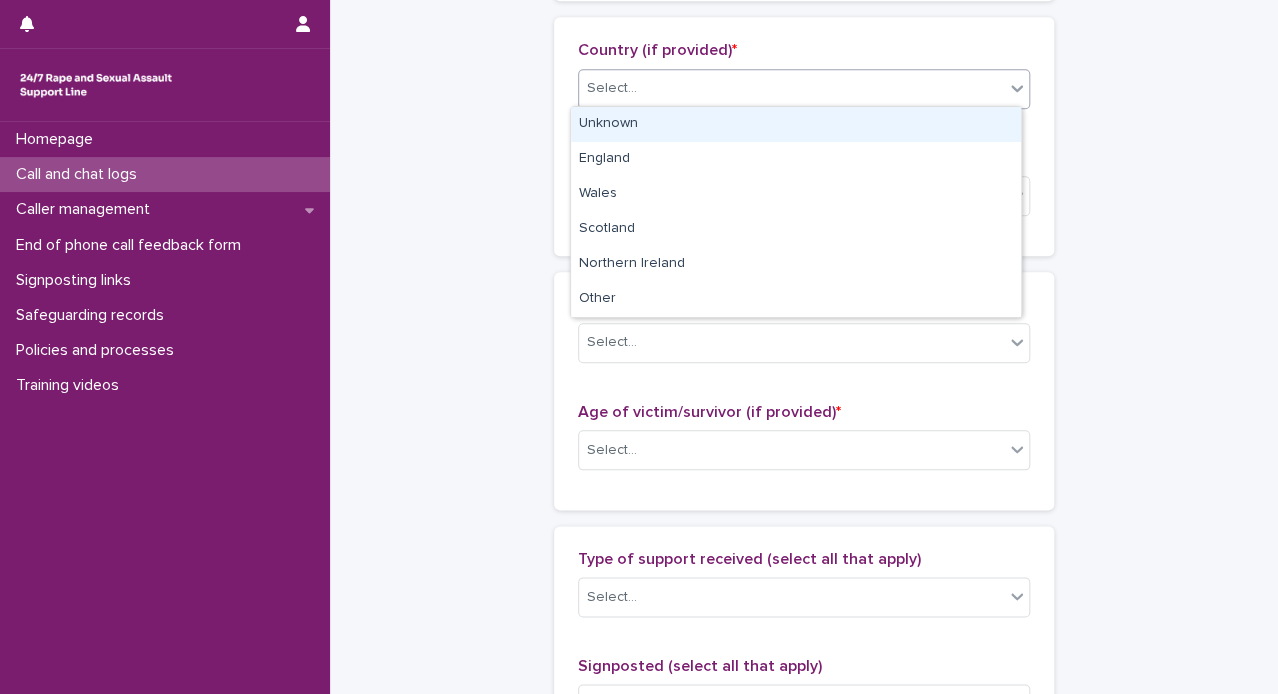 click on "Select..." at bounding box center (791, 88) 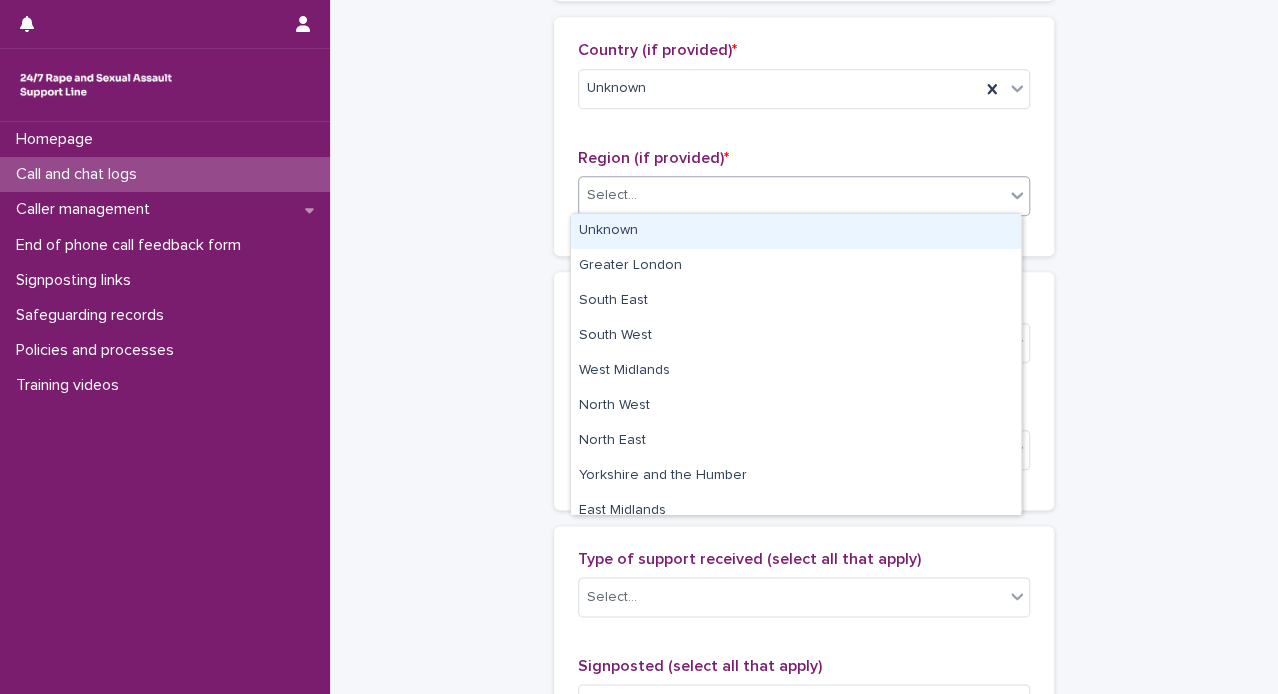 drag, startPoint x: 606, startPoint y: 197, endPoint x: 601, endPoint y: 231, distance: 34.36568 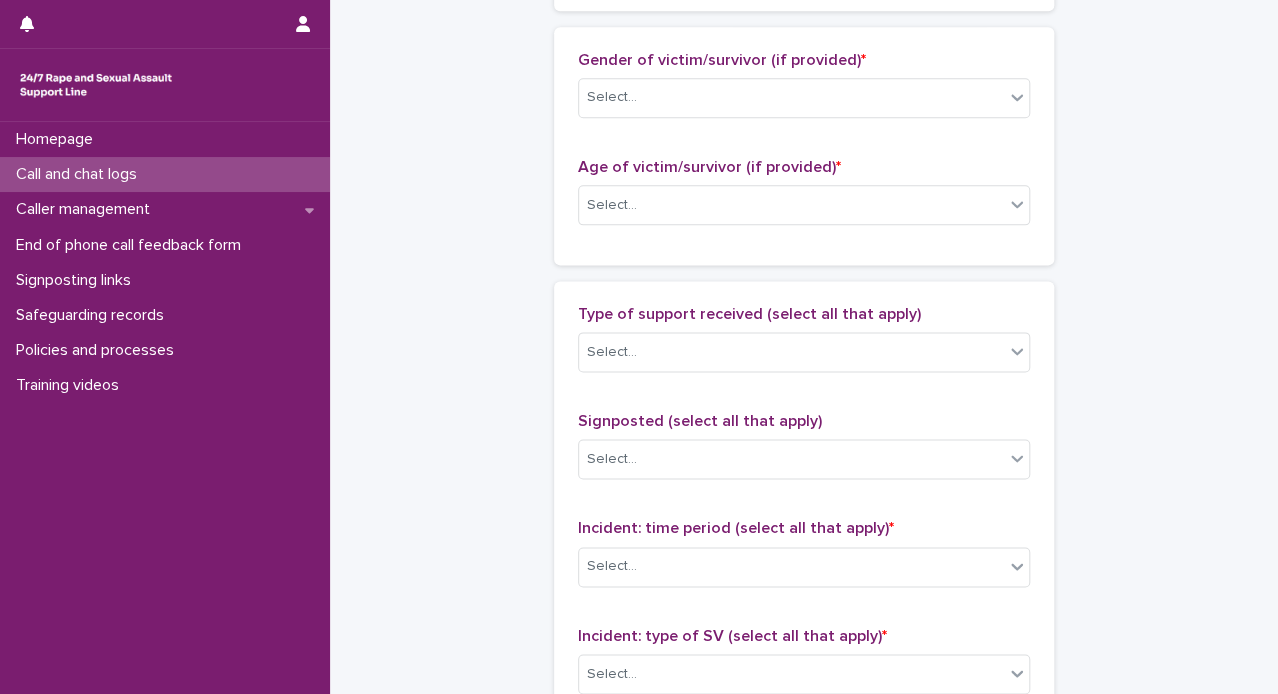 scroll, scrollTop: 959, scrollLeft: 0, axis: vertical 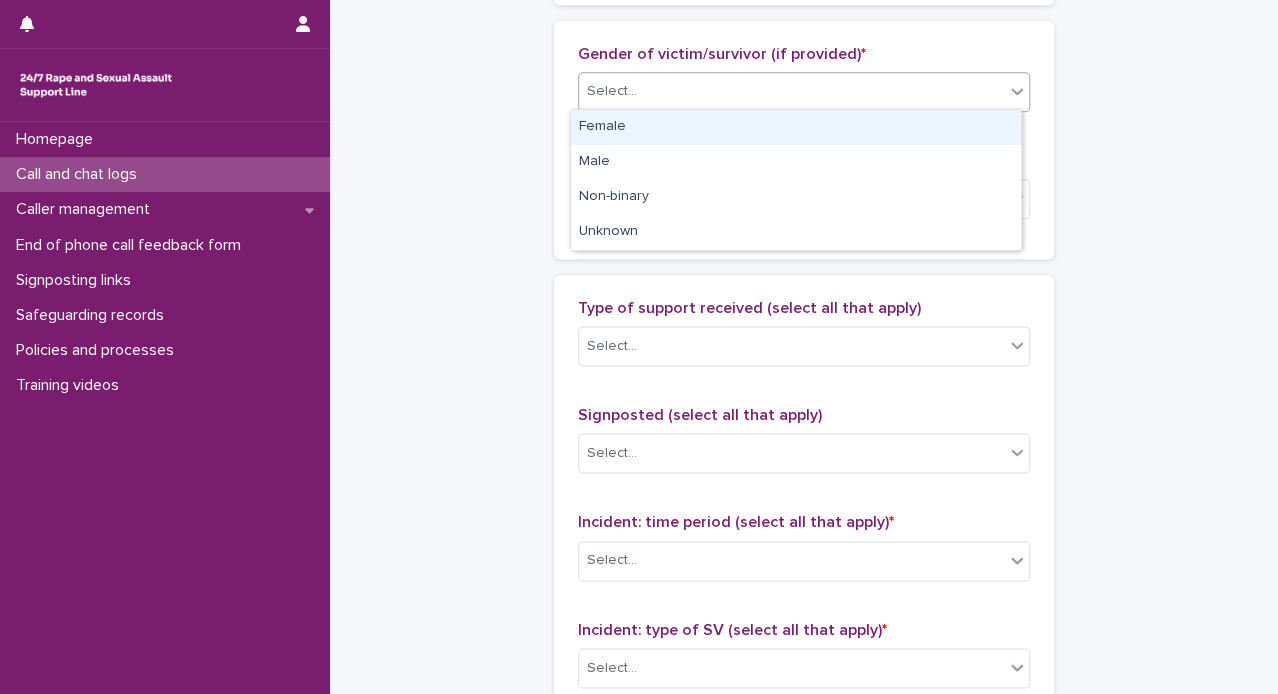 click on "Select..." at bounding box center [791, 91] 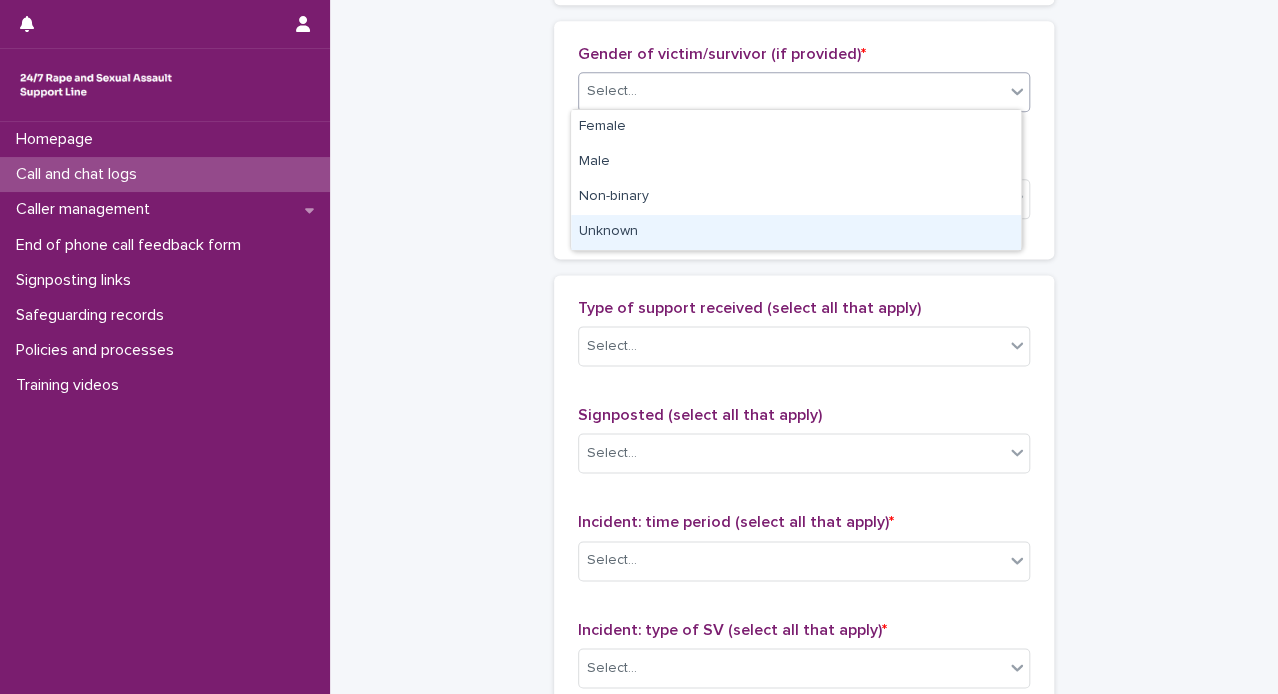 click on "Unknown" at bounding box center [796, 232] 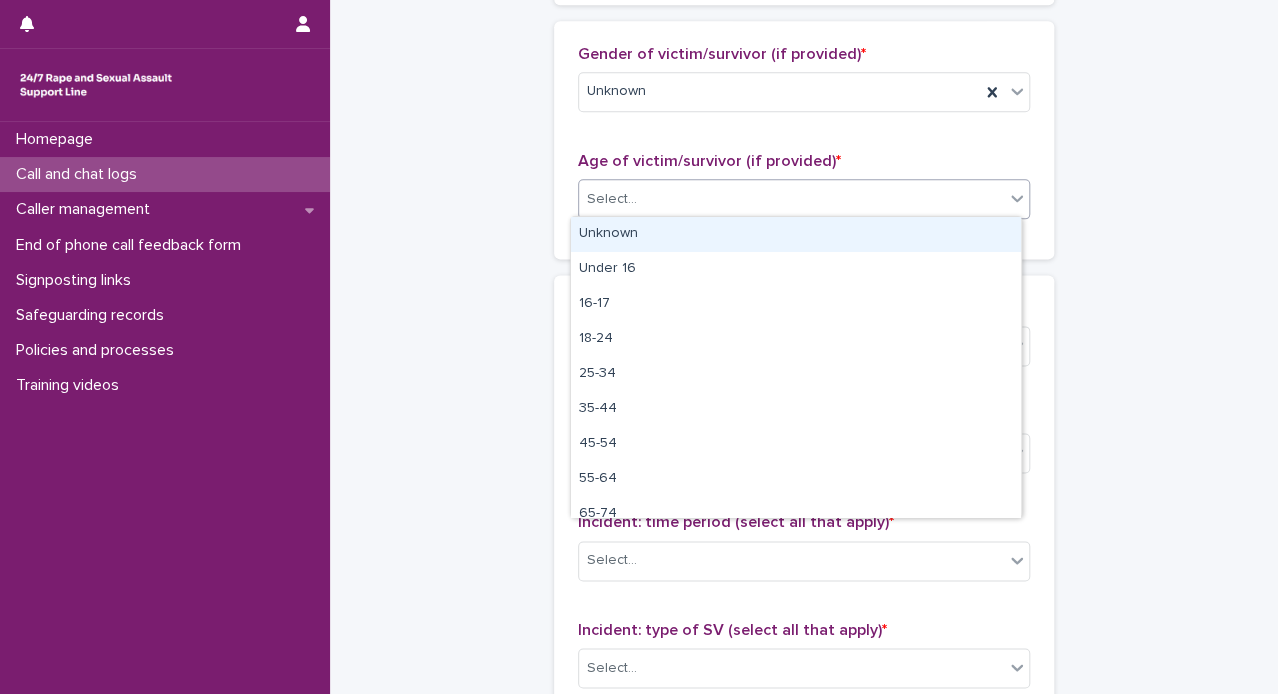 drag, startPoint x: 628, startPoint y: 192, endPoint x: 607, endPoint y: 235, distance: 47.853943 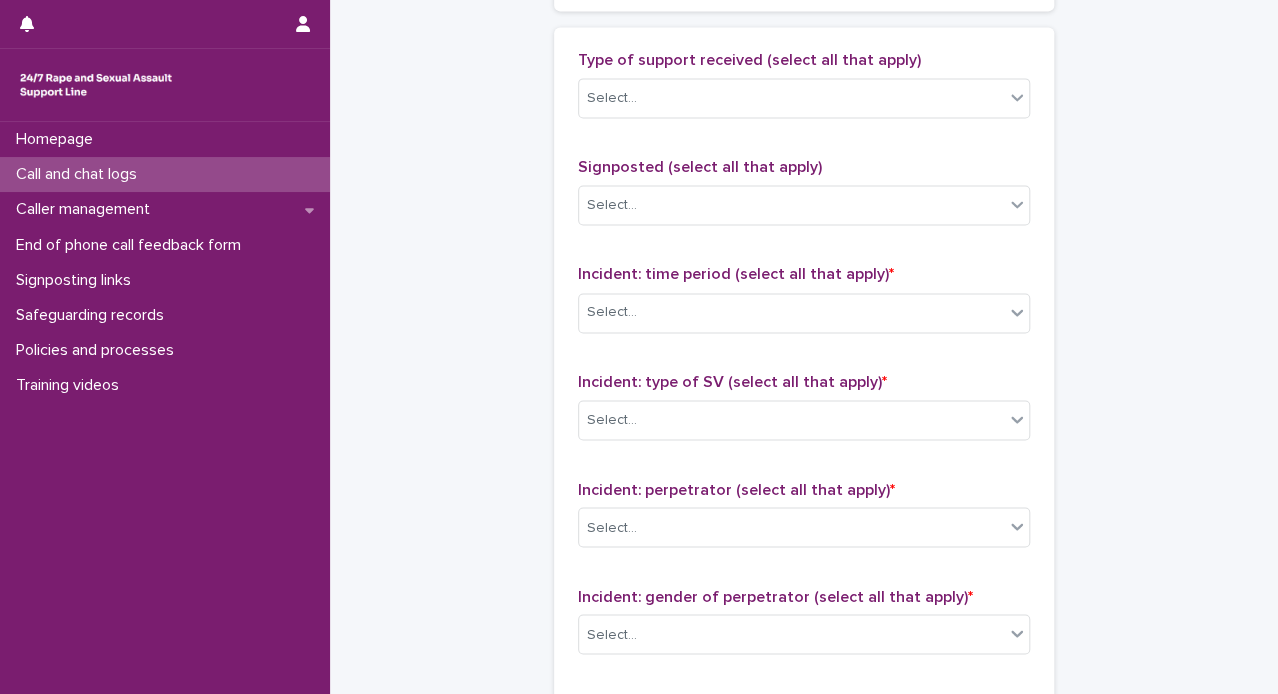 scroll, scrollTop: 1216, scrollLeft: 0, axis: vertical 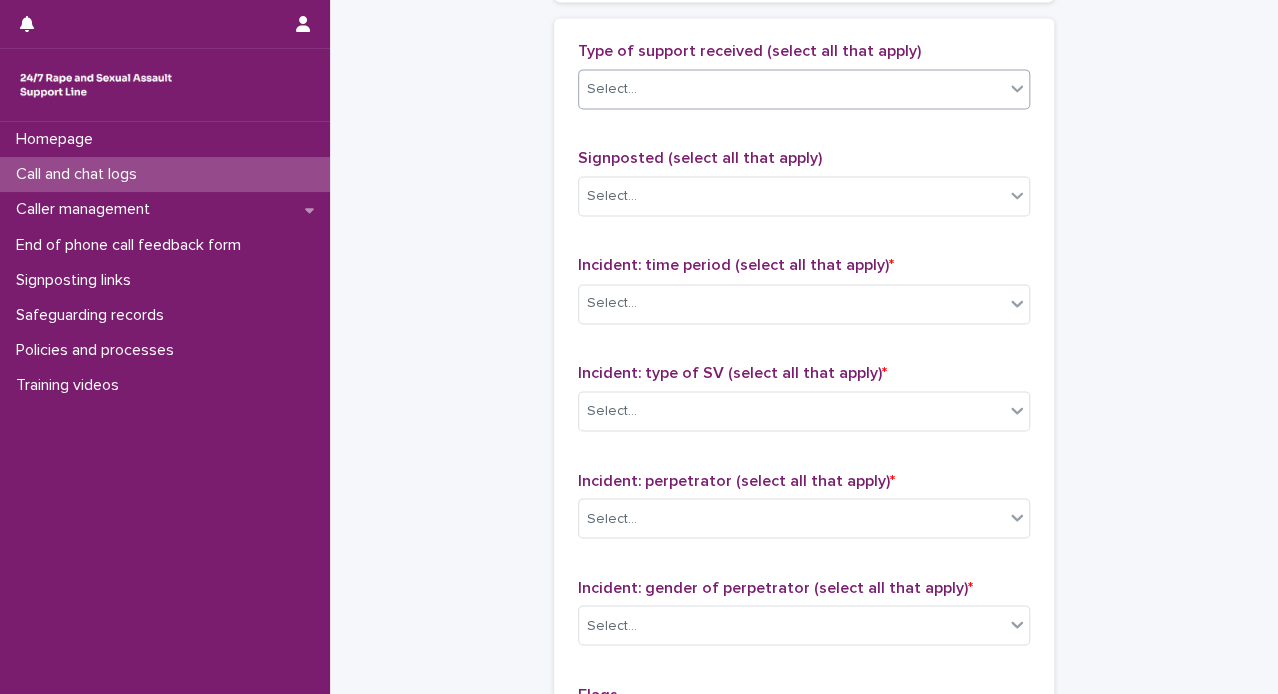 click on "Select..." at bounding box center (791, 89) 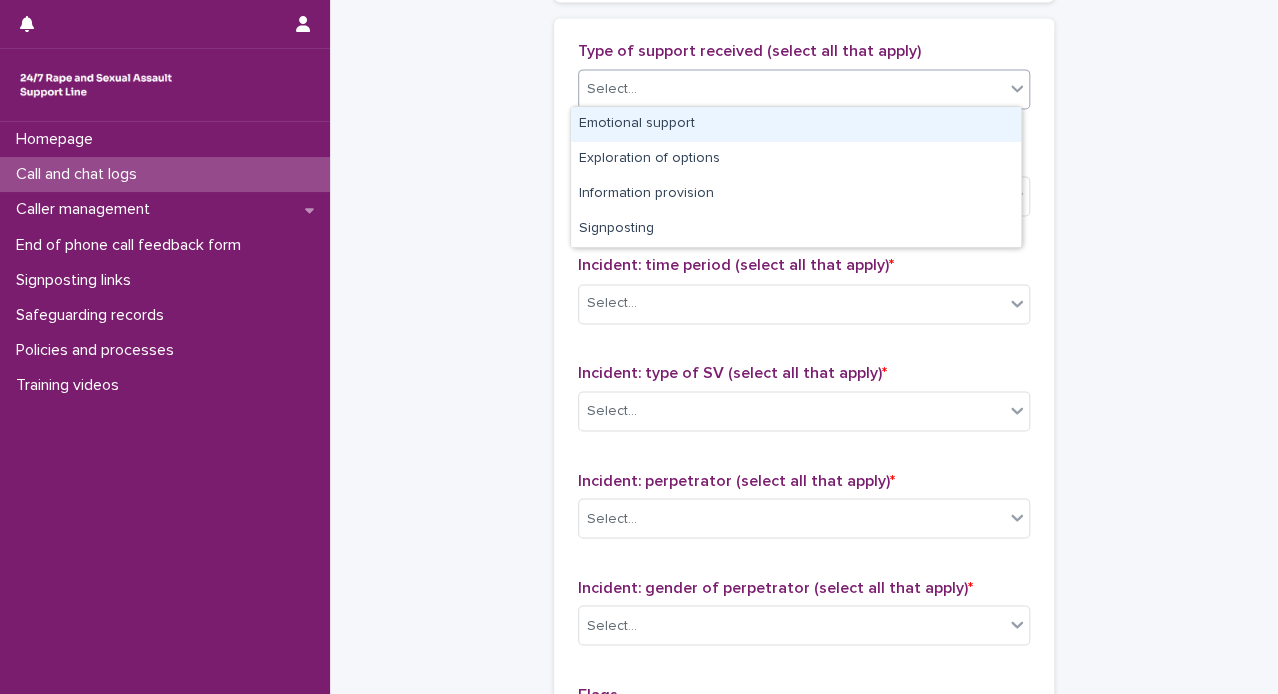 click on "Emotional support" at bounding box center [796, 124] 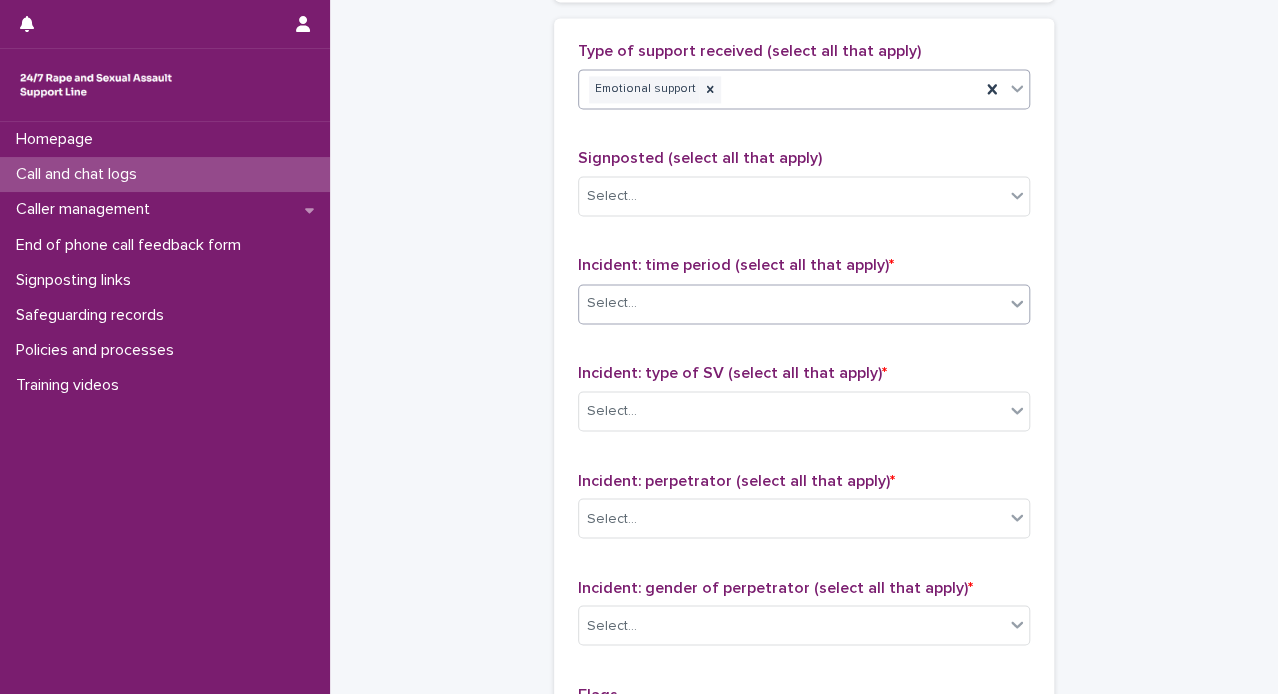 click on "Select..." at bounding box center (791, 303) 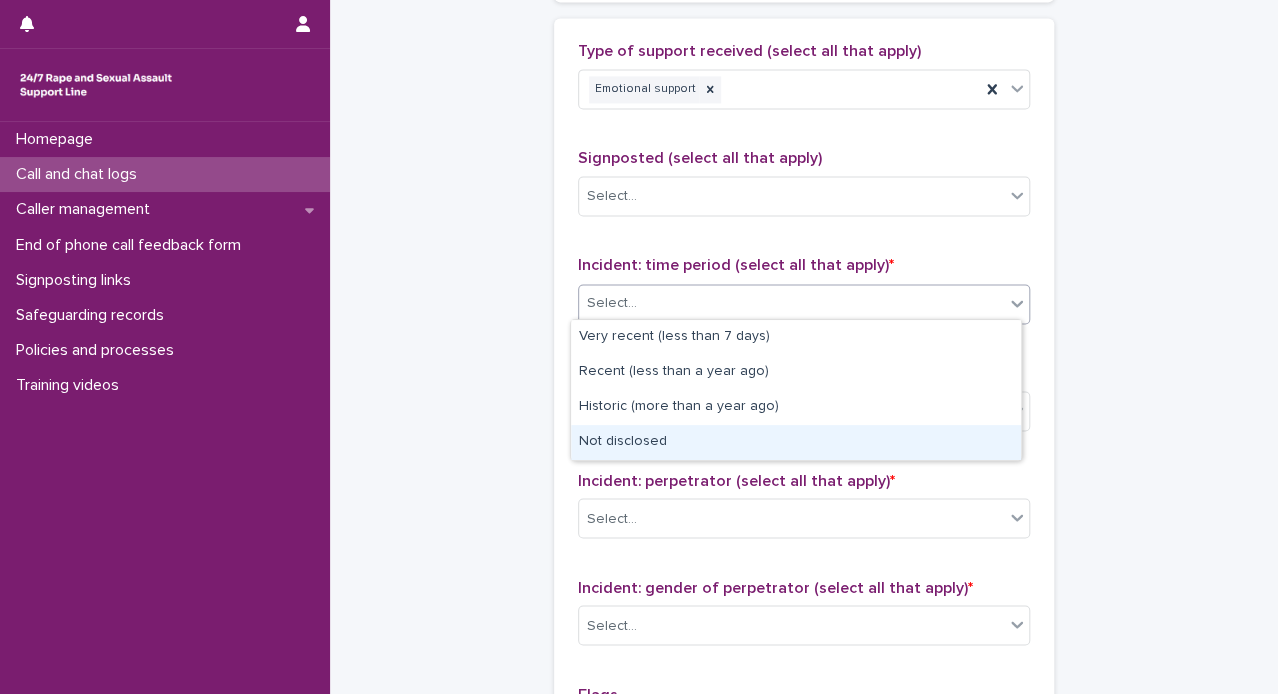 click on "Not disclosed" at bounding box center [796, 442] 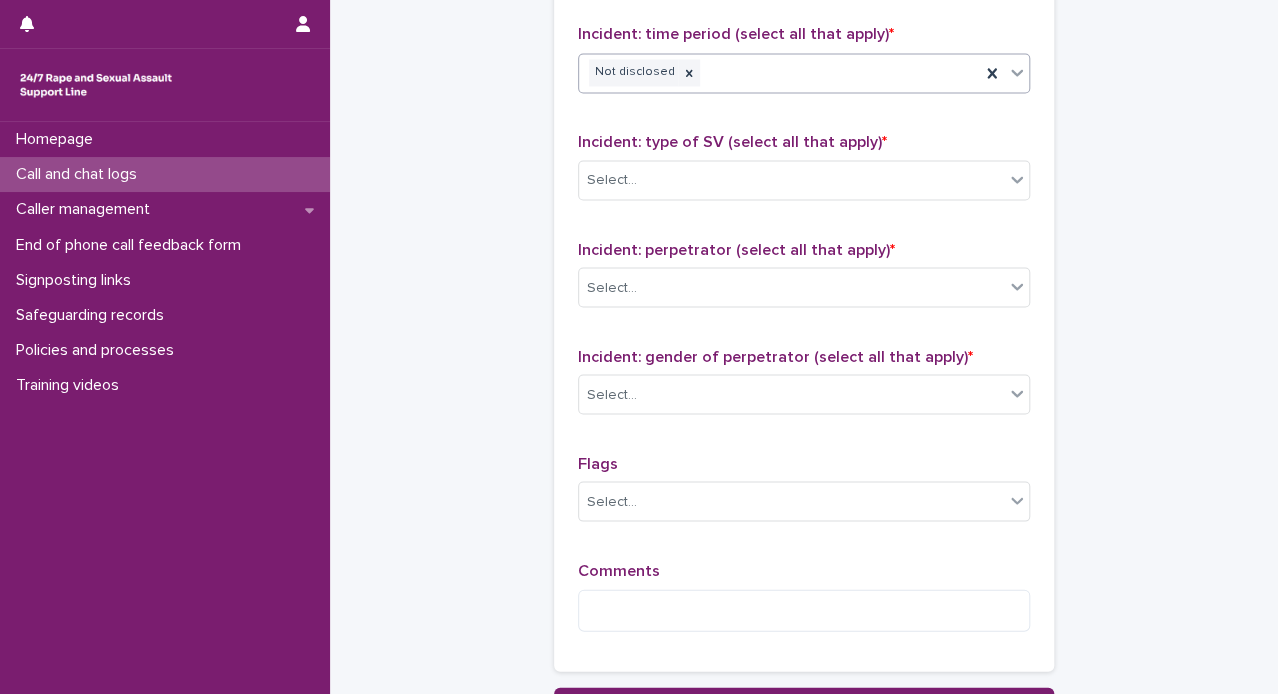 scroll, scrollTop: 1464, scrollLeft: 0, axis: vertical 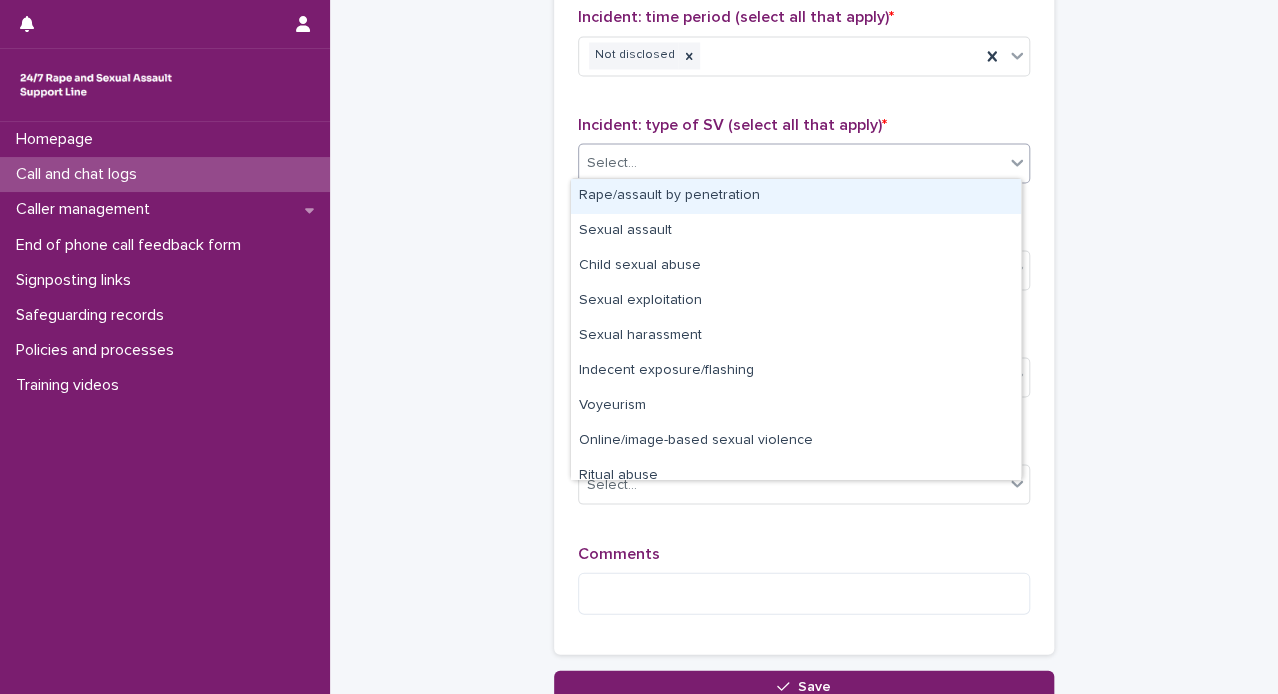 click on "Select..." at bounding box center (791, 162) 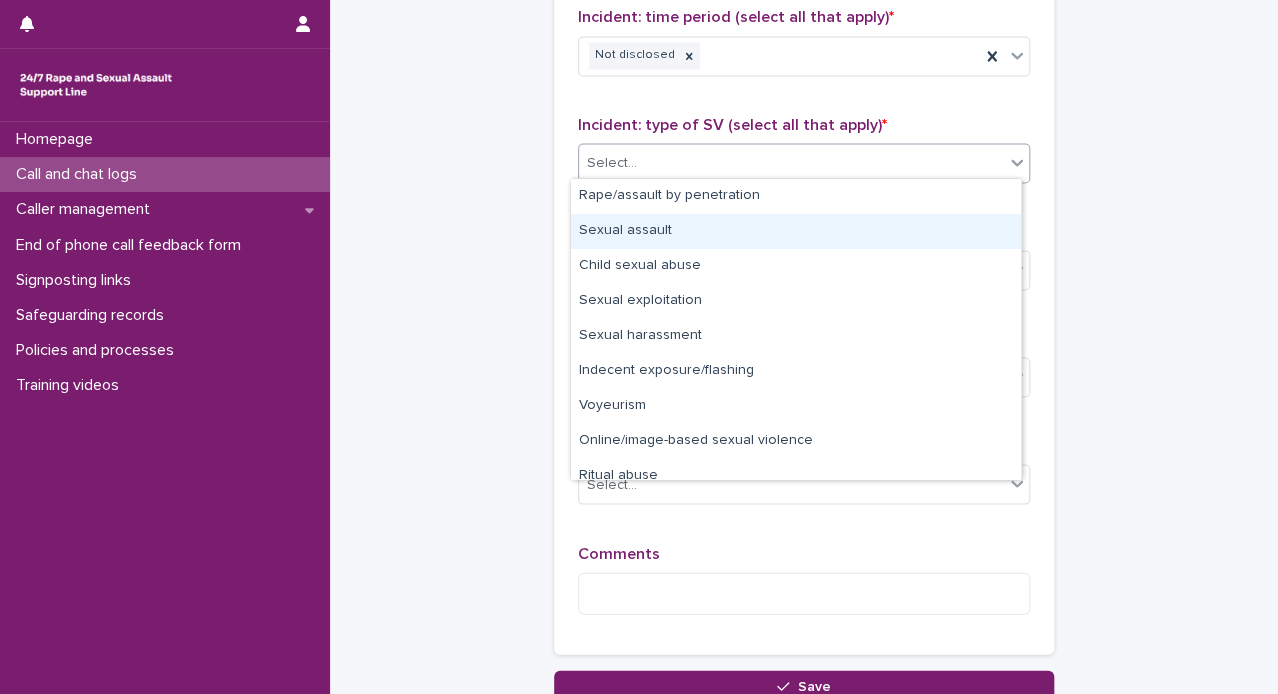 scroll, scrollTop: 50, scrollLeft: 0, axis: vertical 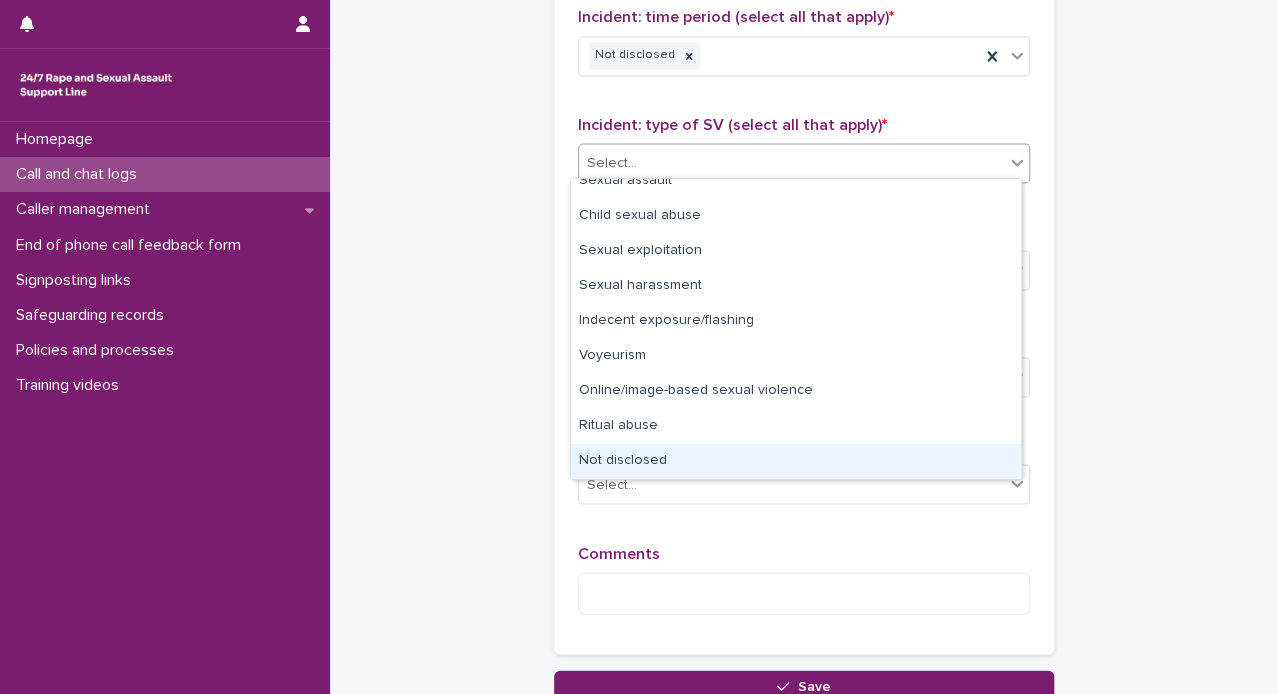 click on "Not disclosed" at bounding box center [796, 461] 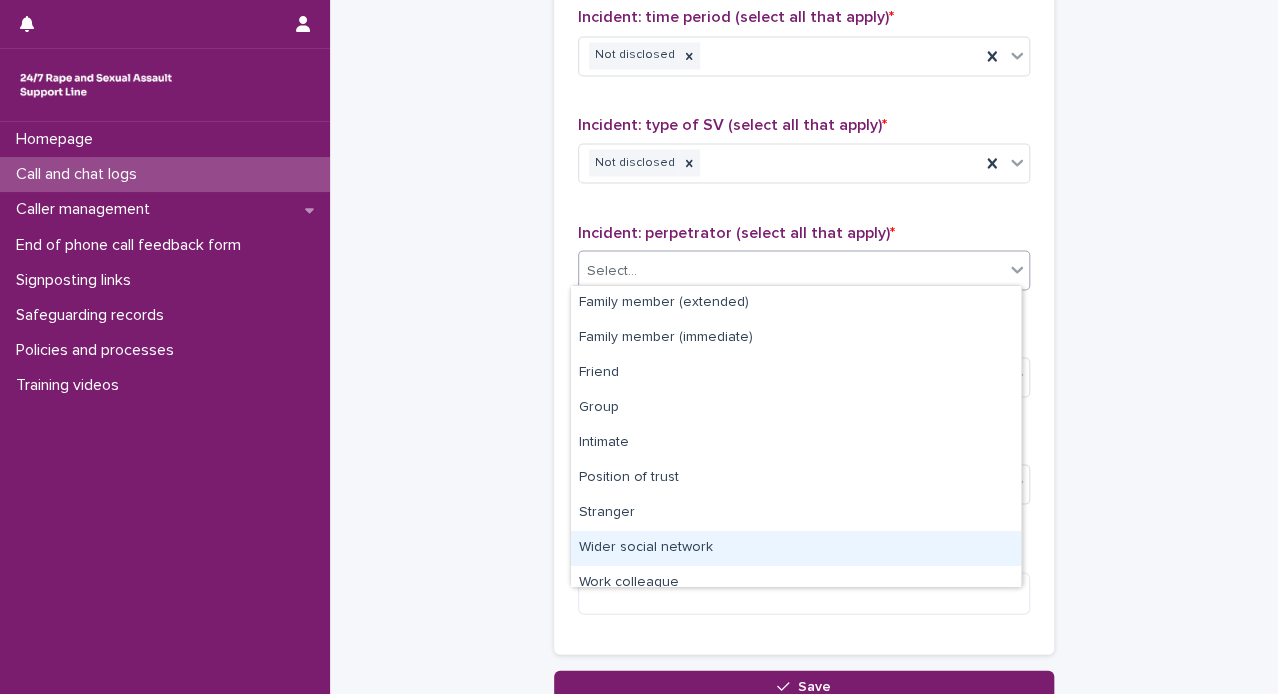 drag, startPoint x: 713, startPoint y: 267, endPoint x: 1013, endPoint y: 572, distance: 427.8142 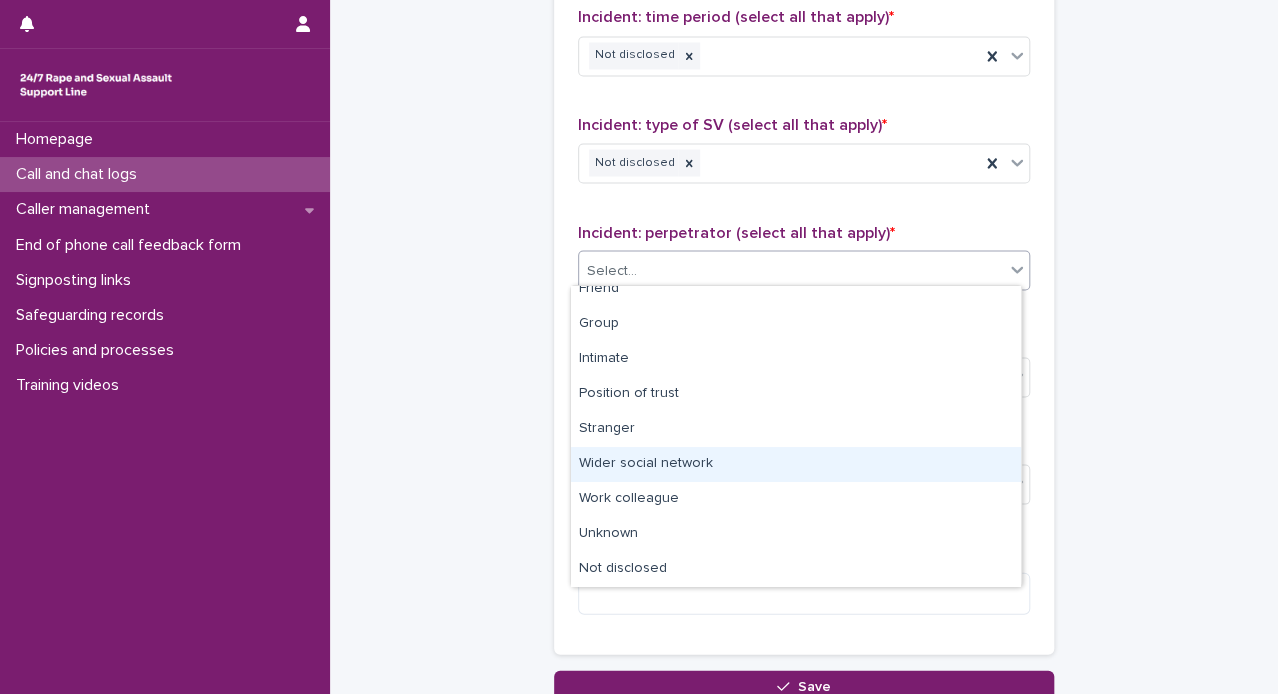 scroll, scrollTop: 84, scrollLeft: 0, axis: vertical 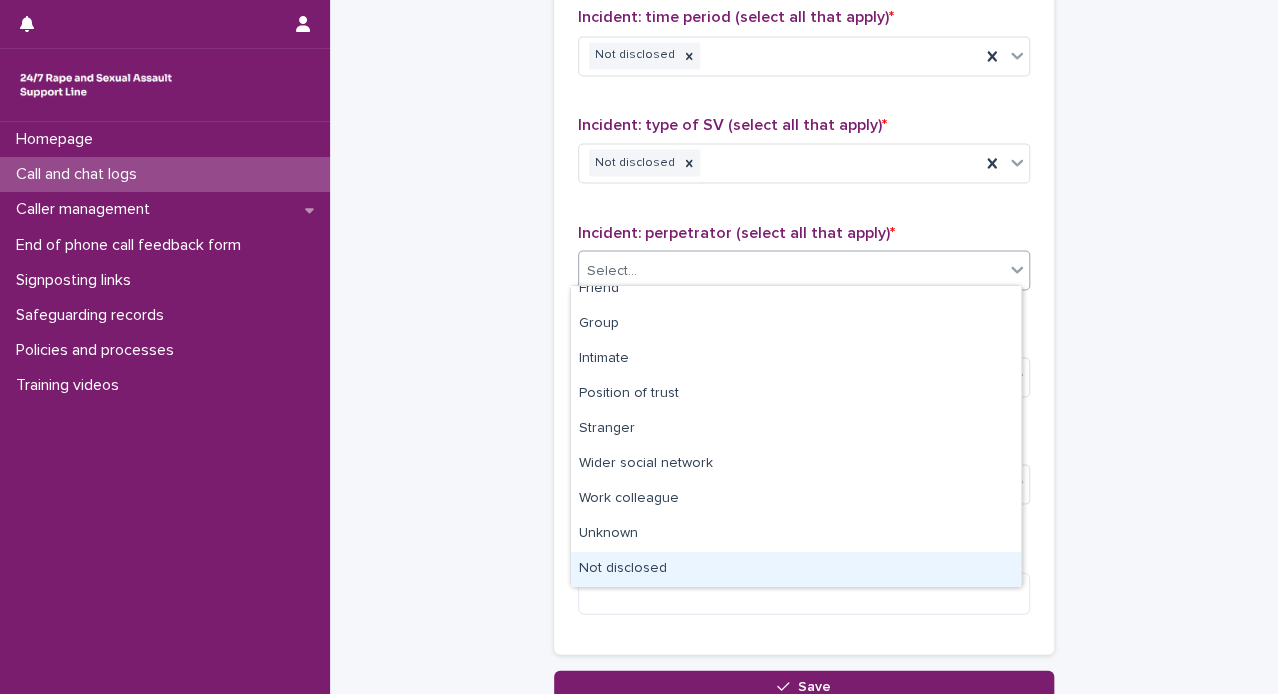 click on "Not disclosed" at bounding box center (796, 569) 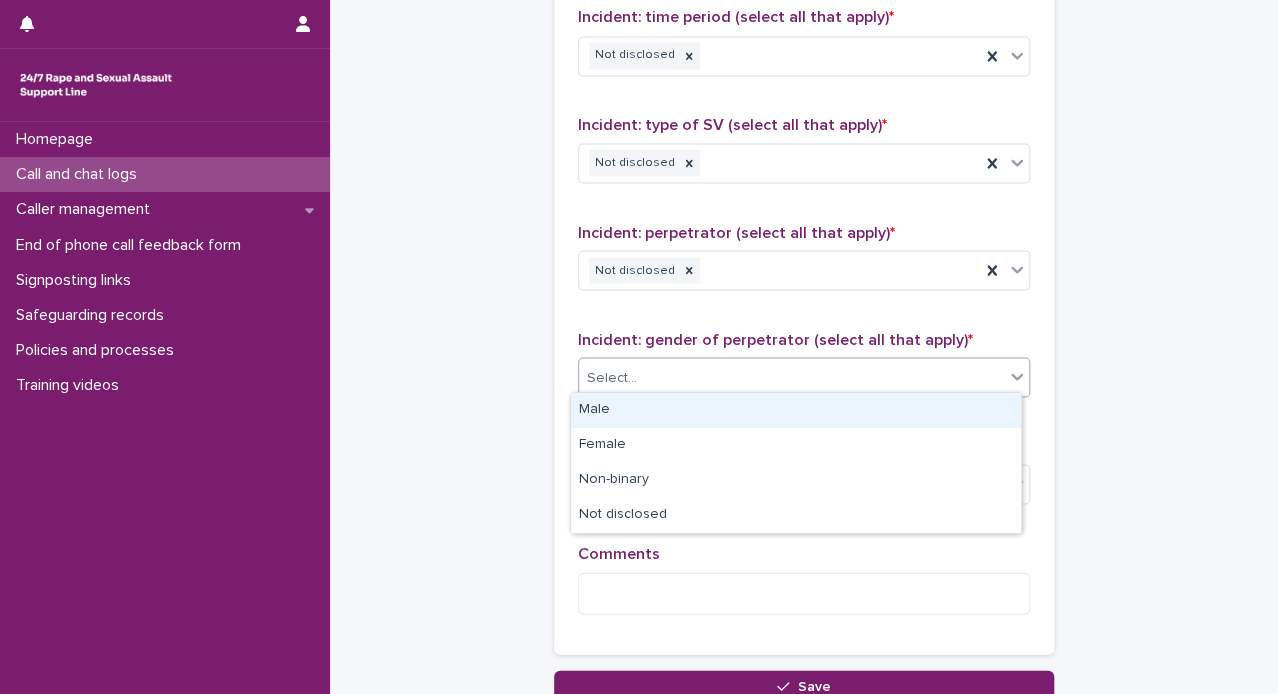 click on "Select..." at bounding box center [791, 377] 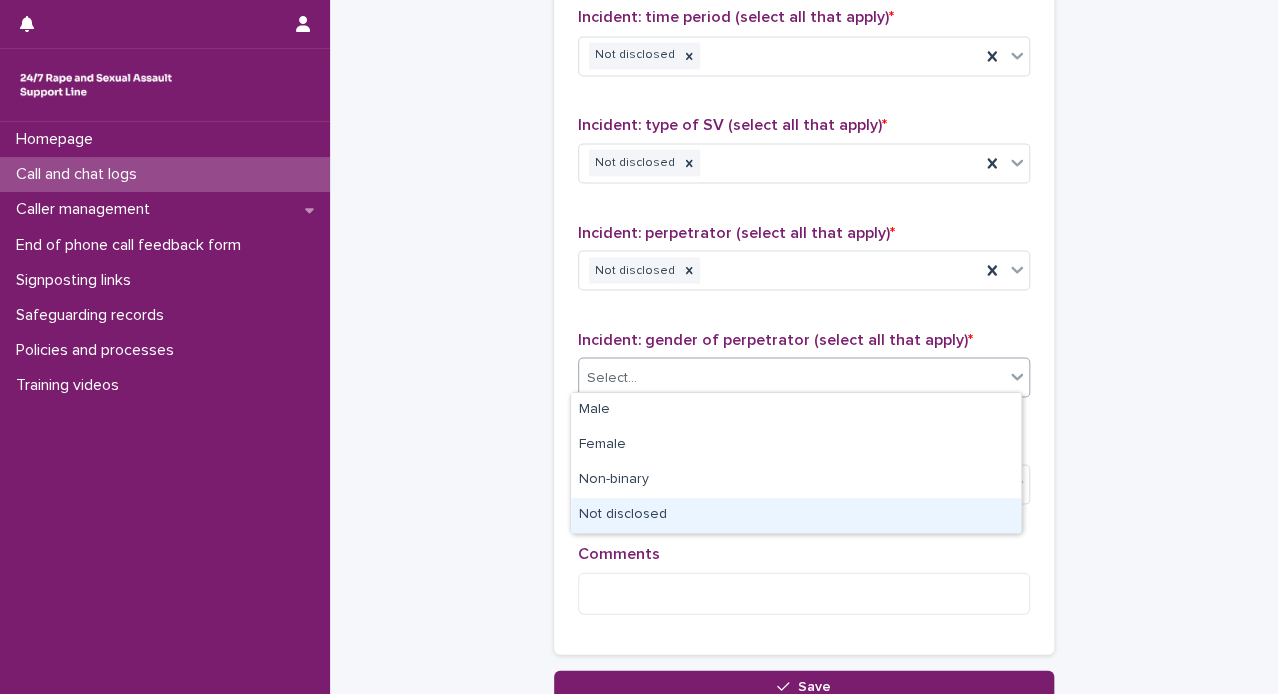click on "Not disclosed" at bounding box center (796, 515) 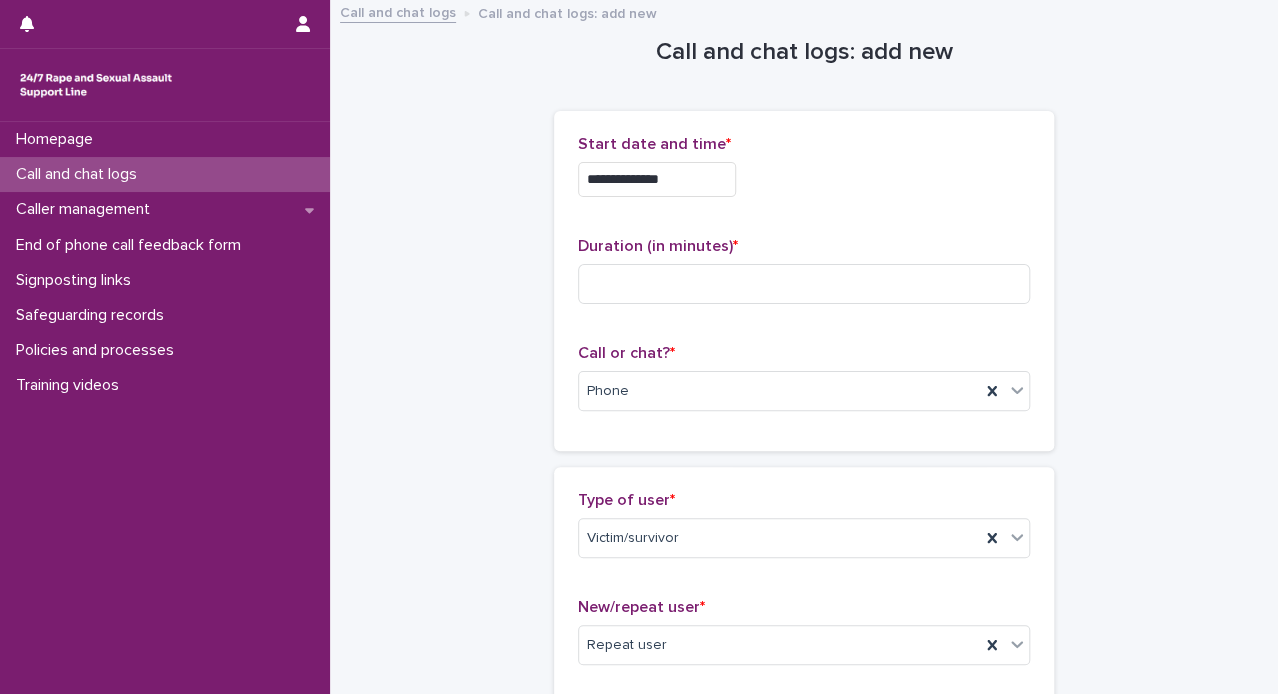 scroll, scrollTop: 0, scrollLeft: 0, axis: both 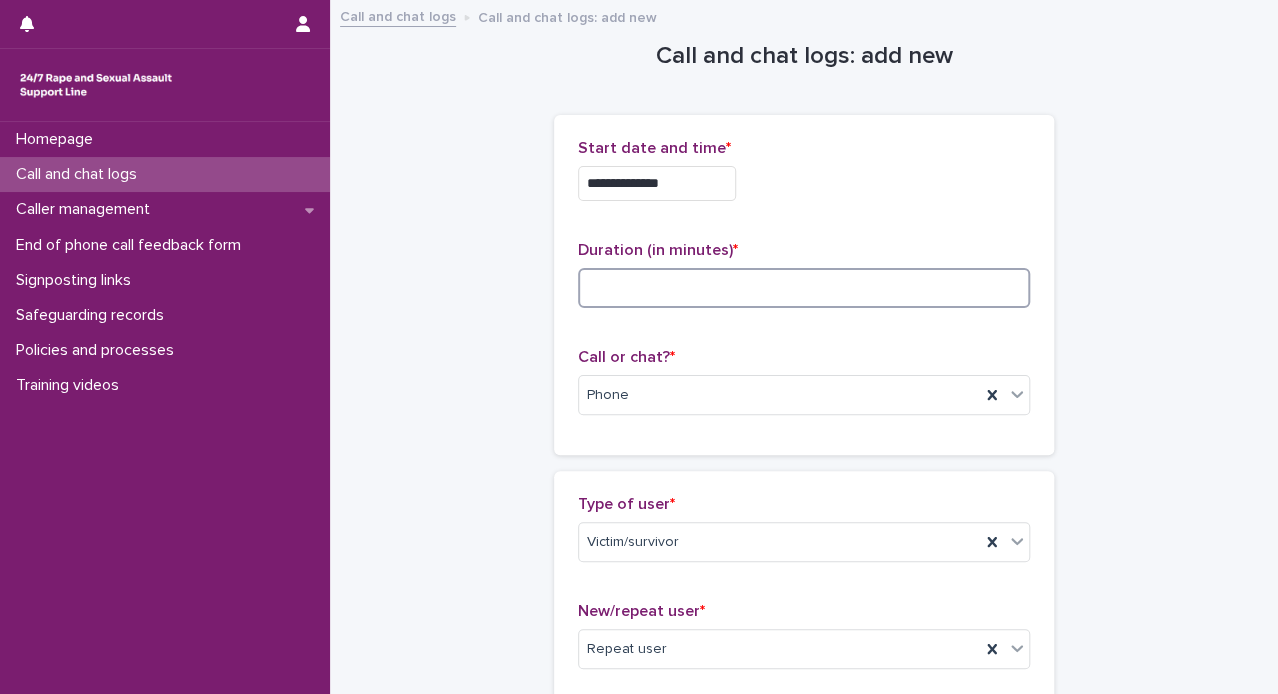 click at bounding box center (804, 288) 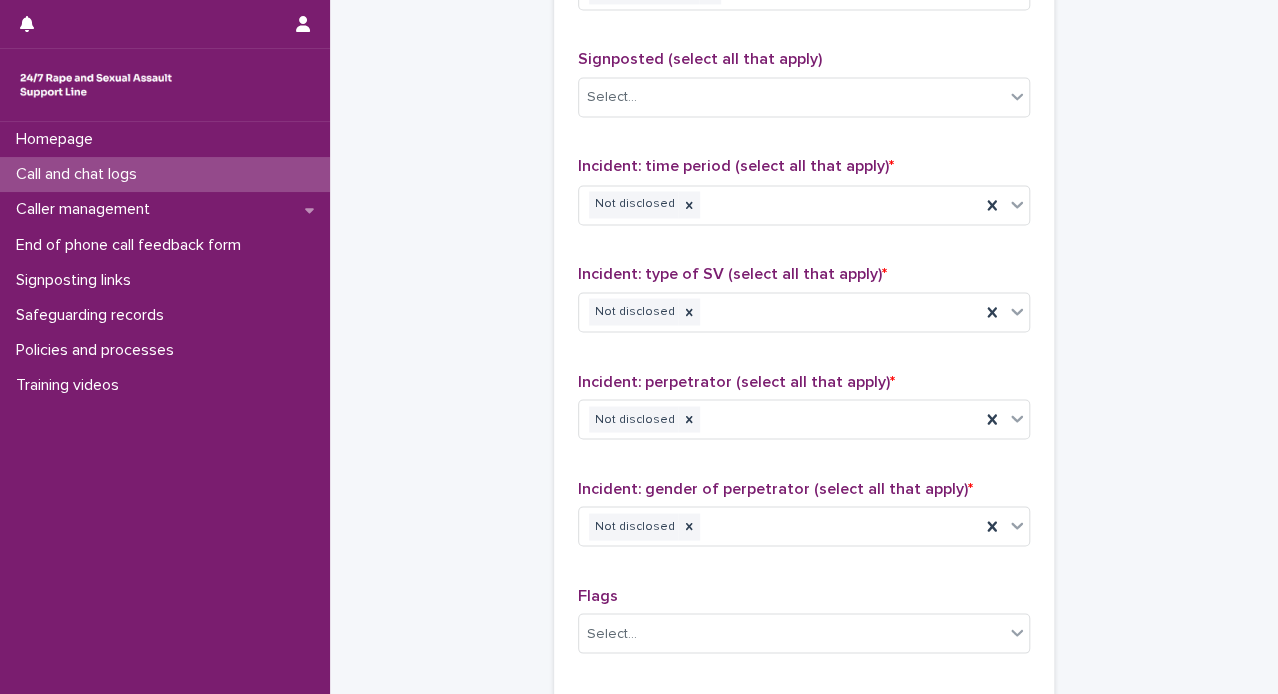 scroll, scrollTop: 1622, scrollLeft: 0, axis: vertical 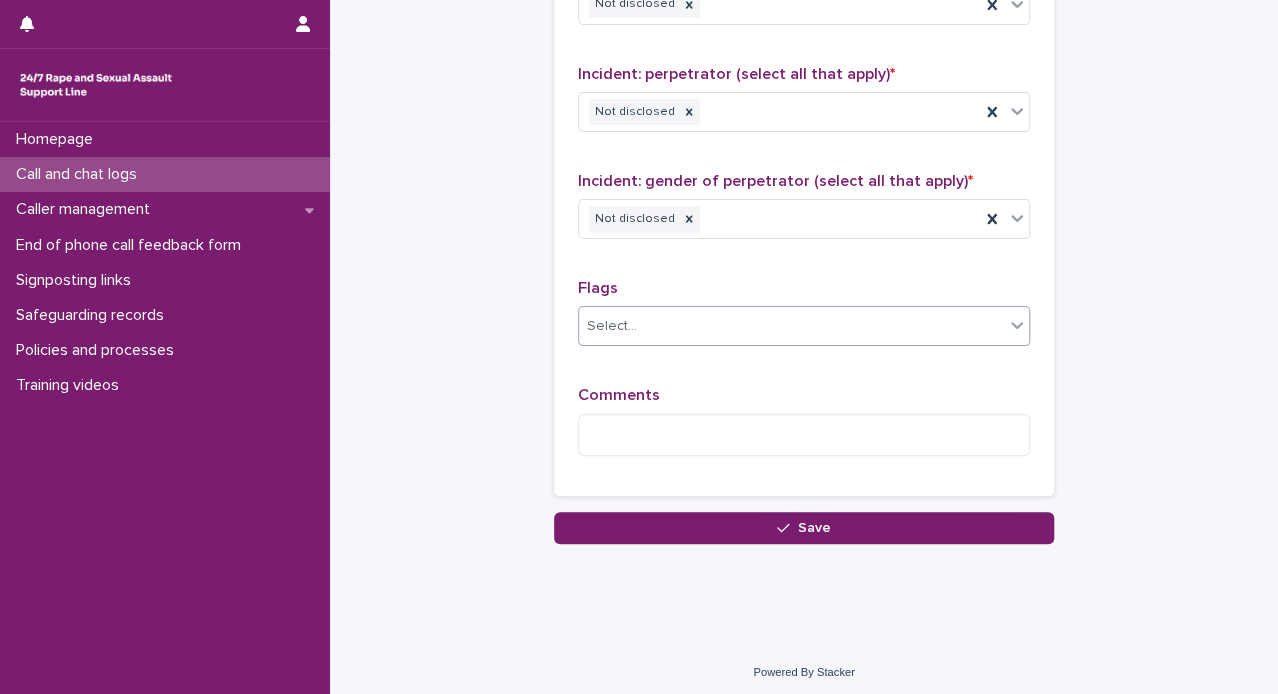 type on "**" 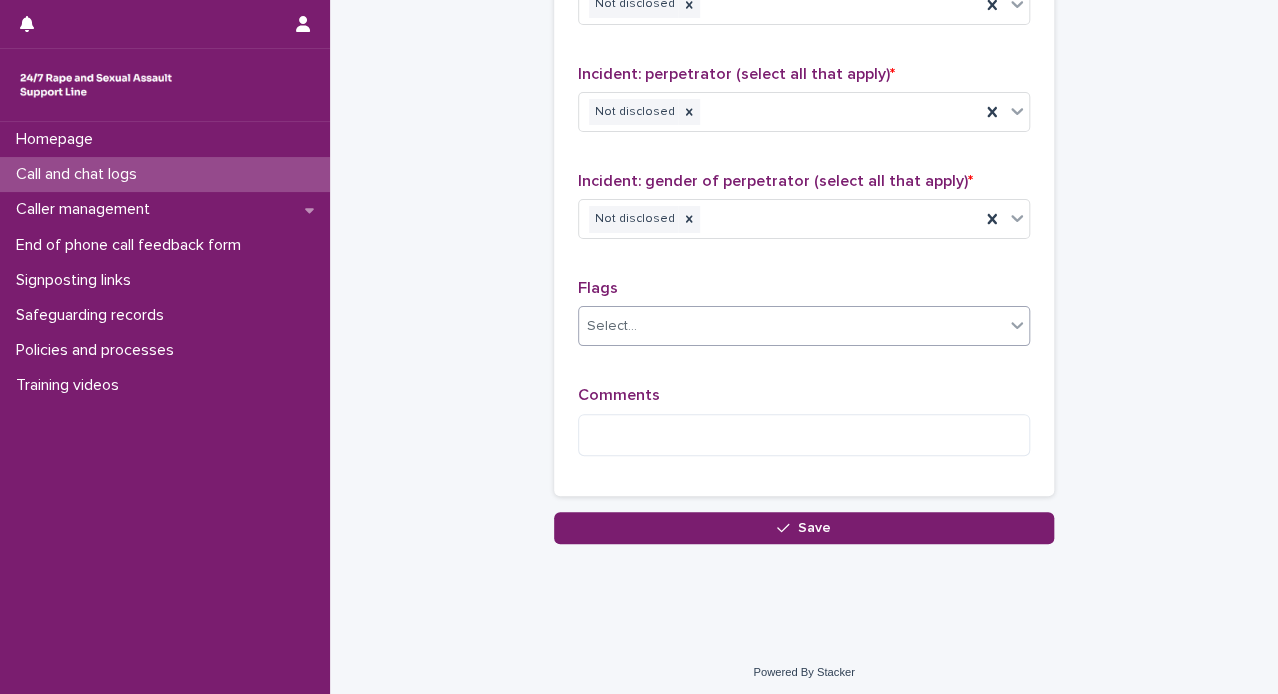 click on "Select..." at bounding box center (791, 326) 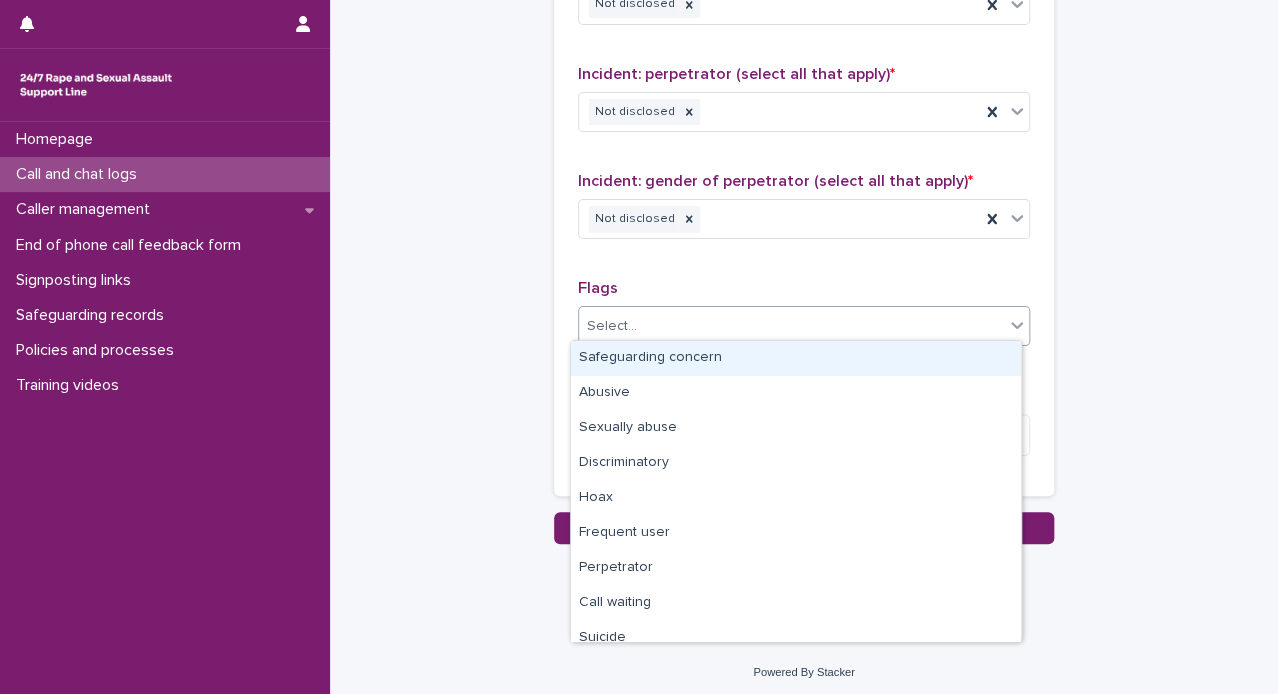 click on "Safeguarding concern" at bounding box center [796, 358] 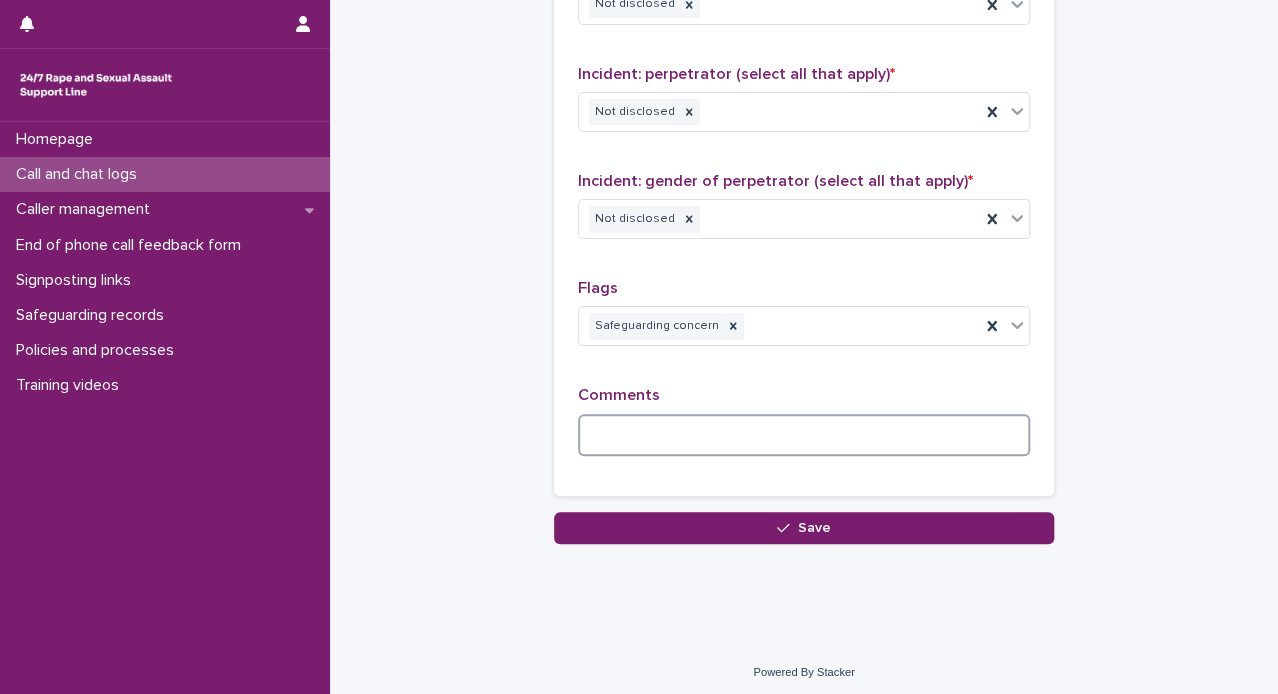 click at bounding box center (804, 435) 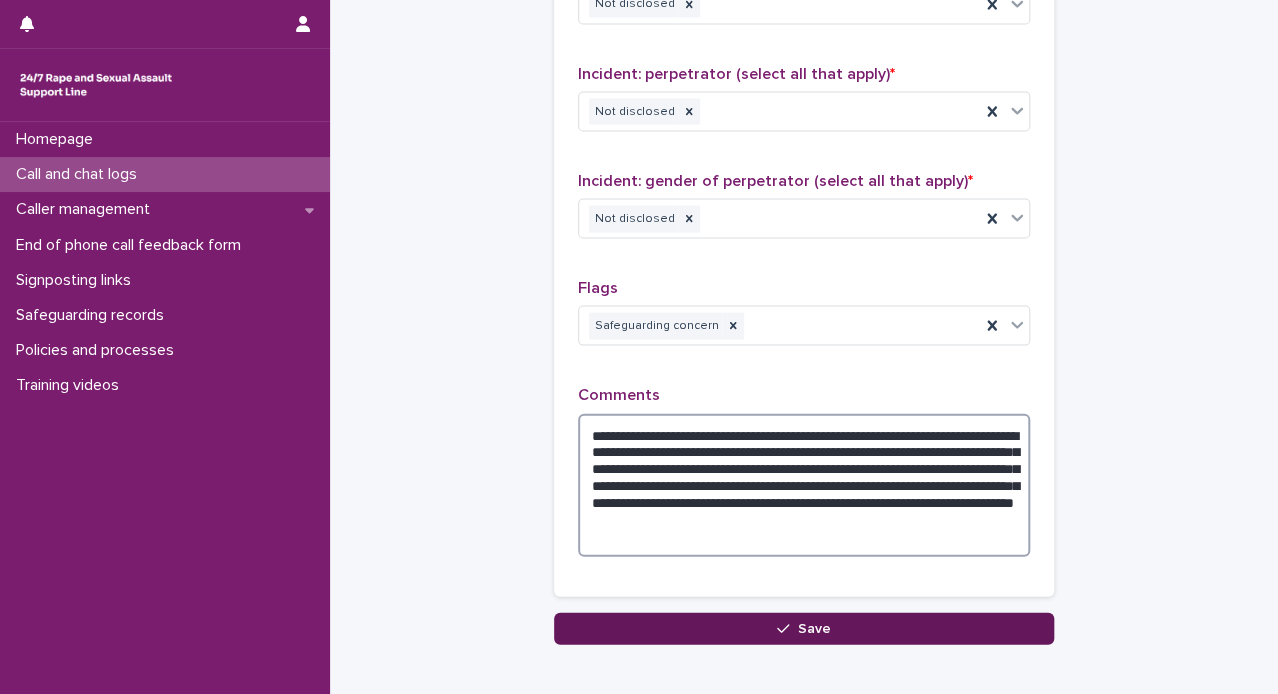 type on "**********" 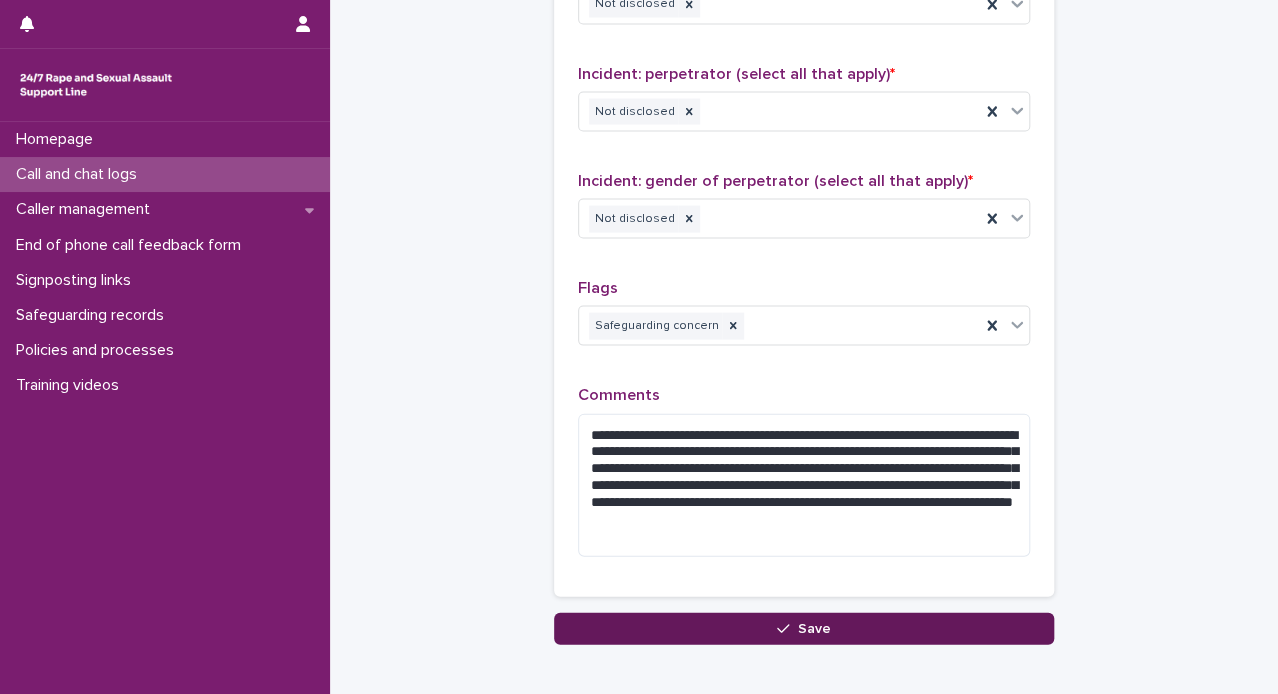 click on "Save" at bounding box center [804, 629] 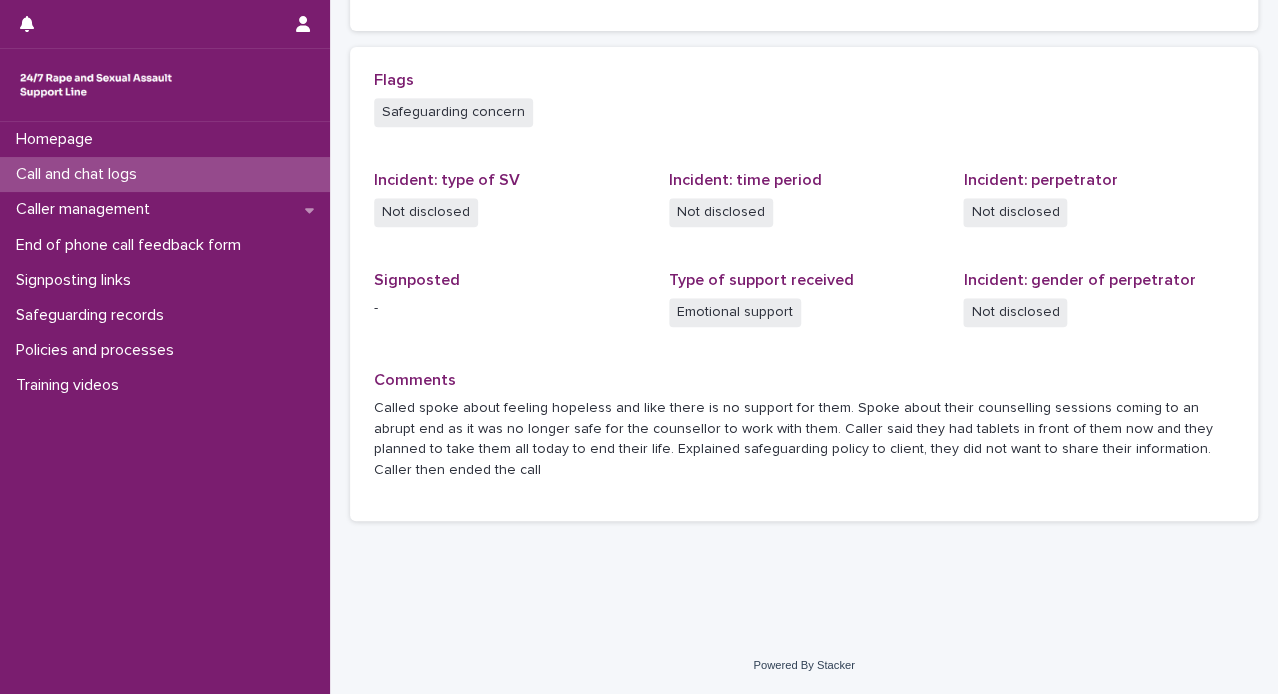 scroll, scrollTop: 0, scrollLeft: 0, axis: both 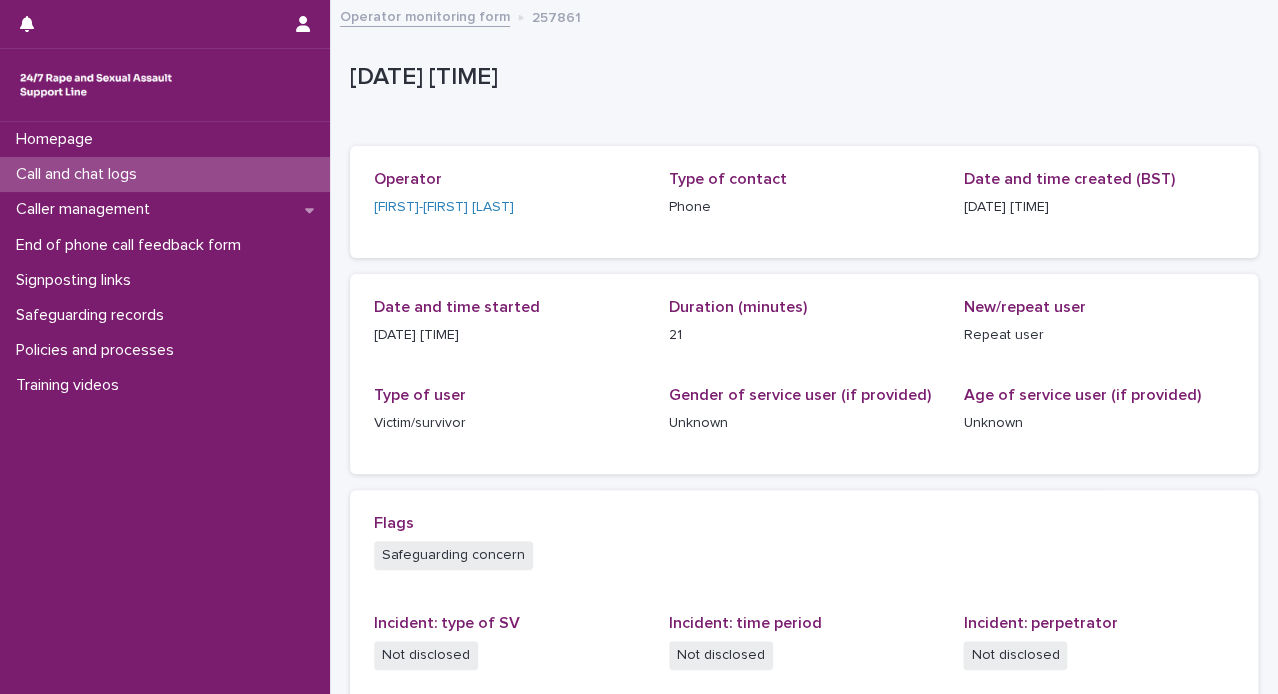 click on "Operator monitoring form" at bounding box center [425, 15] 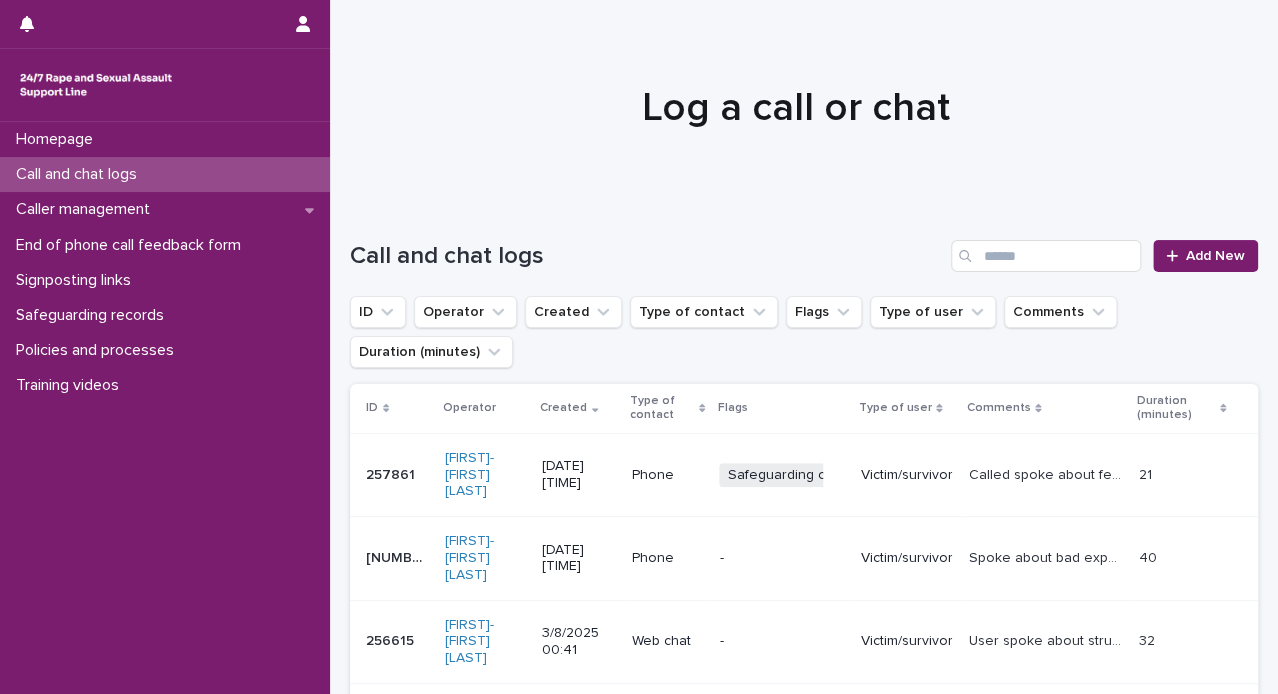 click on "Victim/survivor" at bounding box center (906, 474) 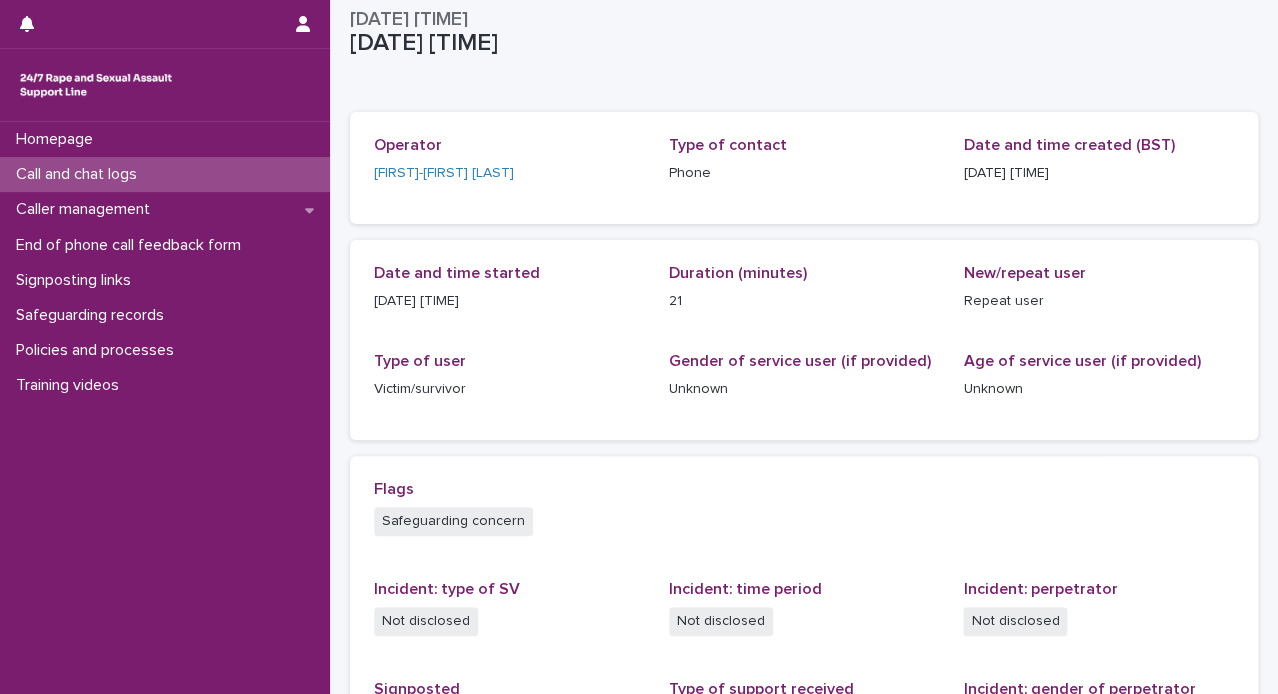 scroll, scrollTop: 0, scrollLeft: 0, axis: both 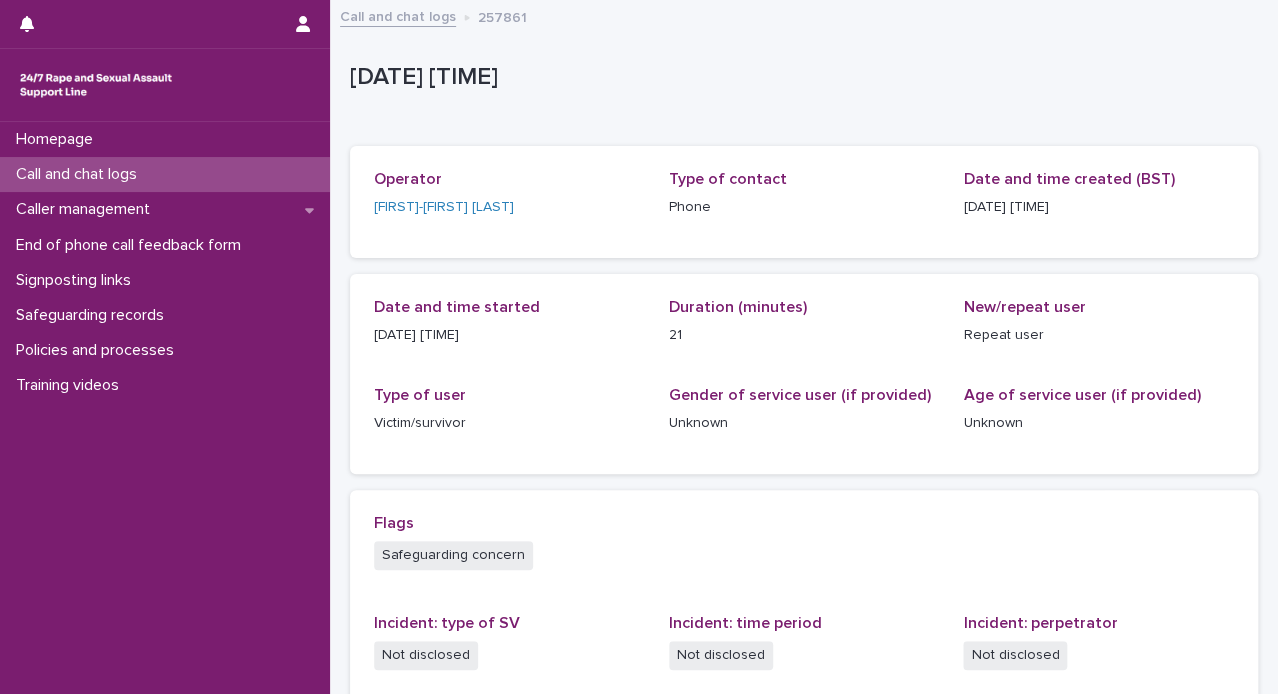 click on "Call and chat logs" at bounding box center (165, 174) 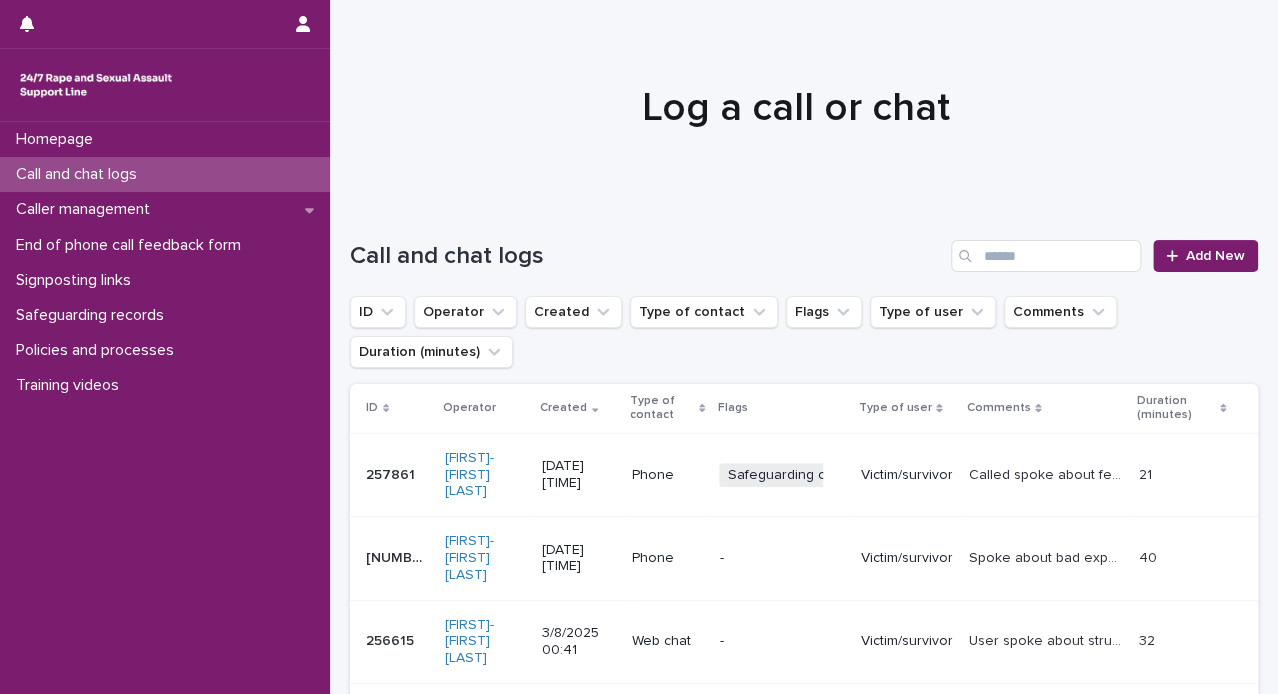 click on "Victim/survivor" at bounding box center (906, 475) 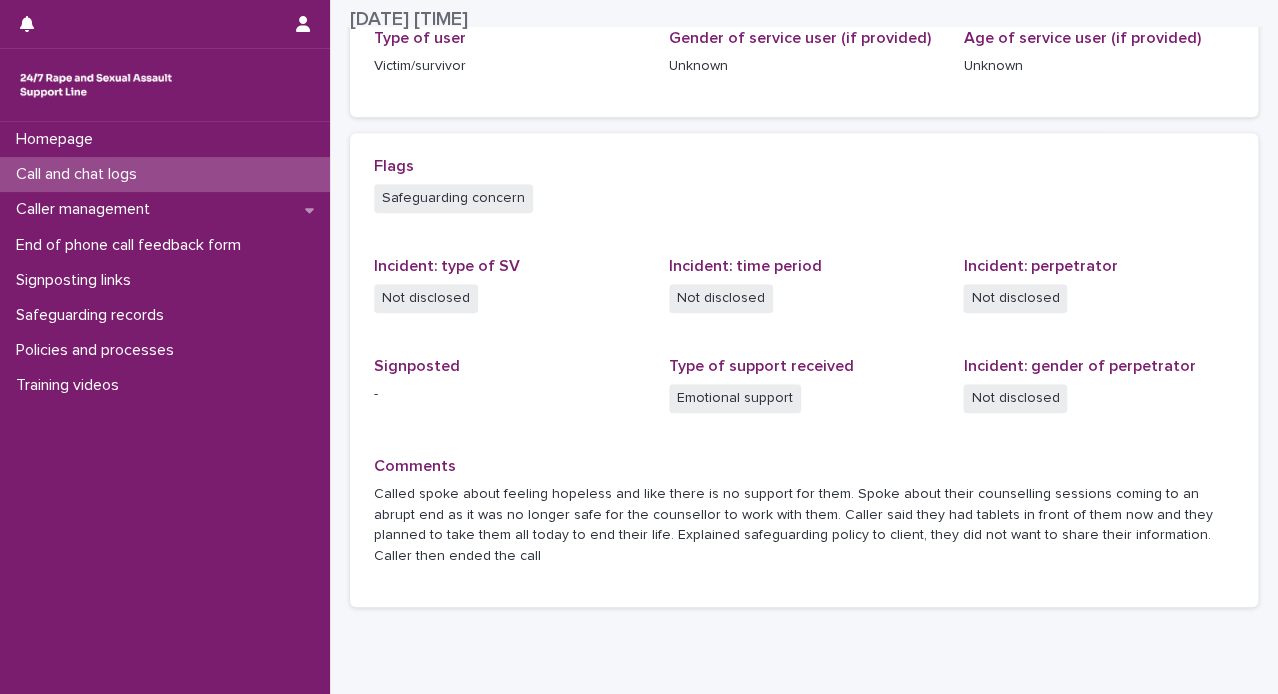 scroll, scrollTop: 442, scrollLeft: 0, axis: vertical 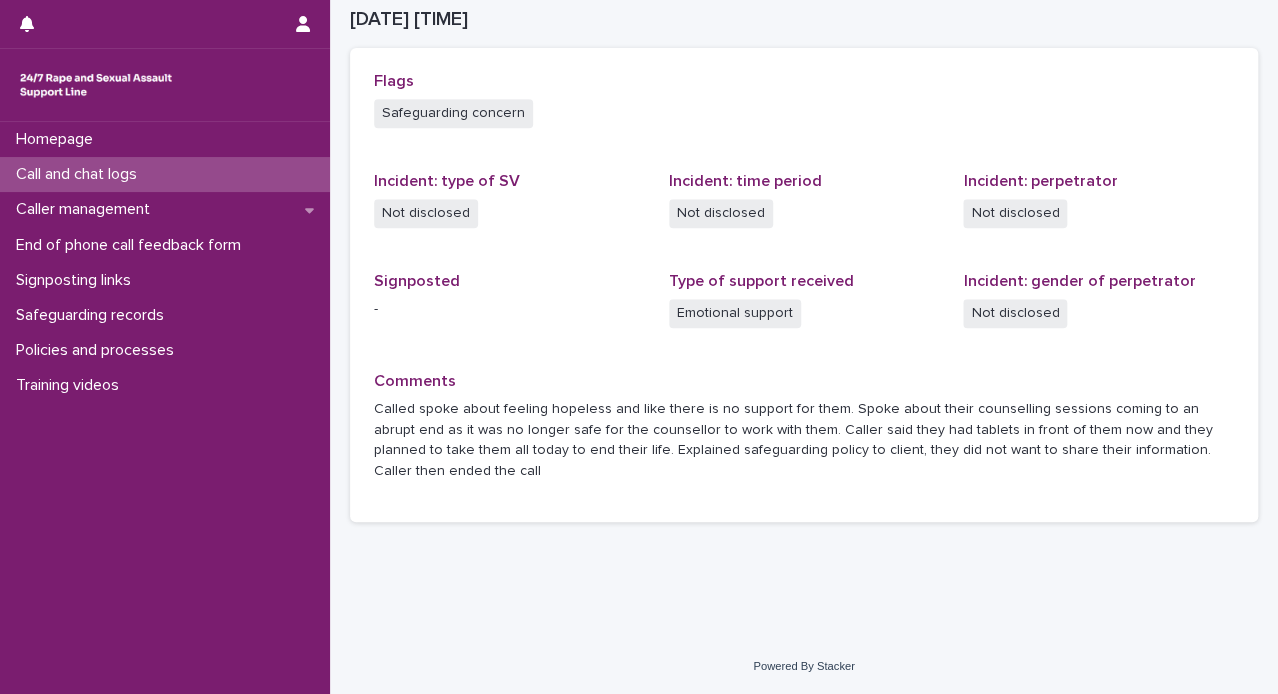 drag, startPoint x: 443, startPoint y: 477, endPoint x: 375, endPoint y: 409, distance: 96.16652 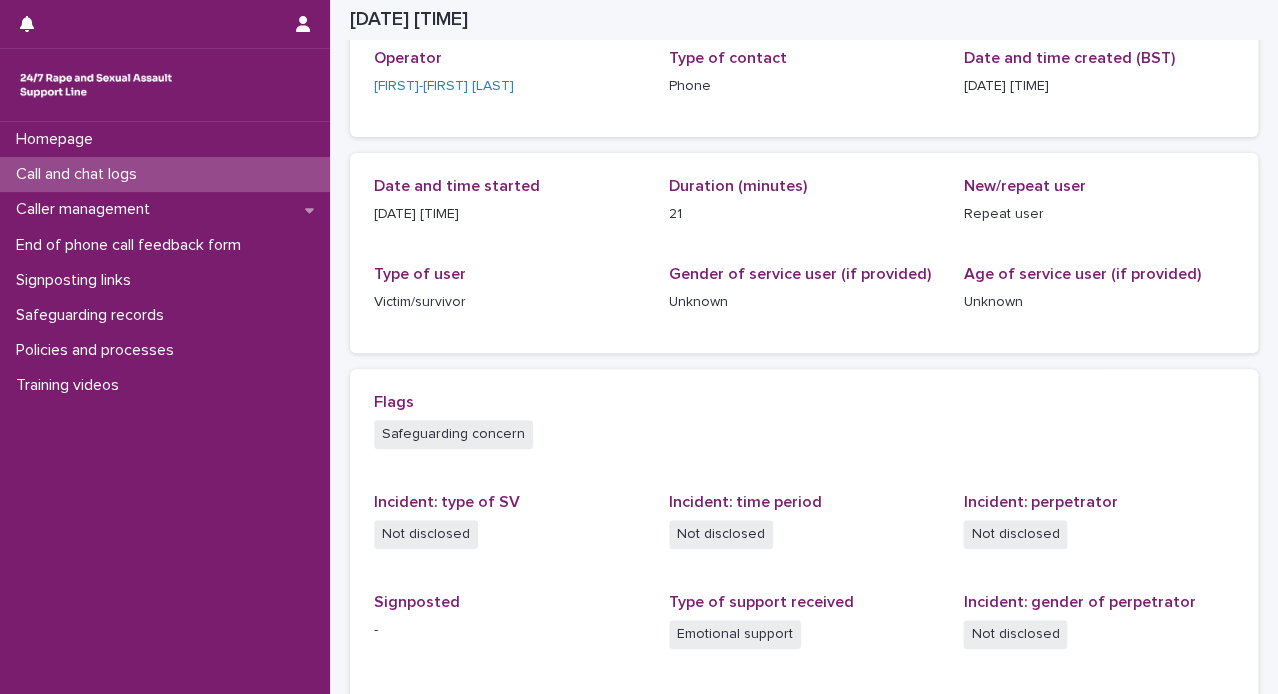 scroll, scrollTop: 0, scrollLeft: 0, axis: both 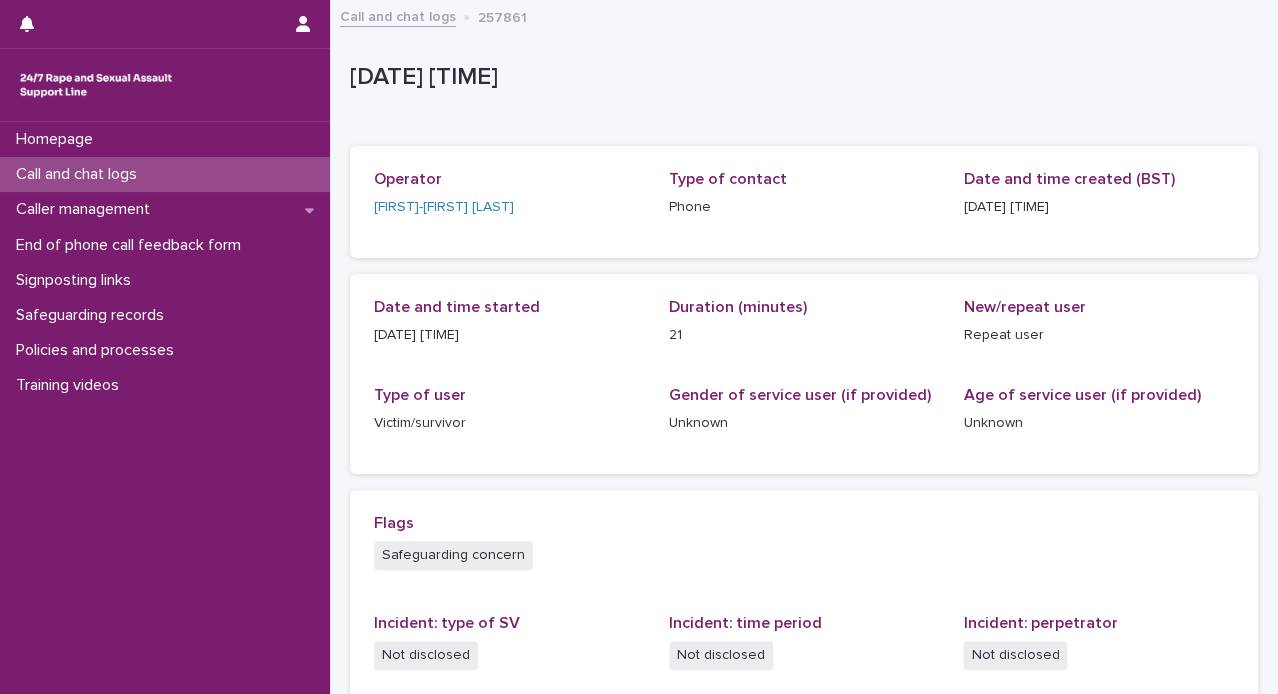 click on "Call and chat logs" at bounding box center [398, 15] 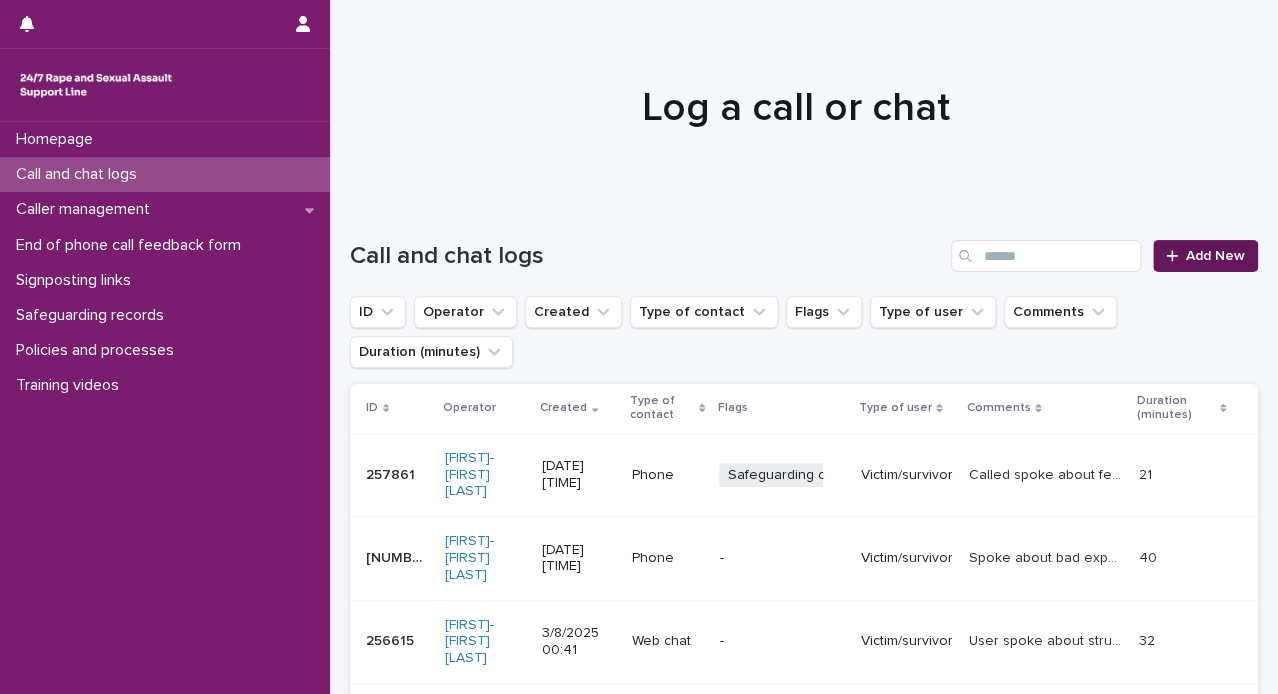 click on "Add New" at bounding box center [1205, 256] 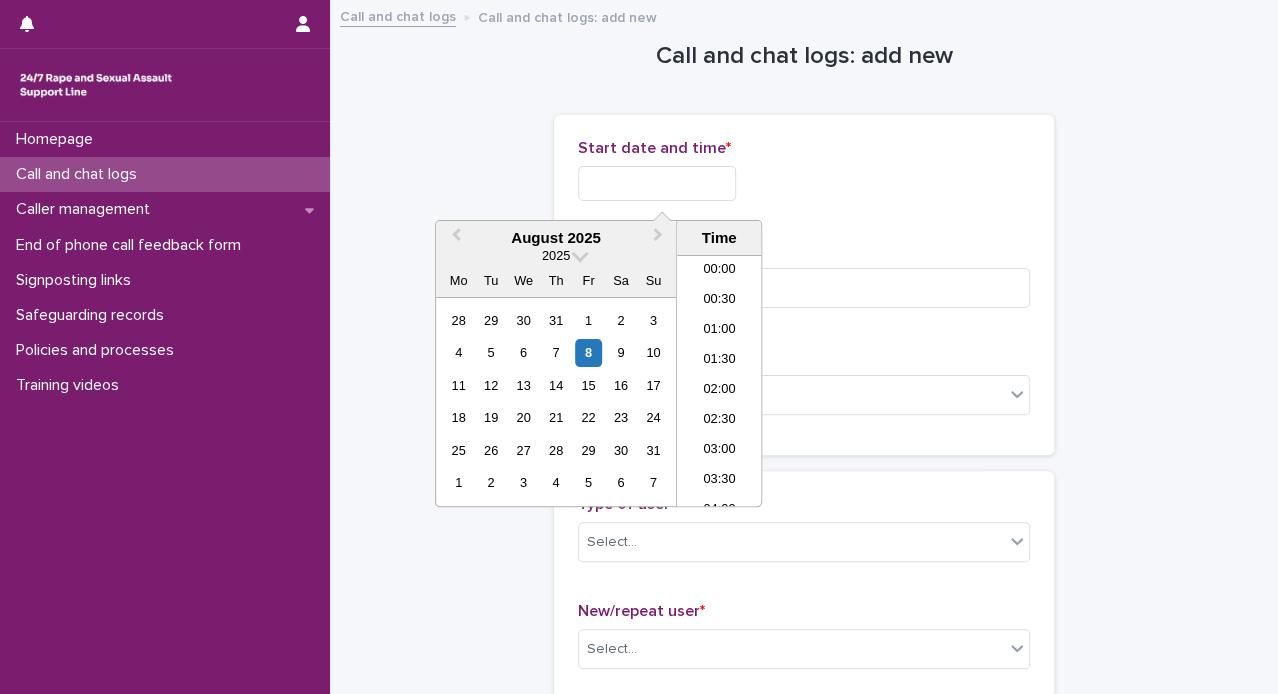 click at bounding box center (657, 183) 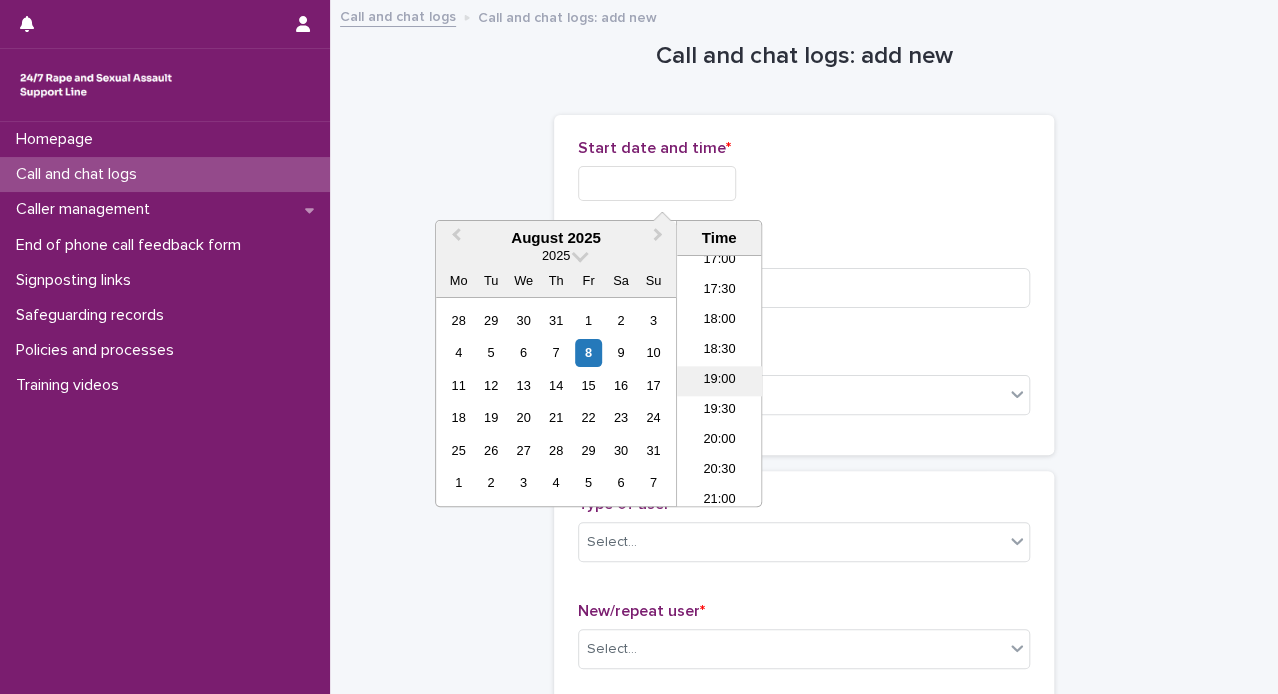 click on "19:00" at bounding box center (719, 381) 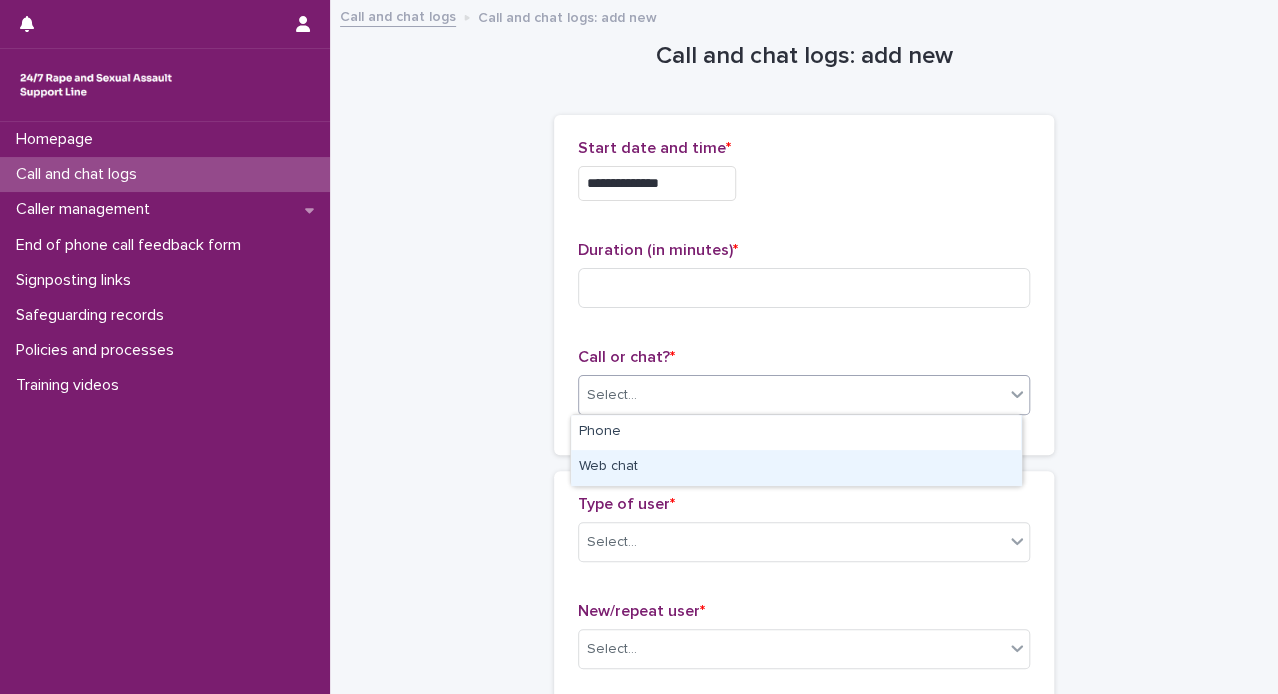 drag, startPoint x: 729, startPoint y: 398, endPoint x: 609, endPoint y: 453, distance: 132.00378 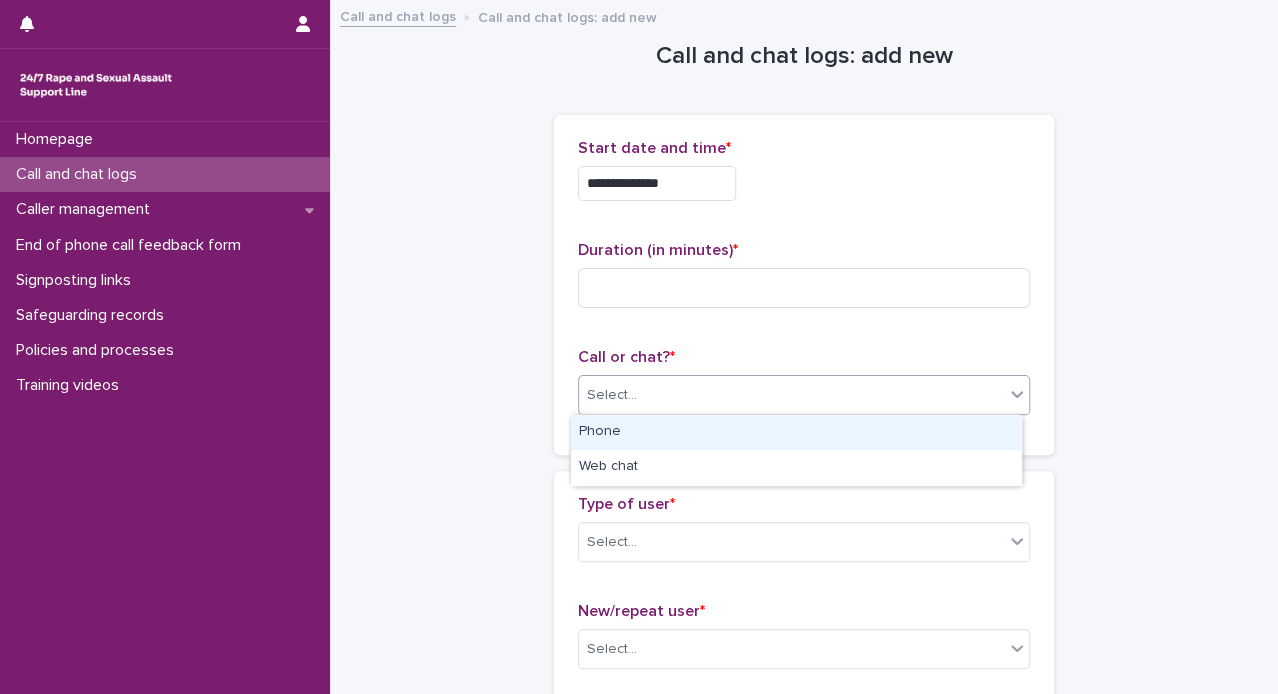 click on "**********" at bounding box center [639, 347] 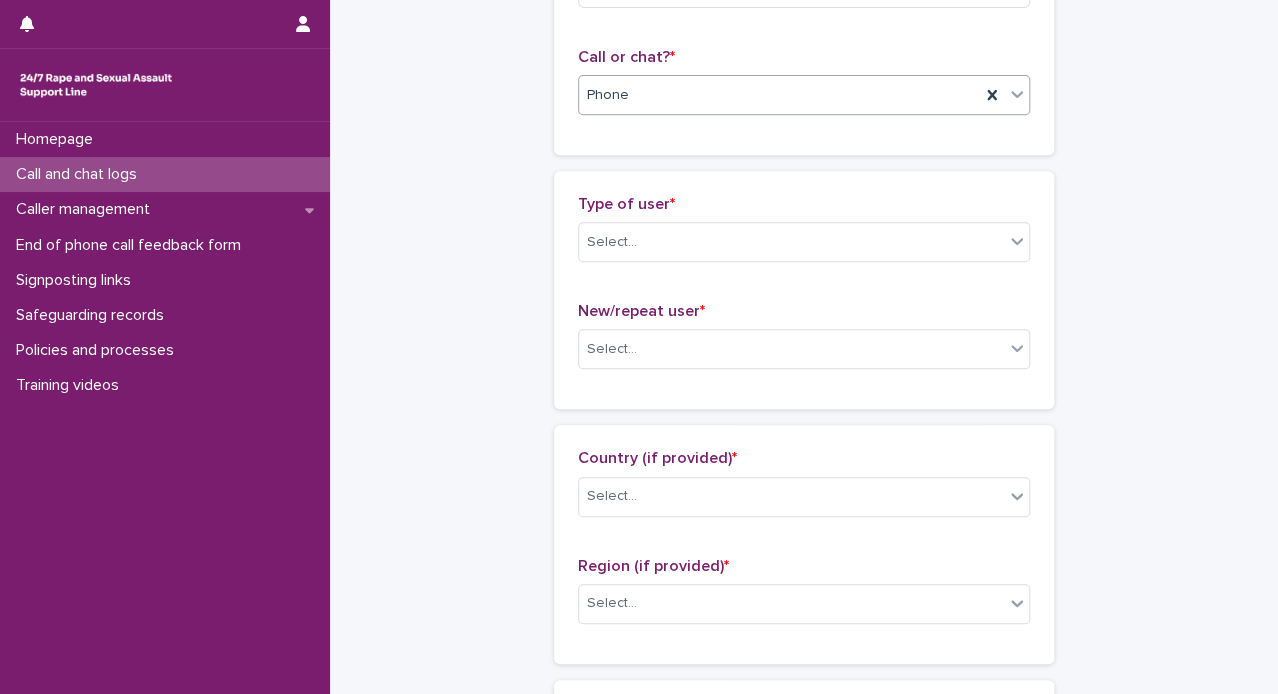 scroll, scrollTop: 348, scrollLeft: 0, axis: vertical 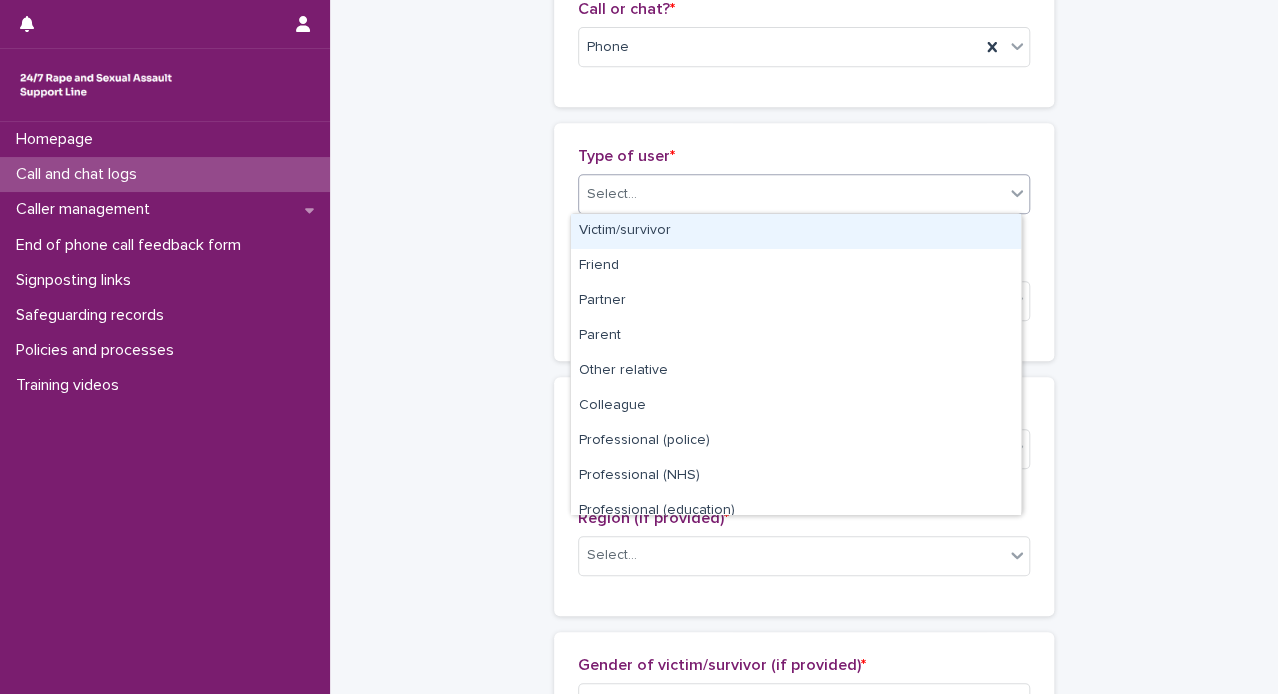 click on "Select..." at bounding box center [791, 194] 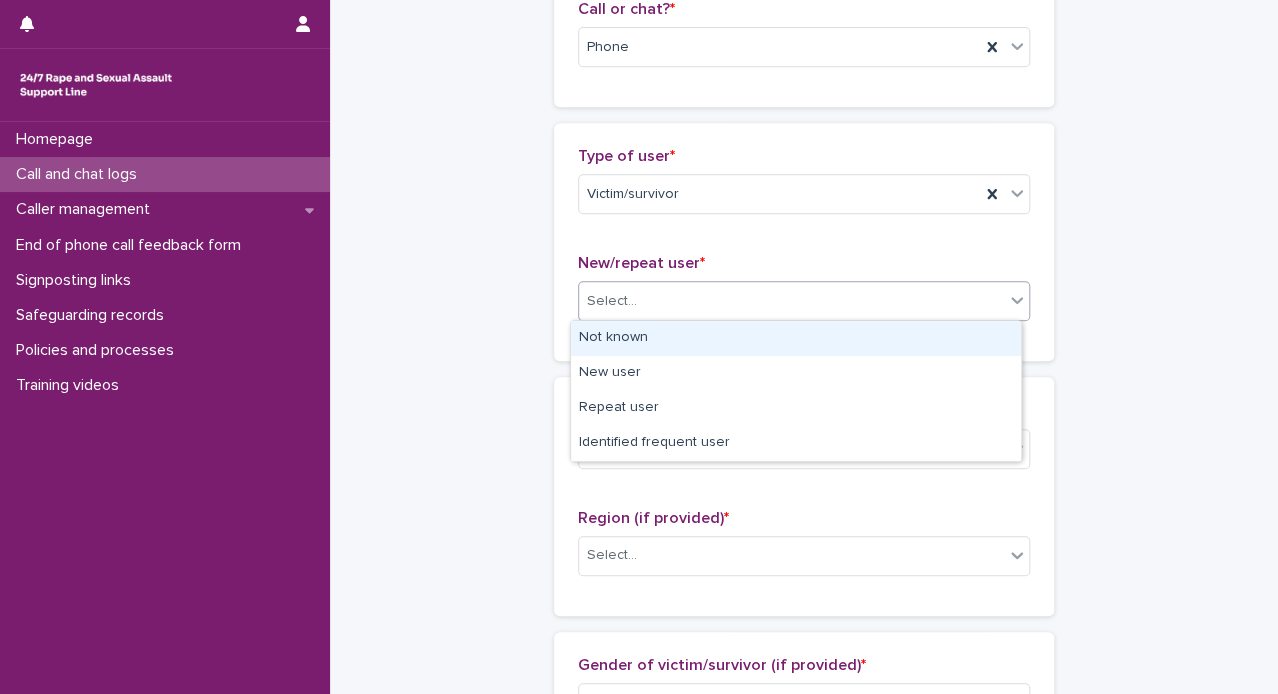 click on "Select..." at bounding box center (791, 301) 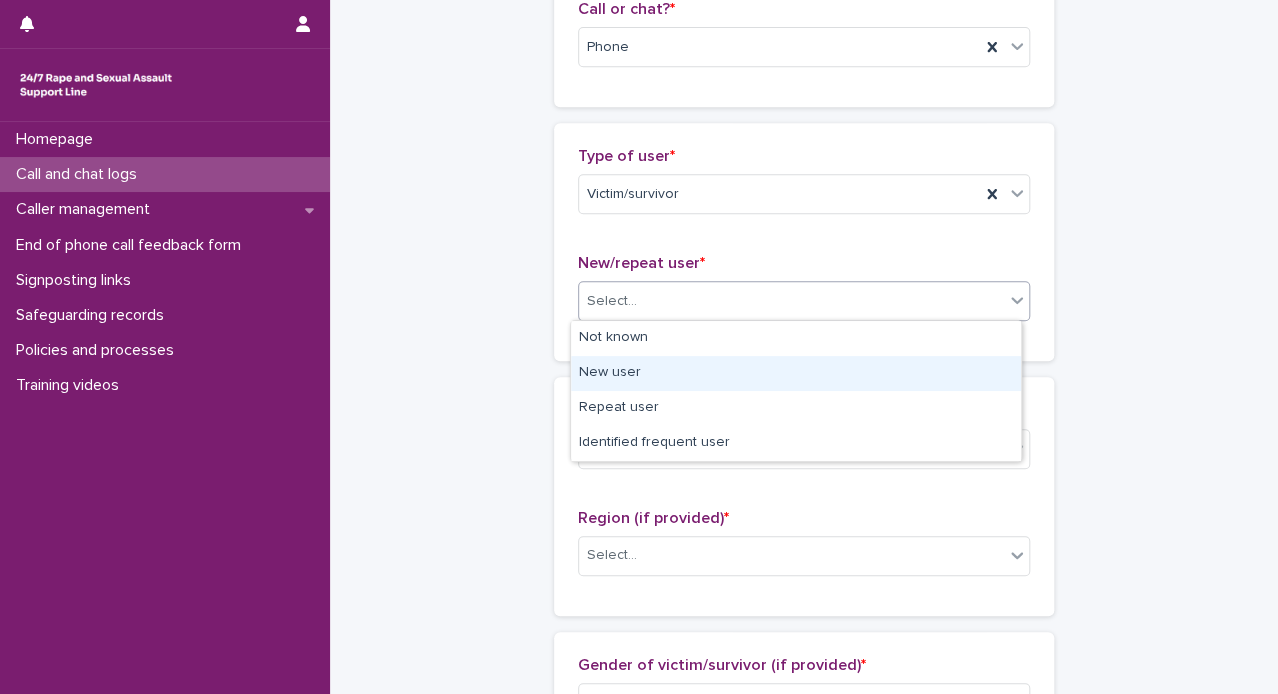 click on "New user" at bounding box center [796, 373] 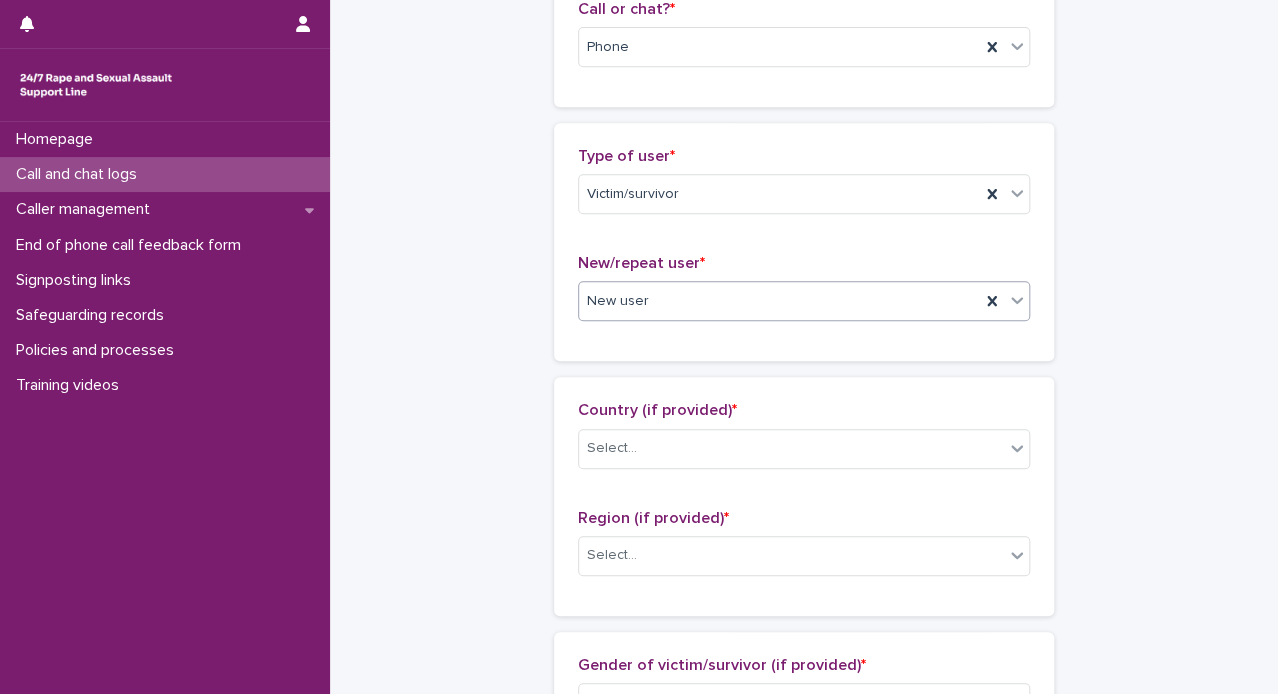 scroll, scrollTop: 0, scrollLeft: 0, axis: both 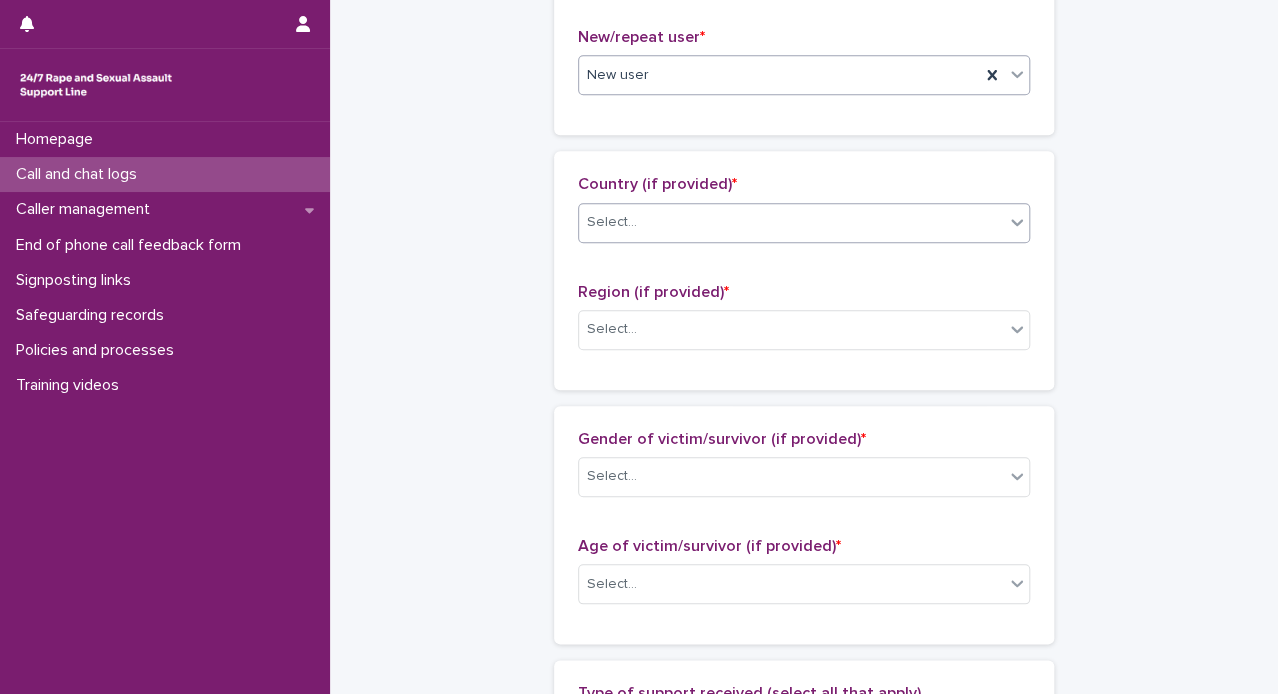 click on "Select..." at bounding box center [791, 222] 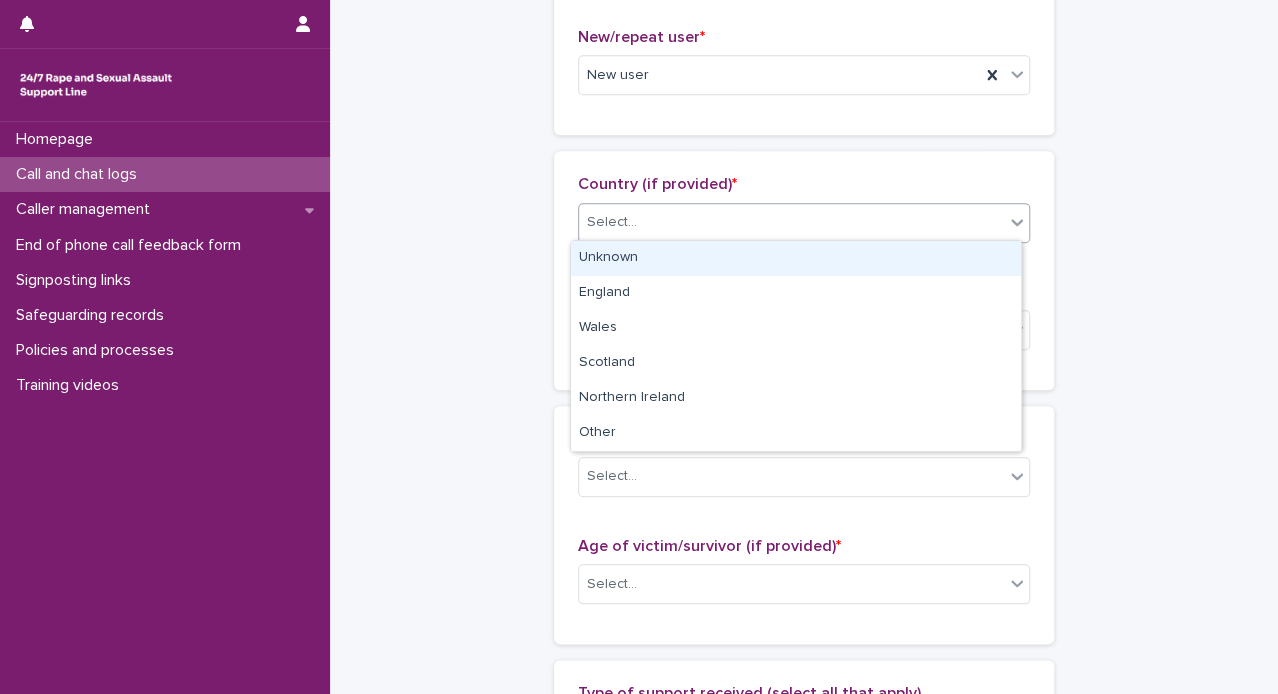 click on "Unknown" at bounding box center (796, 258) 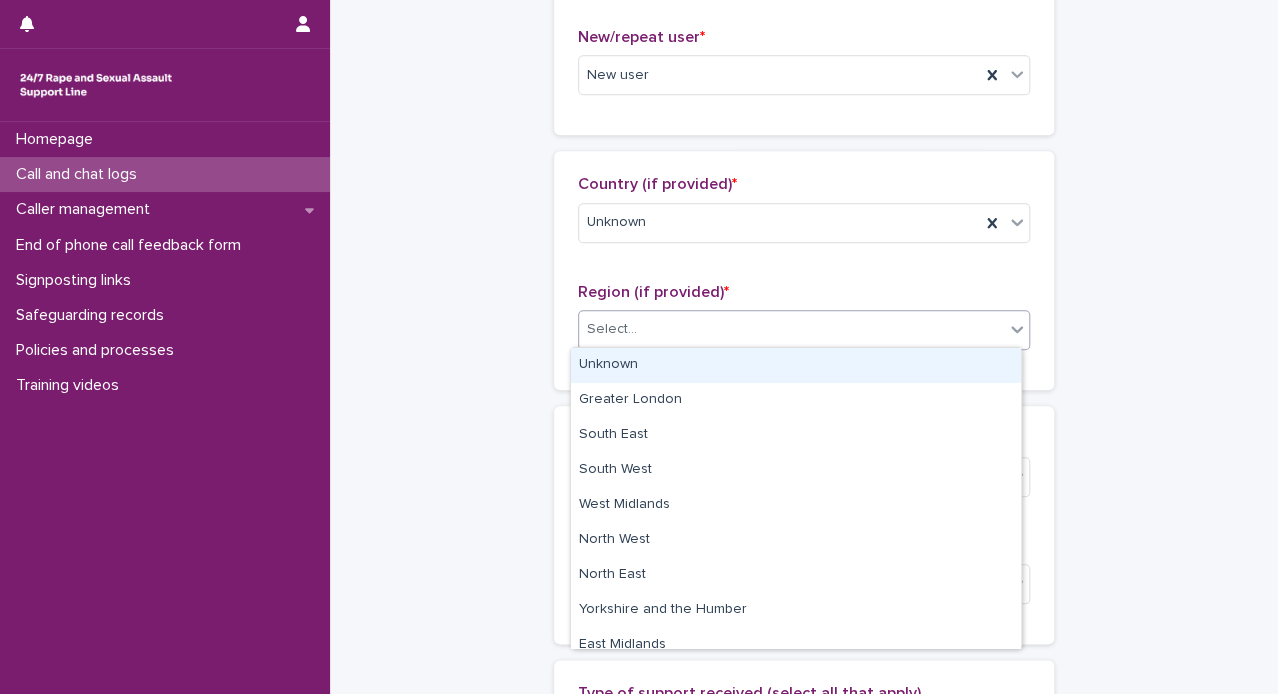 drag, startPoint x: 654, startPoint y: 329, endPoint x: 610, endPoint y: 373, distance: 62.225395 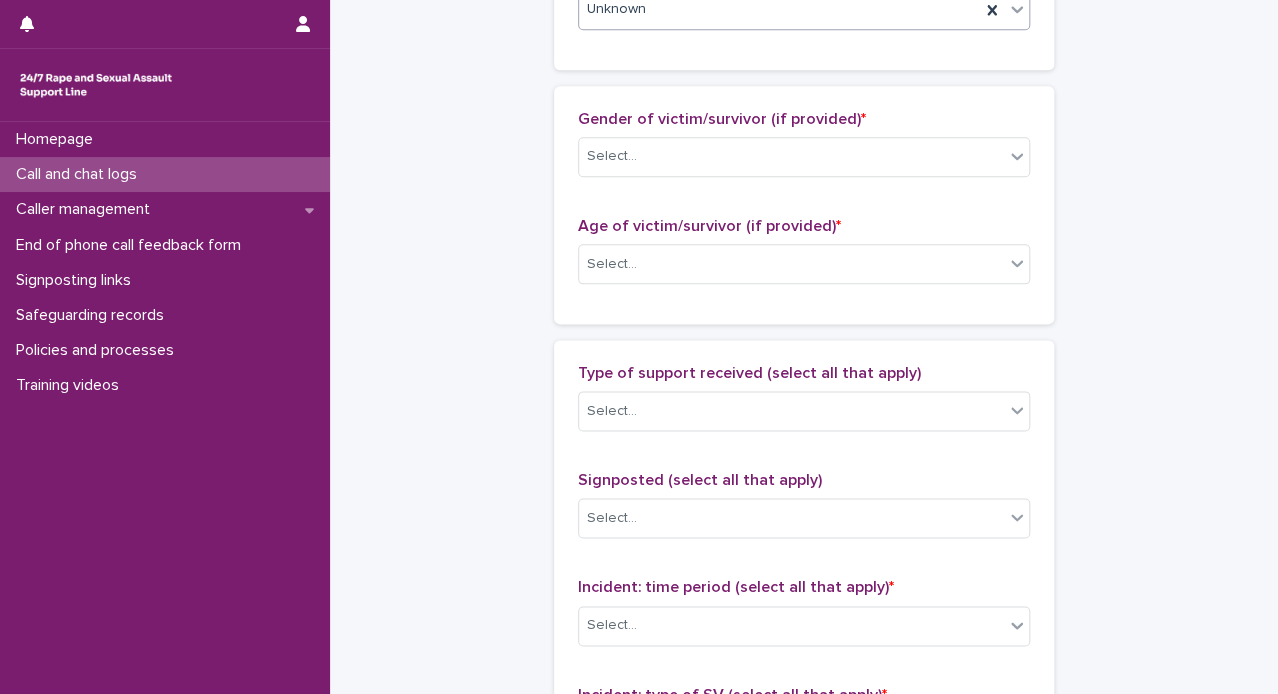 scroll, scrollTop: 916, scrollLeft: 0, axis: vertical 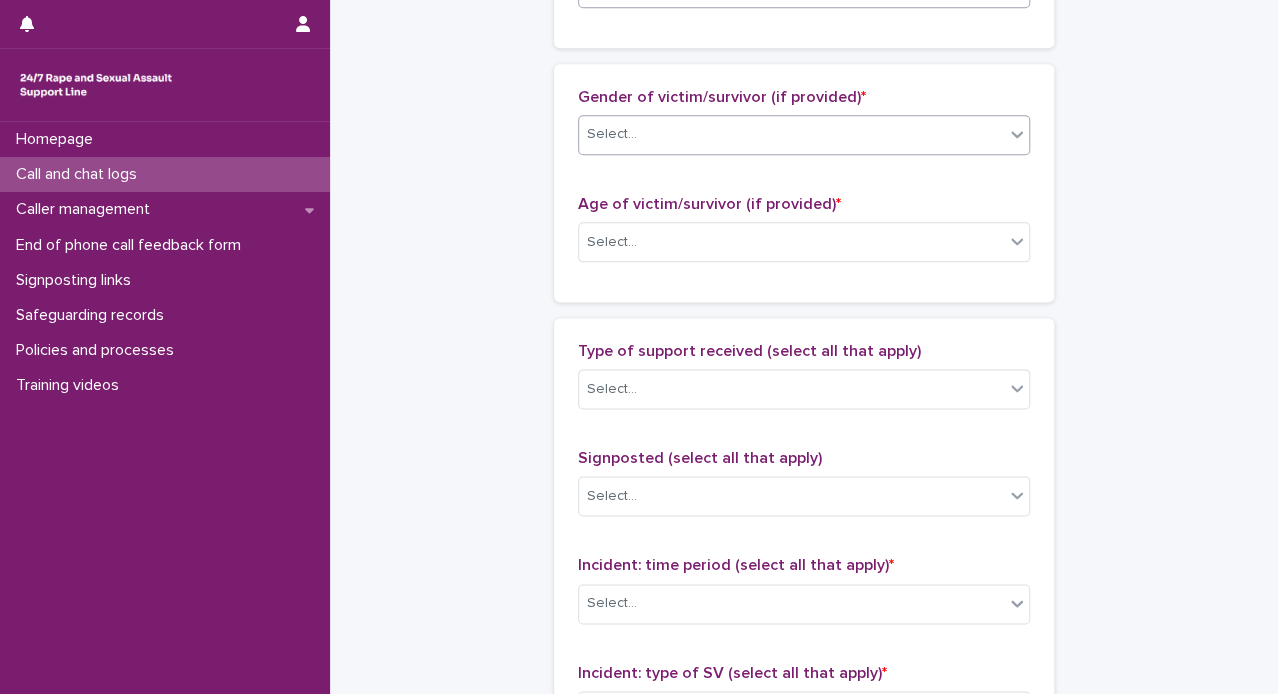 click on "Select..." at bounding box center [791, 134] 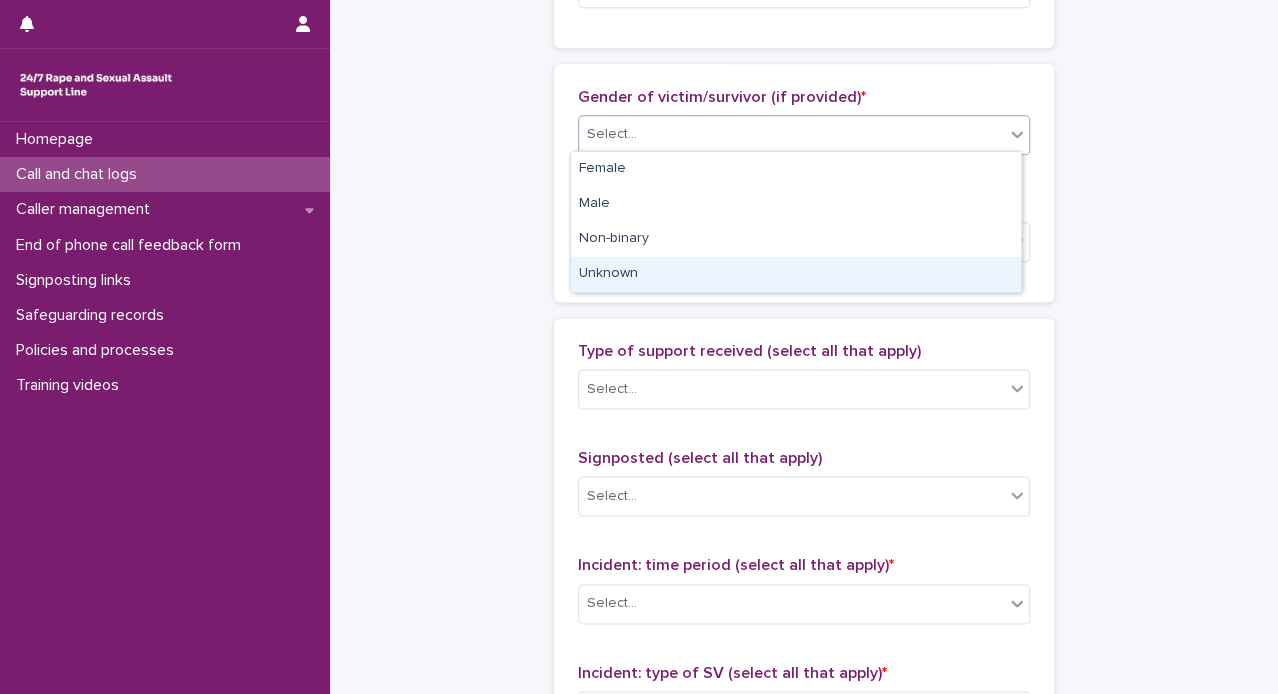 click on "Unknown" at bounding box center [796, 274] 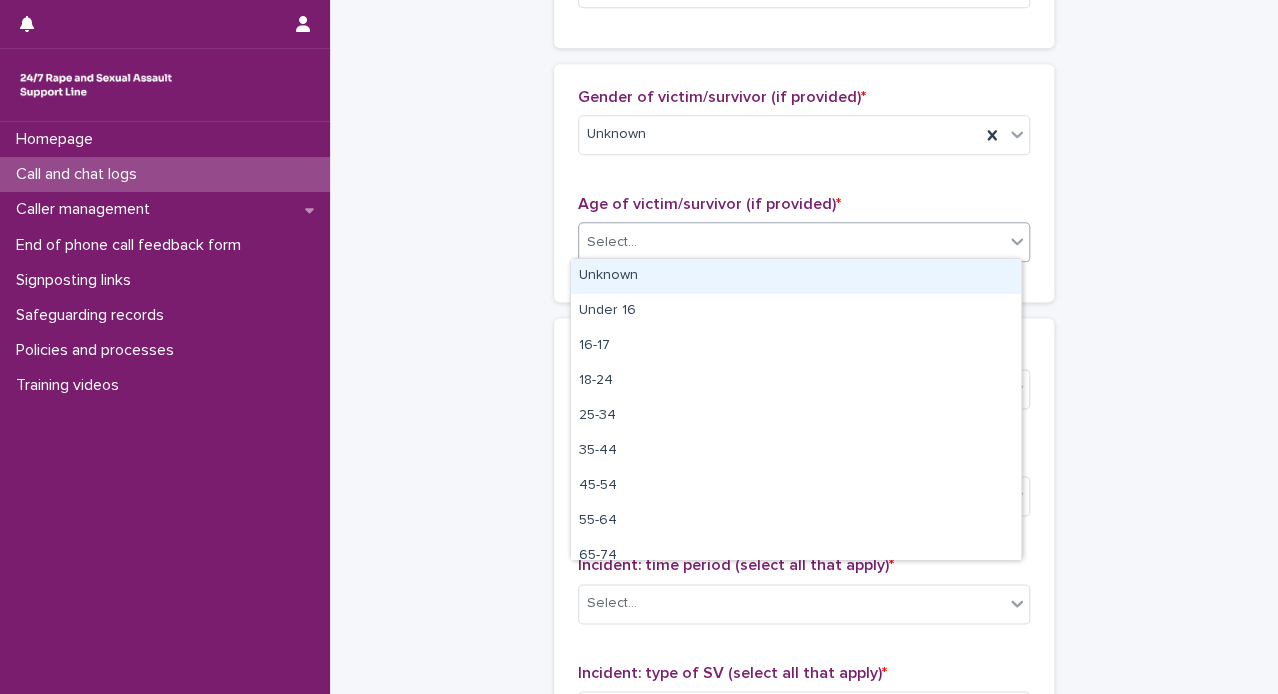 drag, startPoint x: 617, startPoint y: 237, endPoint x: 615, endPoint y: 285, distance: 48.04165 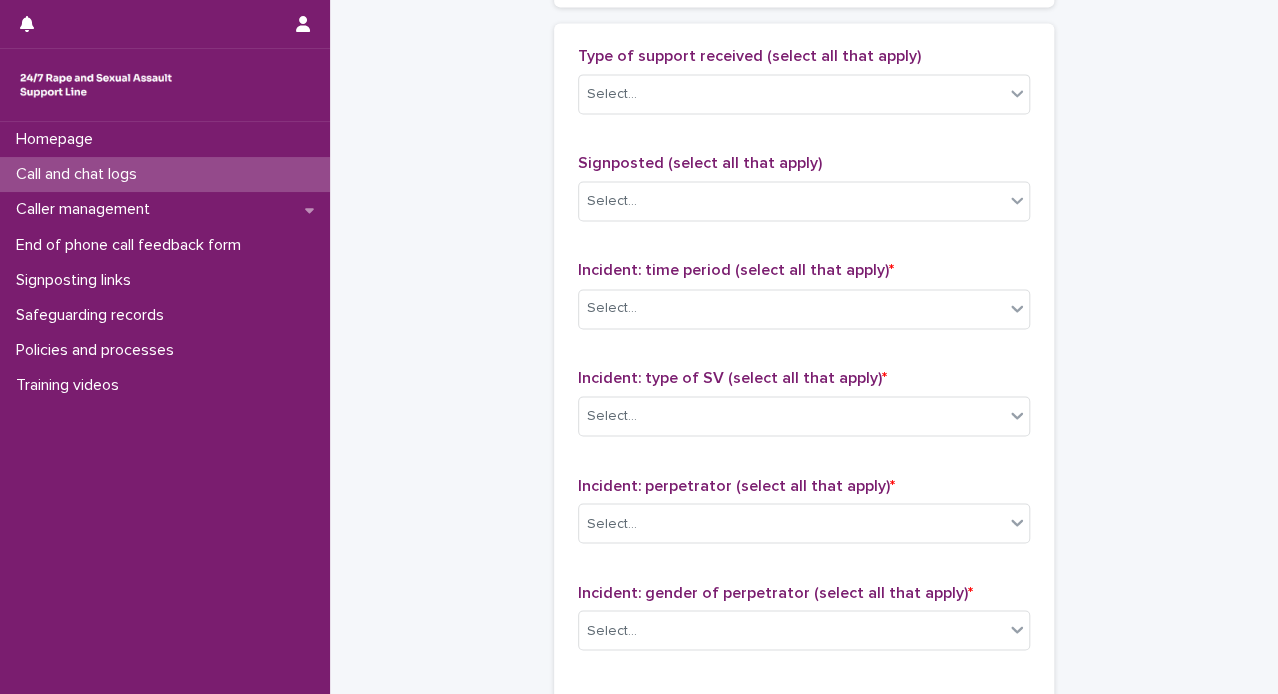 scroll, scrollTop: 1220, scrollLeft: 0, axis: vertical 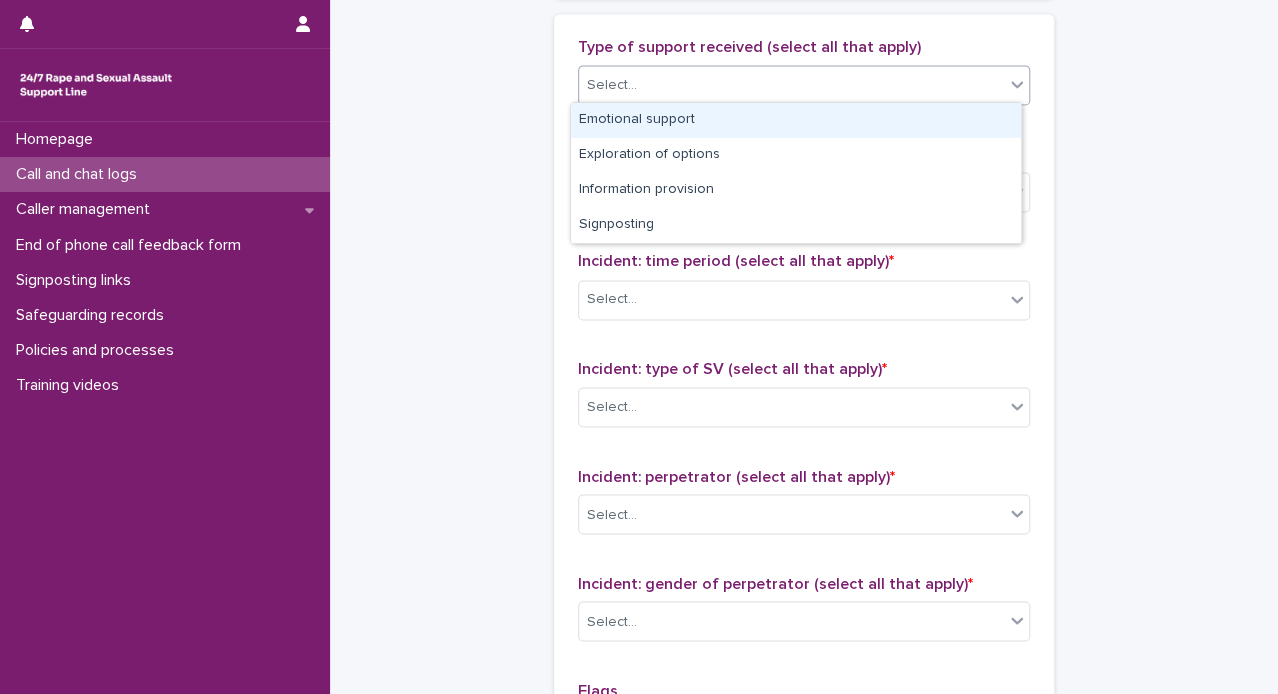 click on "Select..." at bounding box center (791, 85) 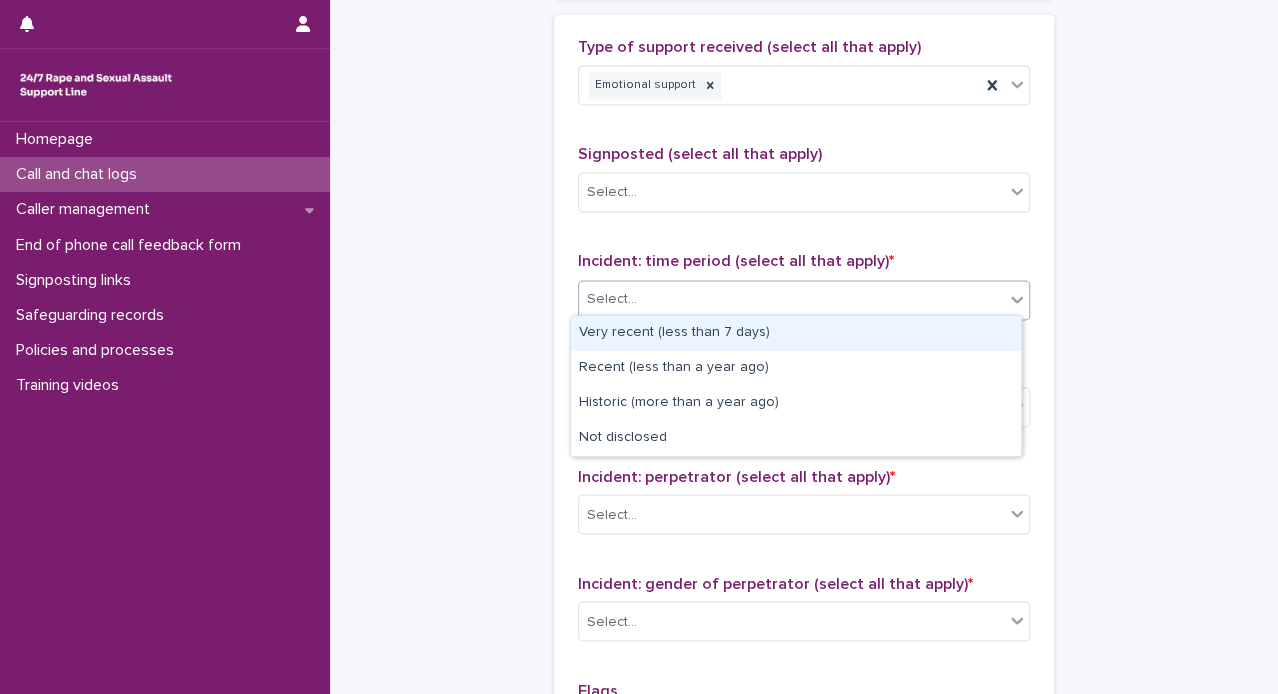 click on "Select..." at bounding box center (791, 299) 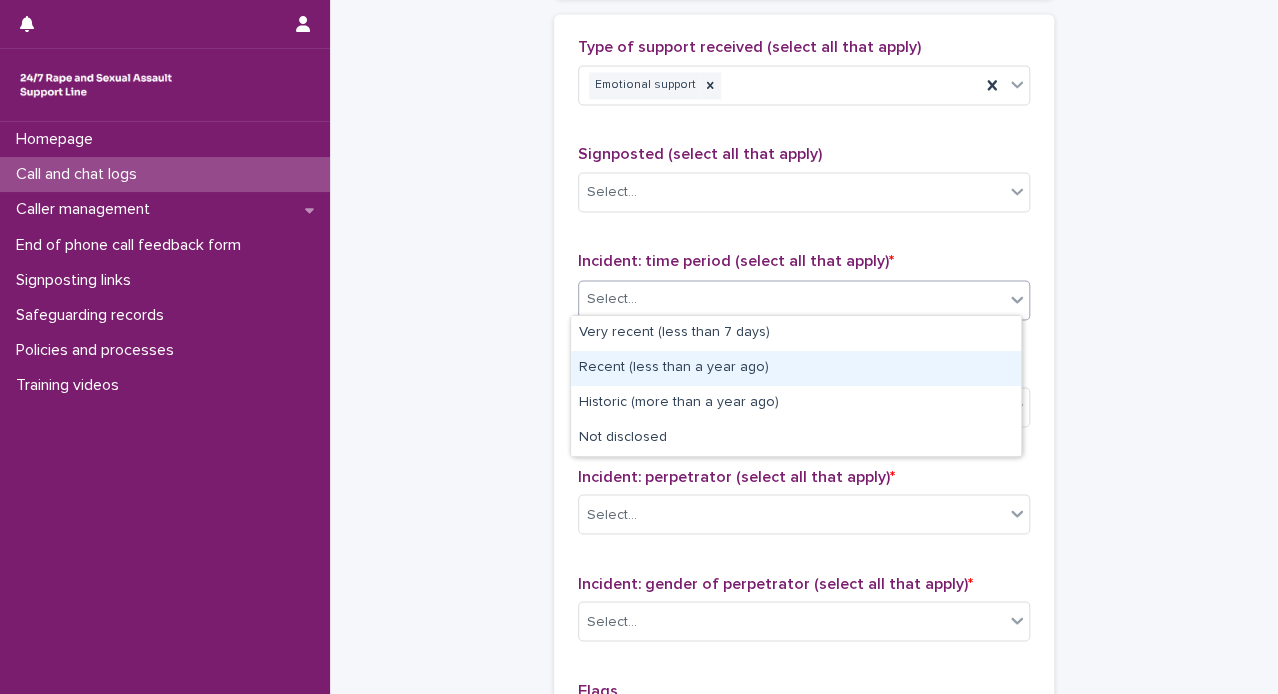 click on "Recent (less than a year ago)" at bounding box center (796, 368) 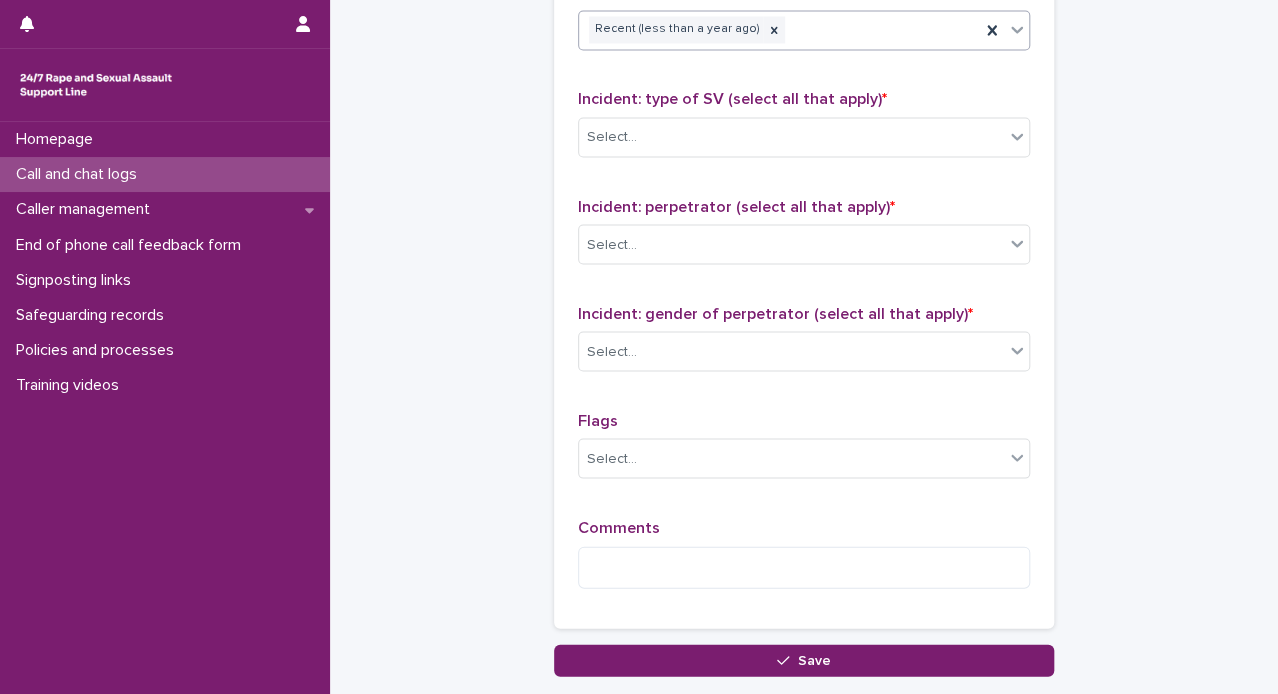 scroll, scrollTop: 1513, scrollLeft: 0, axis: vertical 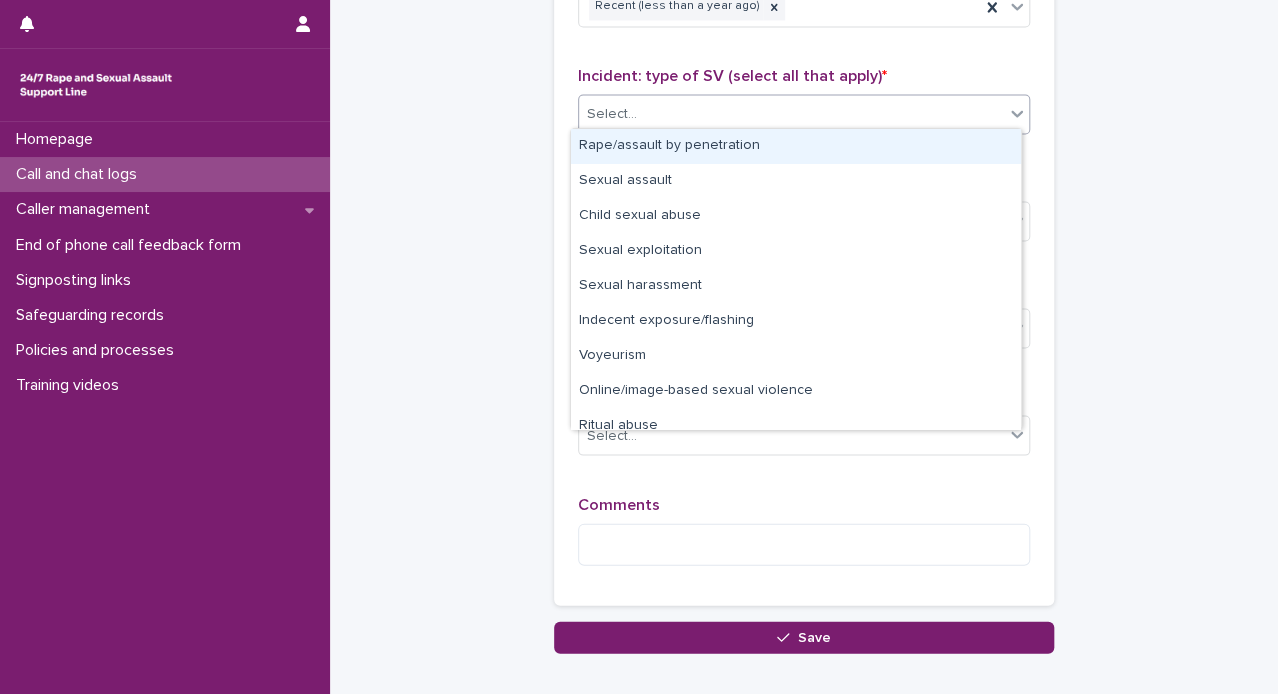 click on "Select..." at bounding box center (791, 113) 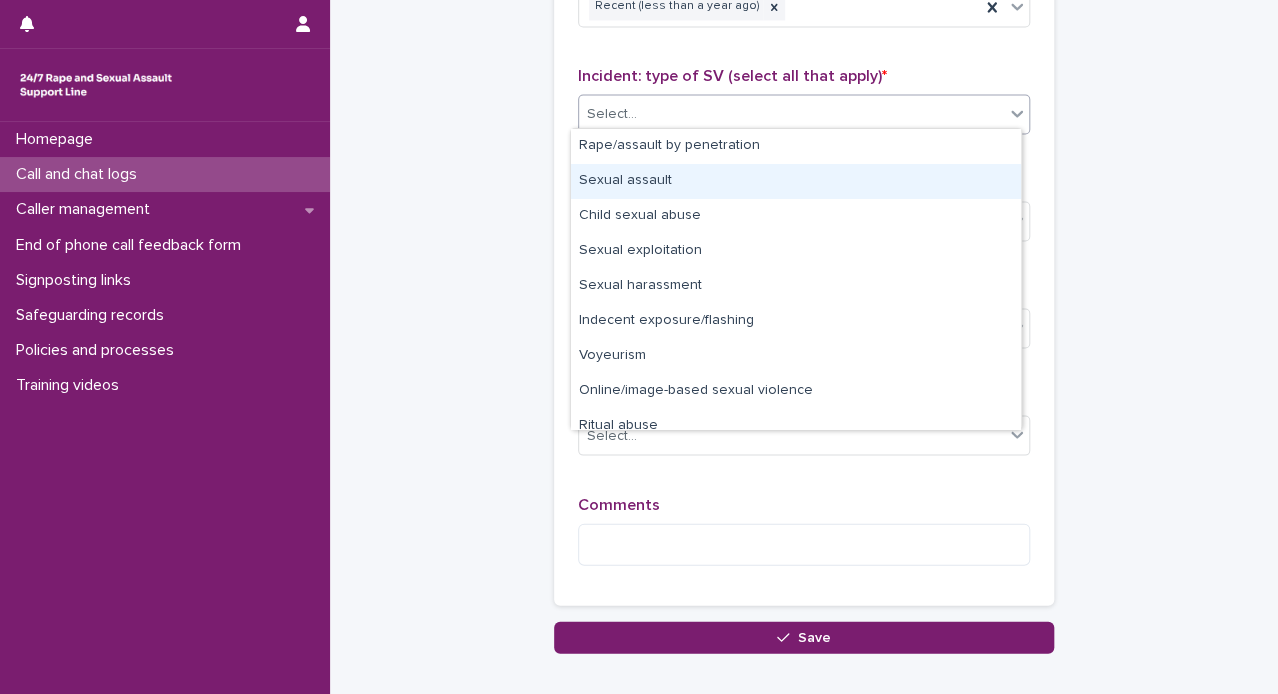click on "Sexual assault" at bounding box center (796, 181) 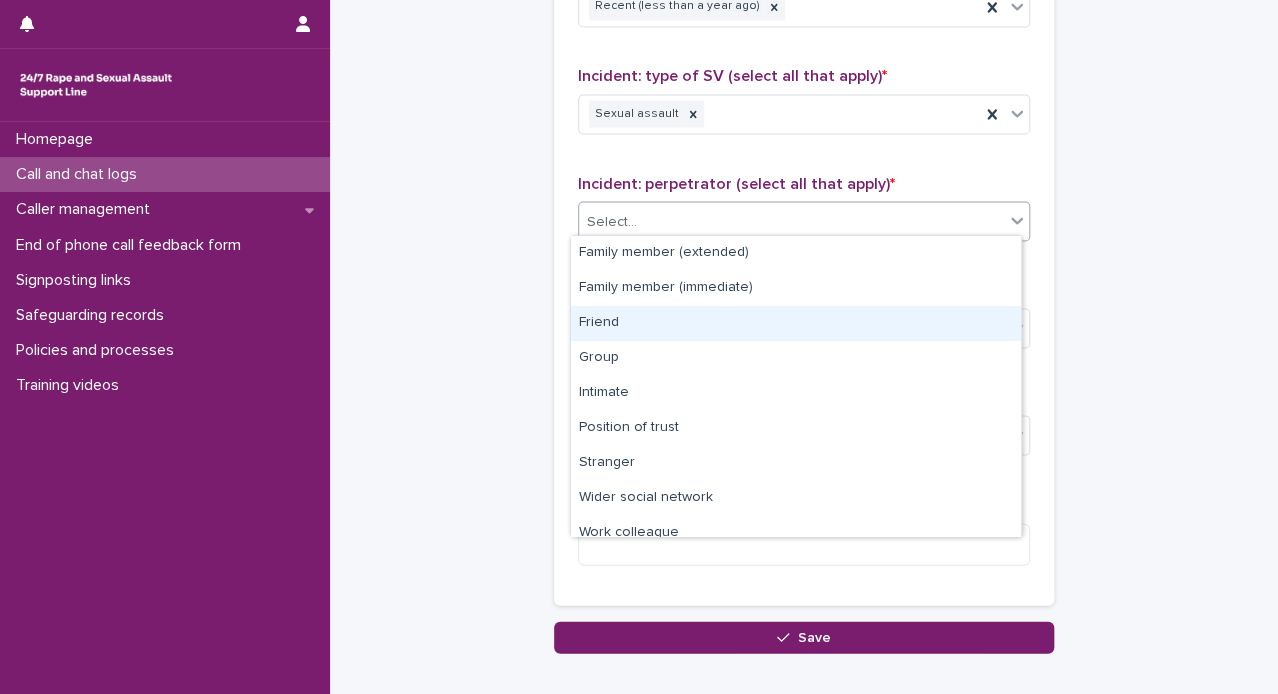 drag, startPoint x: 655, startPoint y: 210, endPoint x: 602, endPoint y: 325, distance: 126.625435 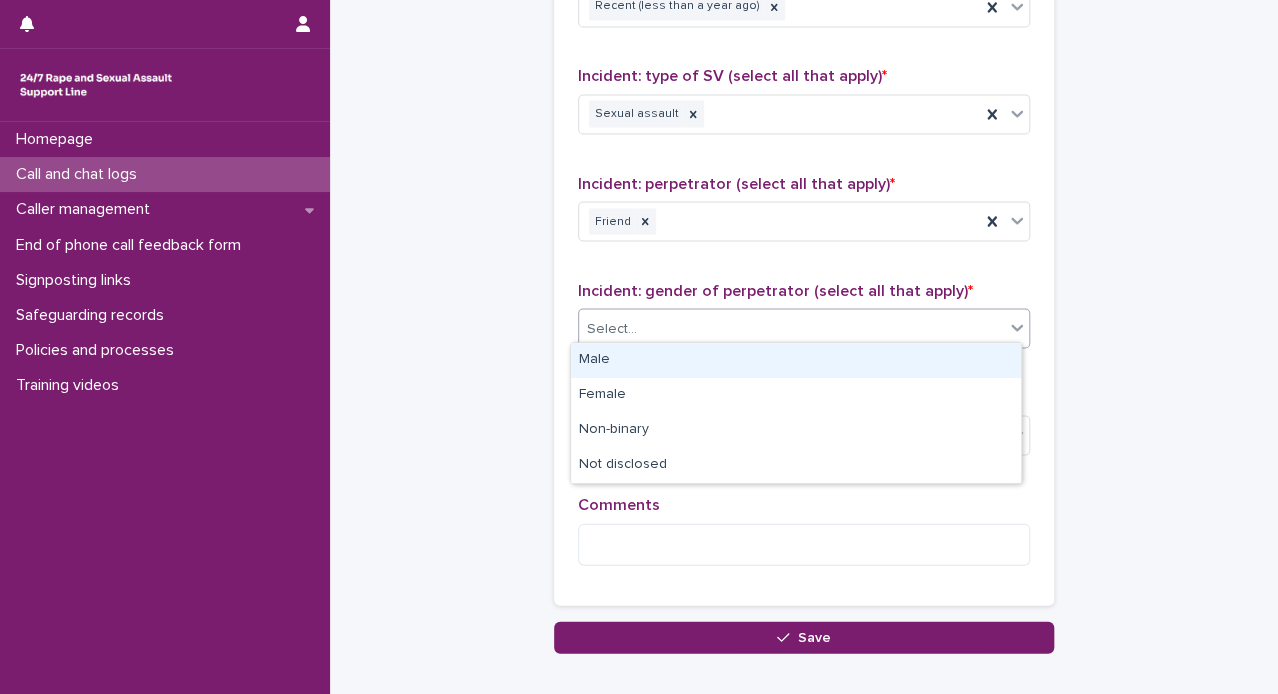 drag, startPoint x: 627, startPoint y: 329, endPoint x: 613, endPoint y: 367, distance: 40.496914 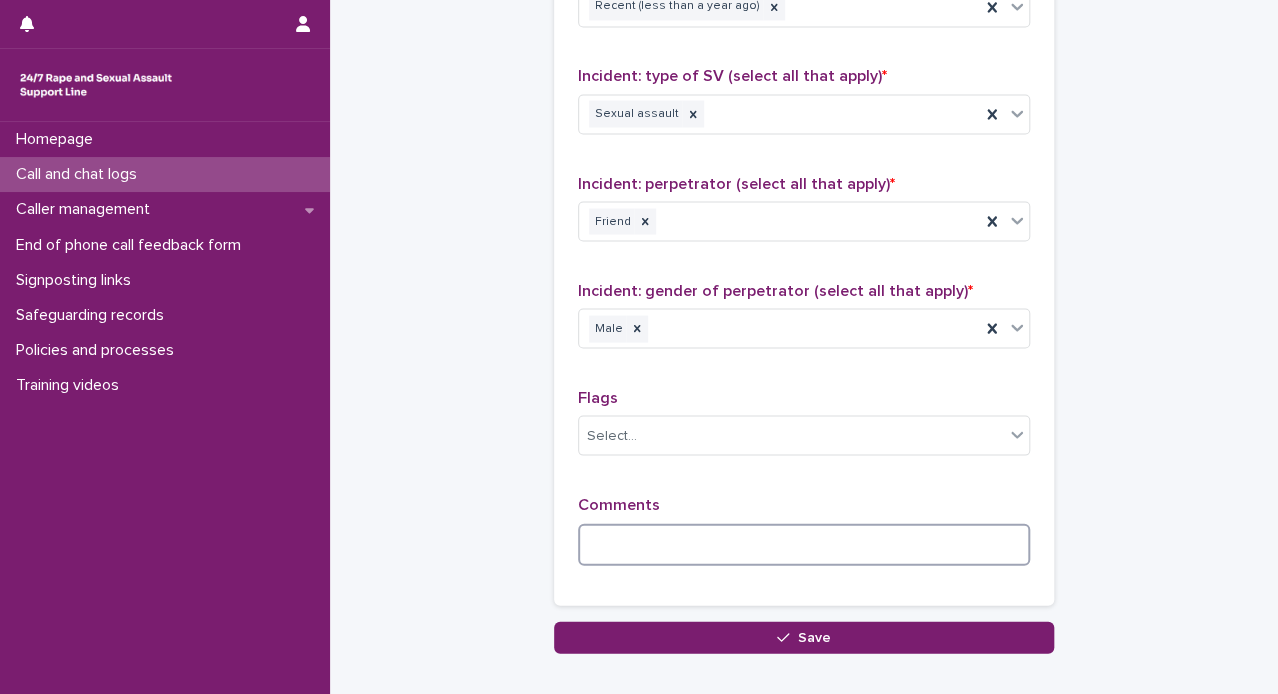 click at bounding box center (804, 544) 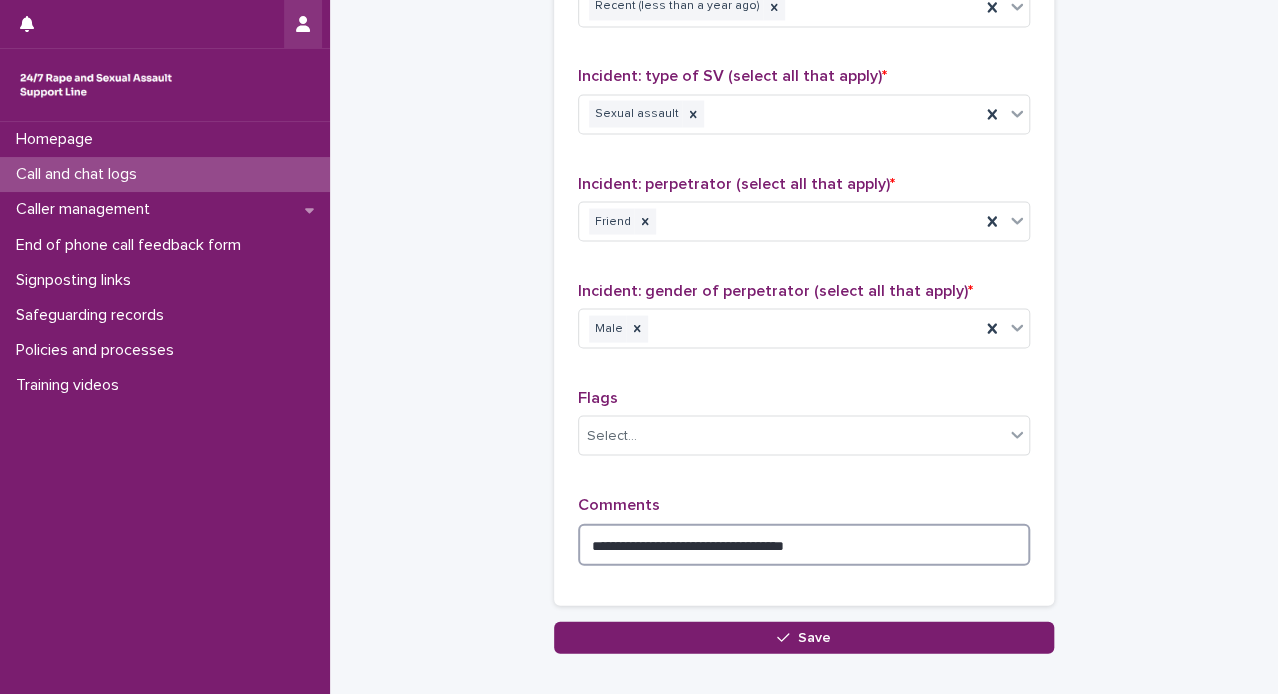 type on "**********" 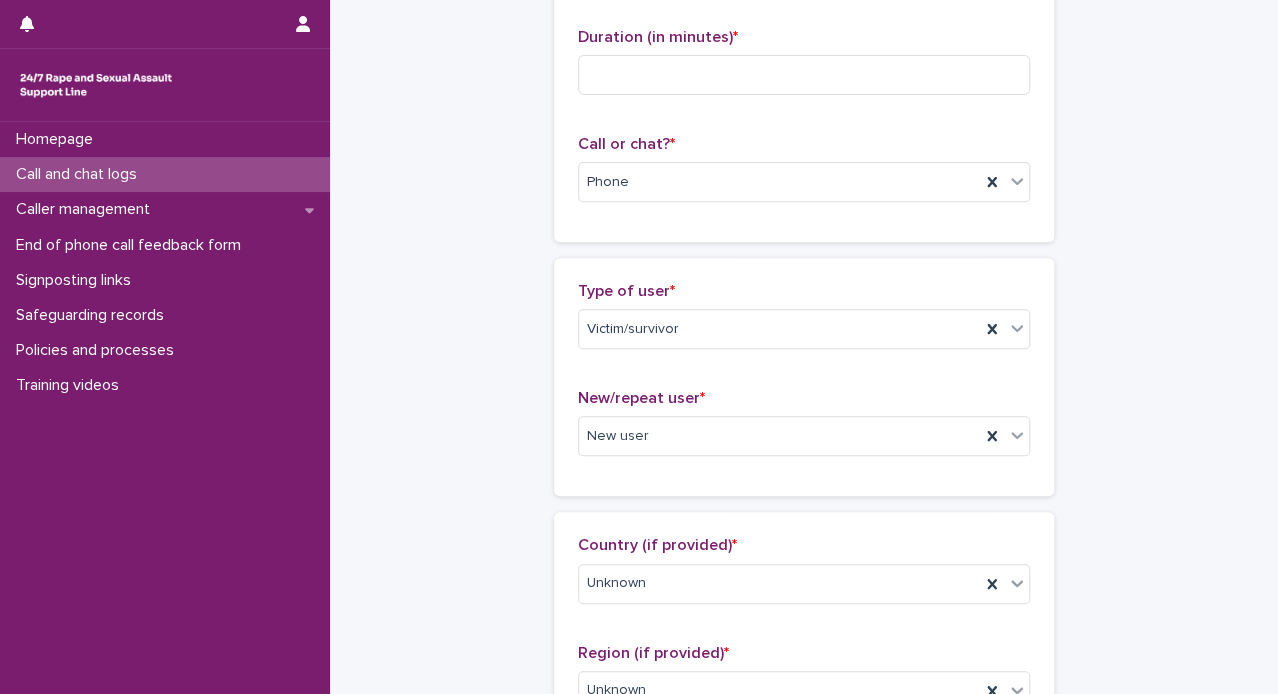 scroll, scrollTop: 0, scrollLeft: 0, axis: both 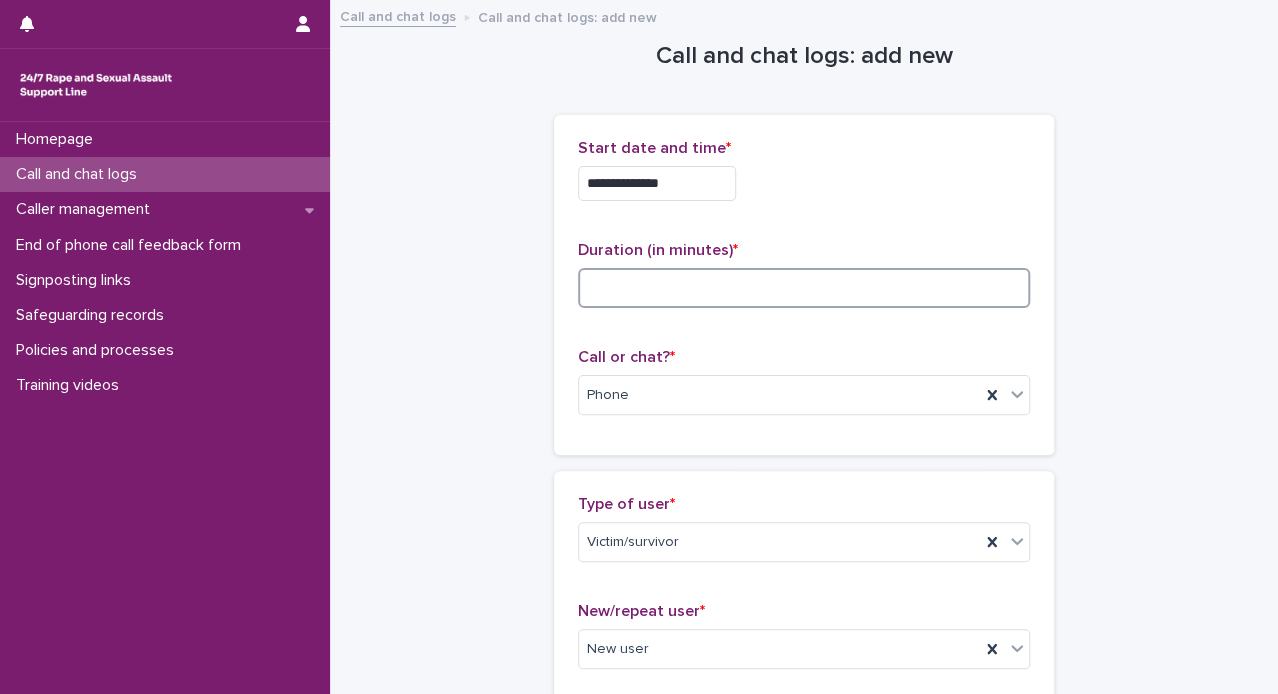 click at bounding box center [804, 288] 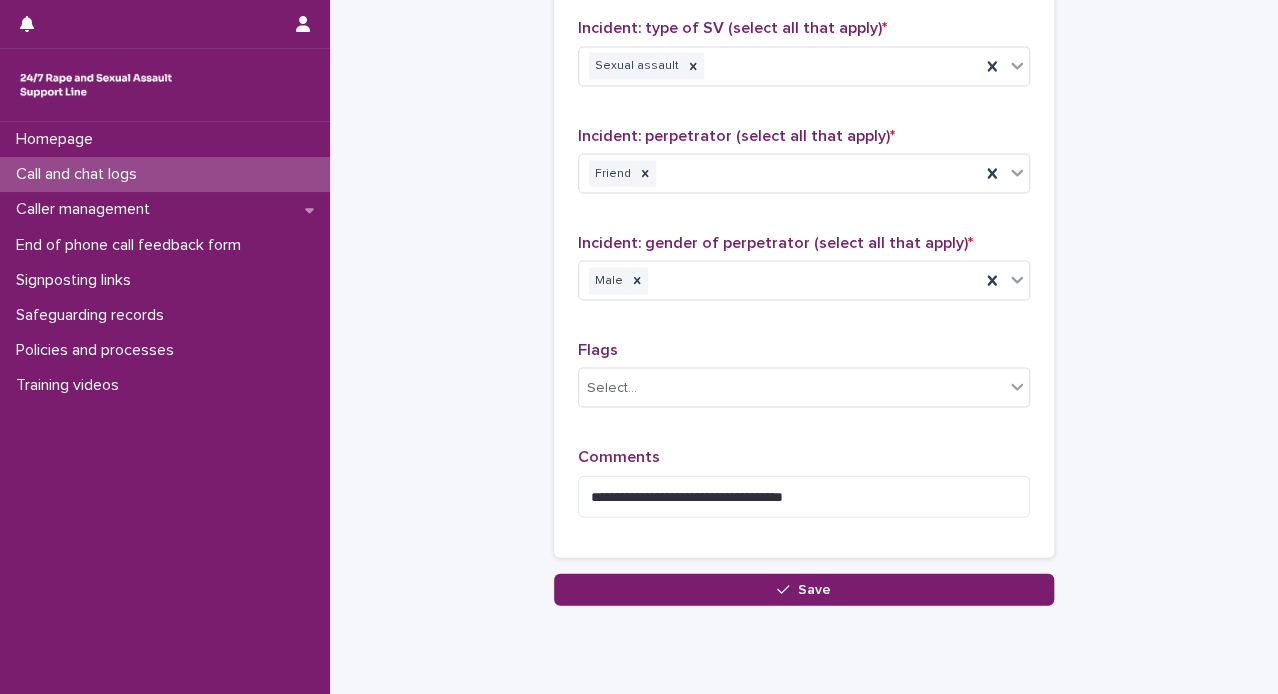 scroll, scrollTop: 1592, scrollLeft: 0, axis: vertical 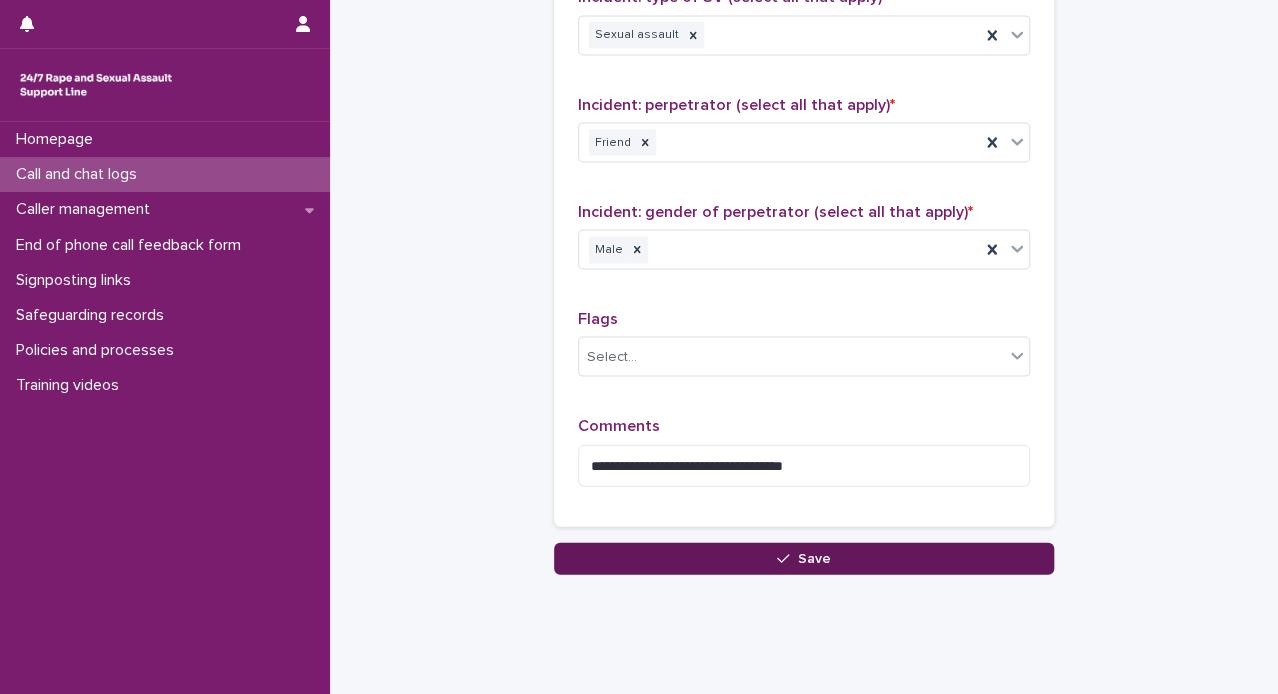 type on "**" 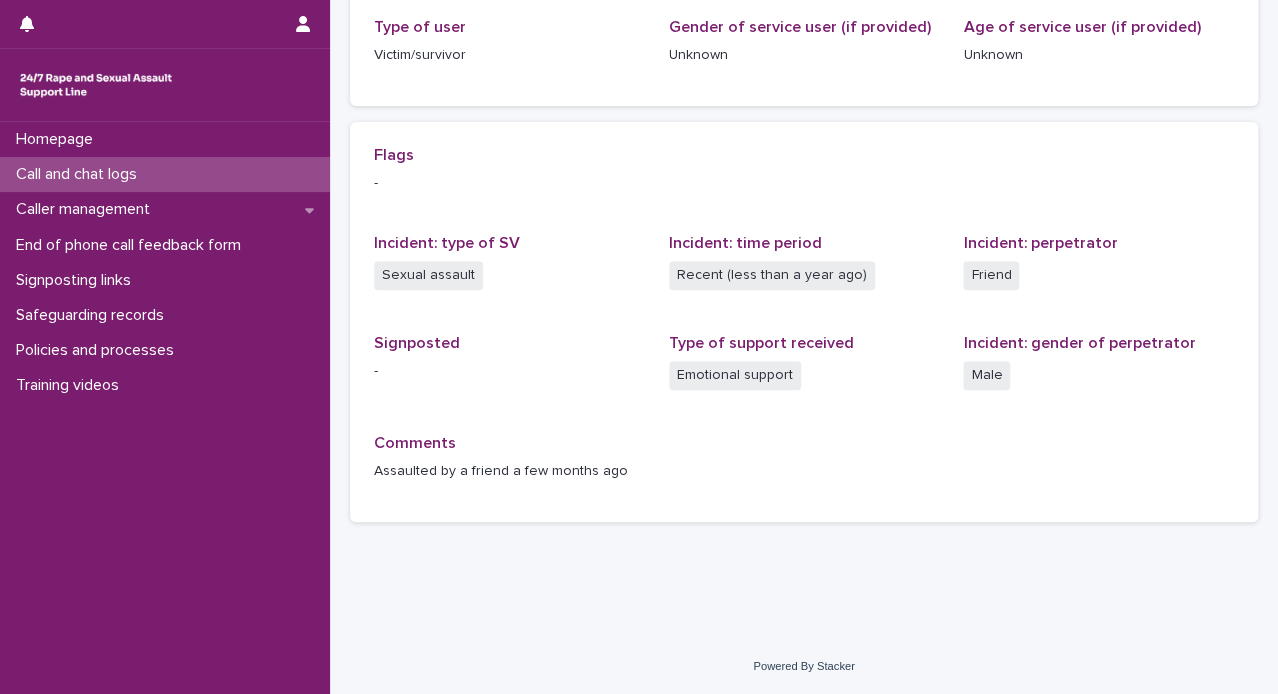 scroll, scrollTop: 0, scrollLeft: 0, axis: both 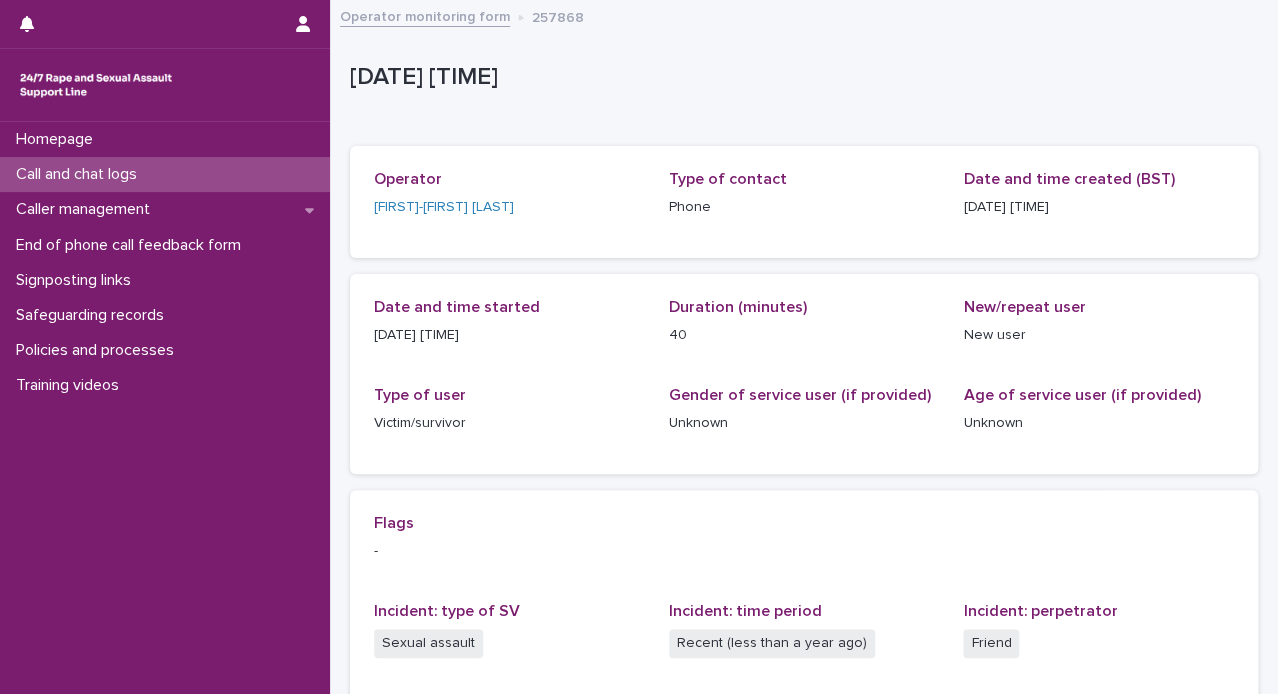 click on "Operator monitoring form" at bounding box center [425, 15] 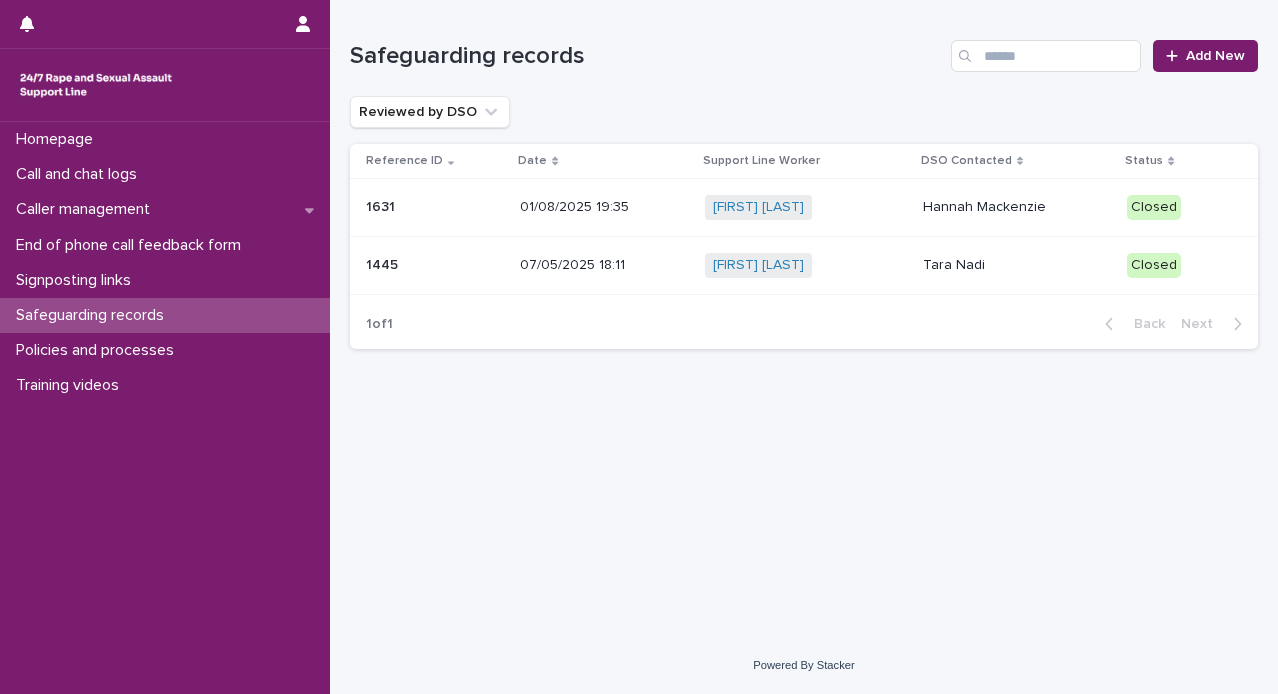 scroll, scrollTop: 0, scrollLeft: 0, axis: both 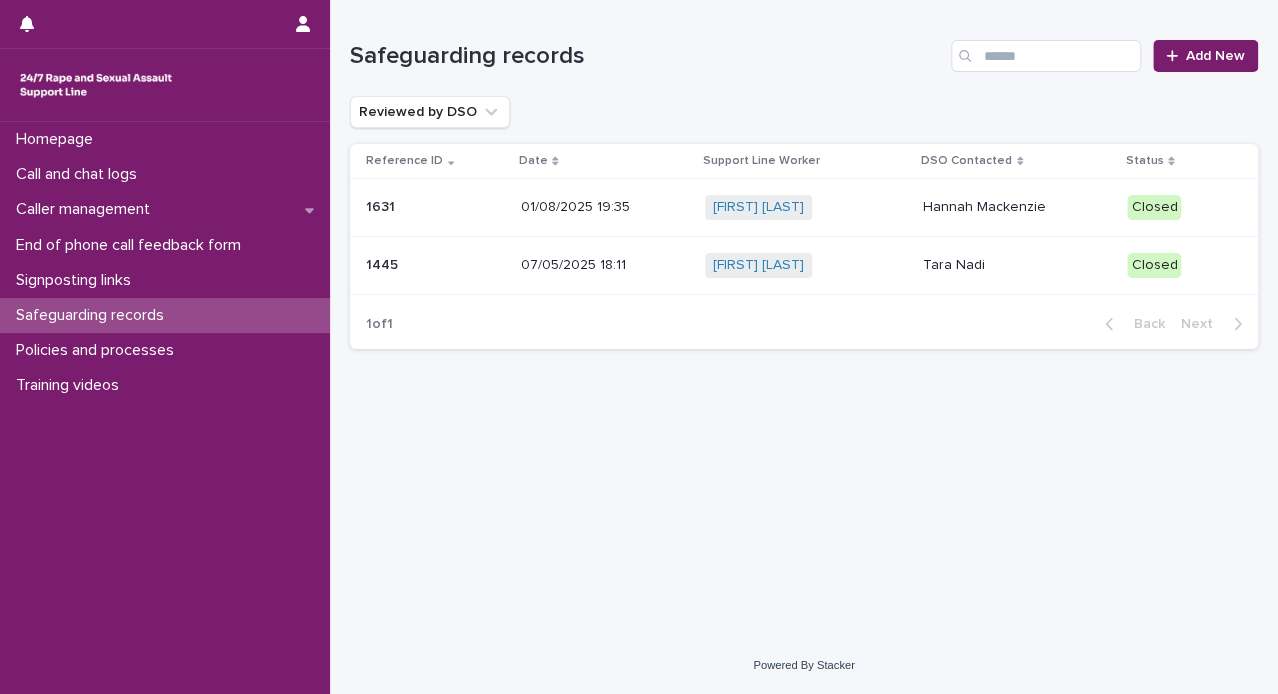 click on "Add New" at bounding box center [1215, 56] 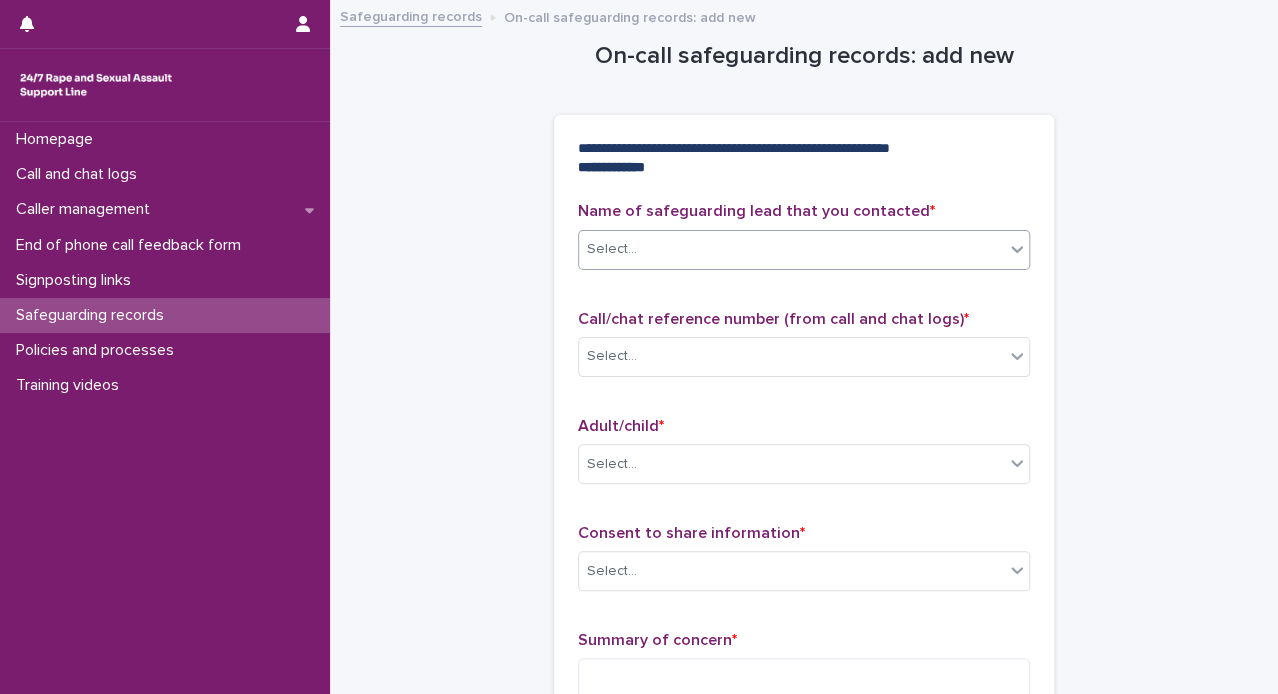 click on "Select..." at bounding box center (791, 249) 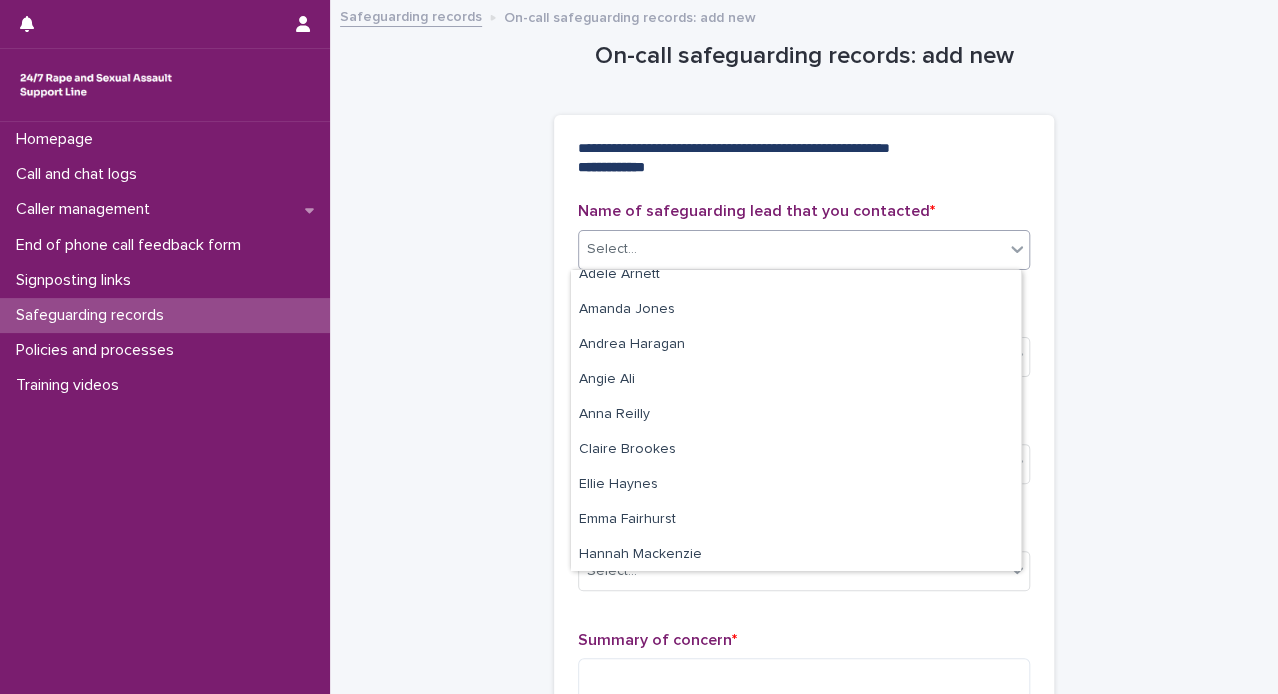 scroll, scrollTop: 0, scrollLeft: 0, axis: both 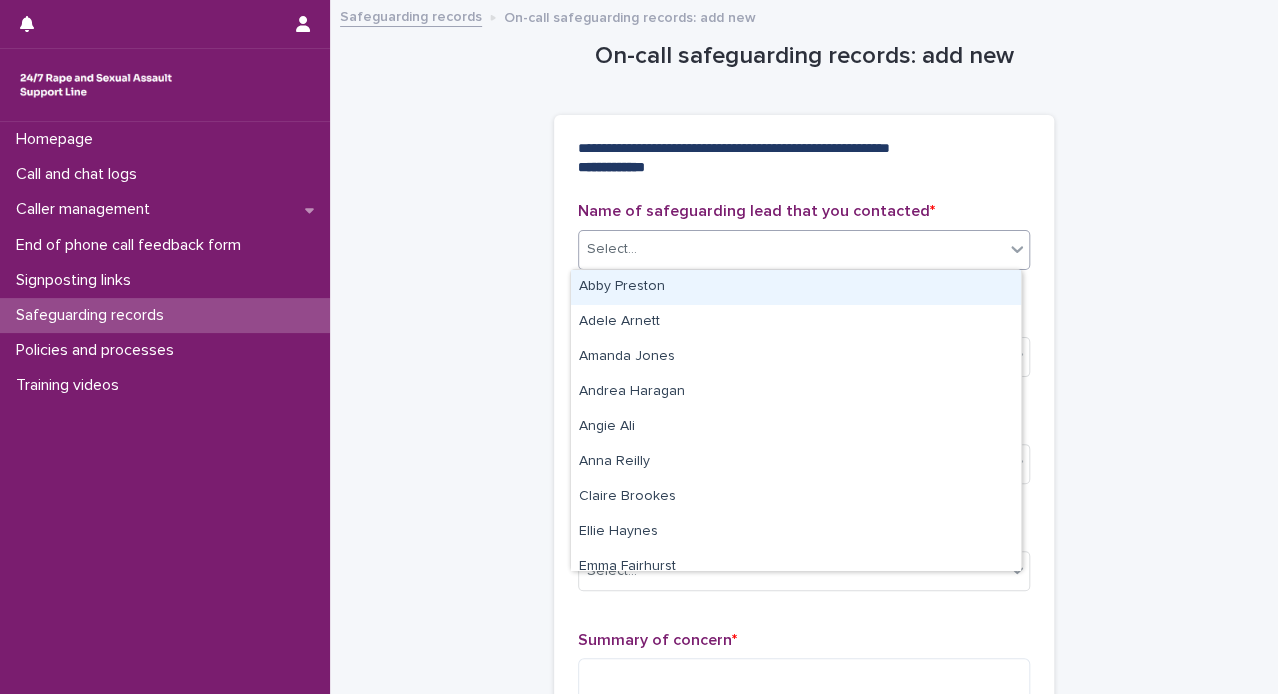 click on "**********" at bounding box center [804, 395] 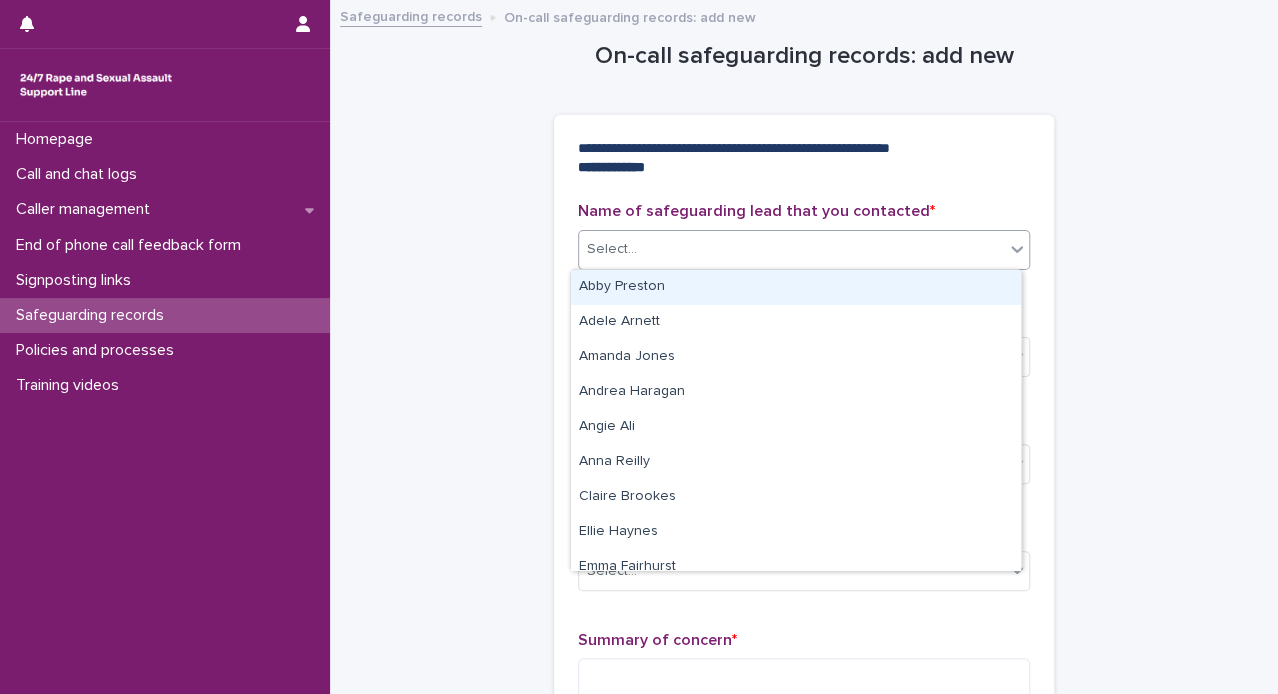click on "Select..." at bounding box center (791, 249) 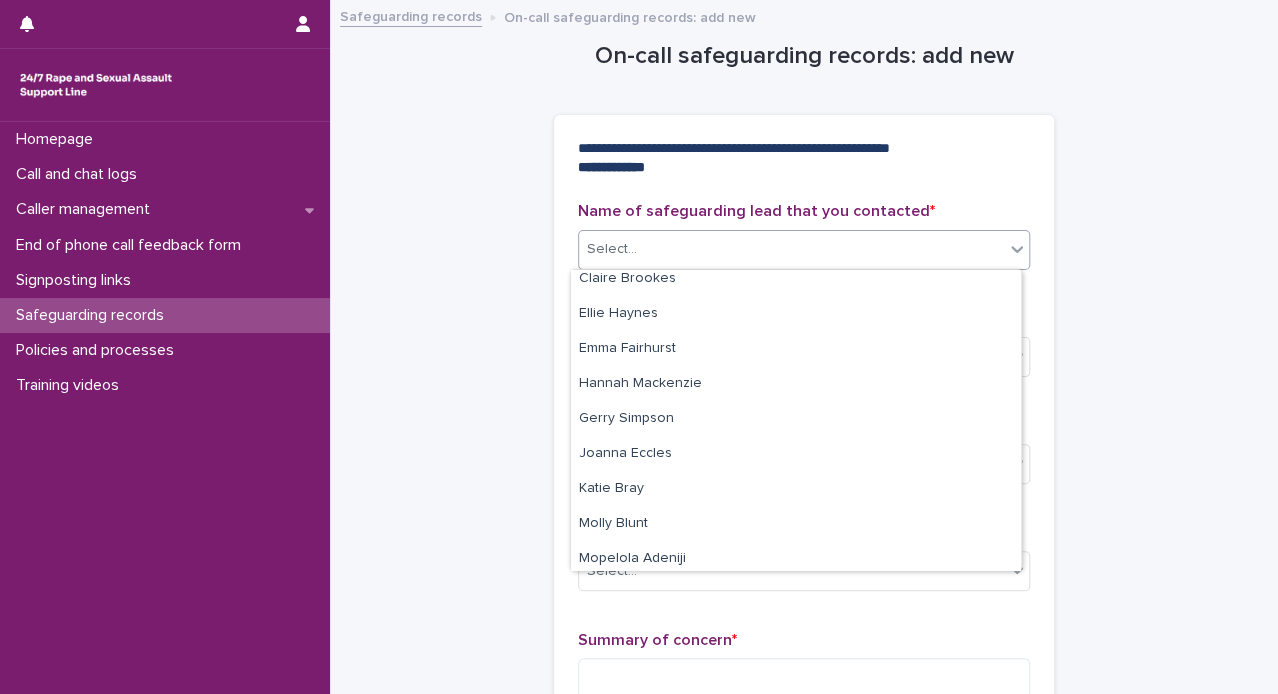 scroll, scrollTop: 212, scrollLeft: 0, axis: vertical 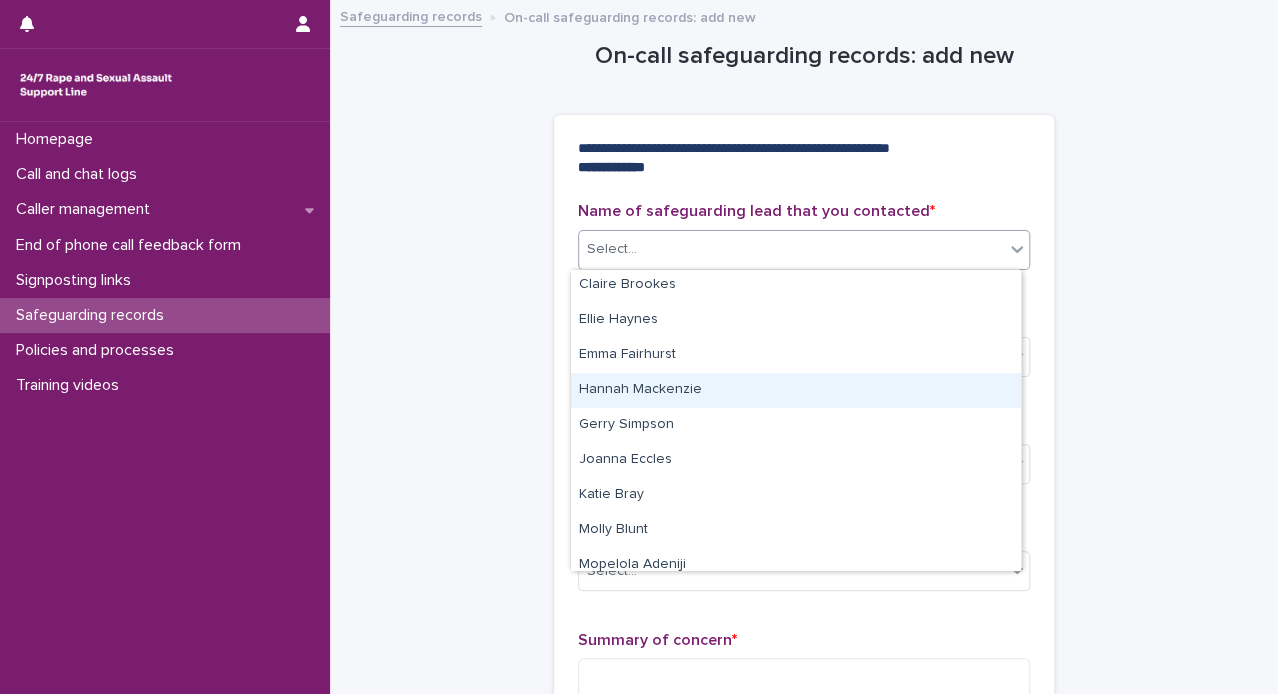 click on "Hannah Mackenzie" at bounding box center [796, 390] 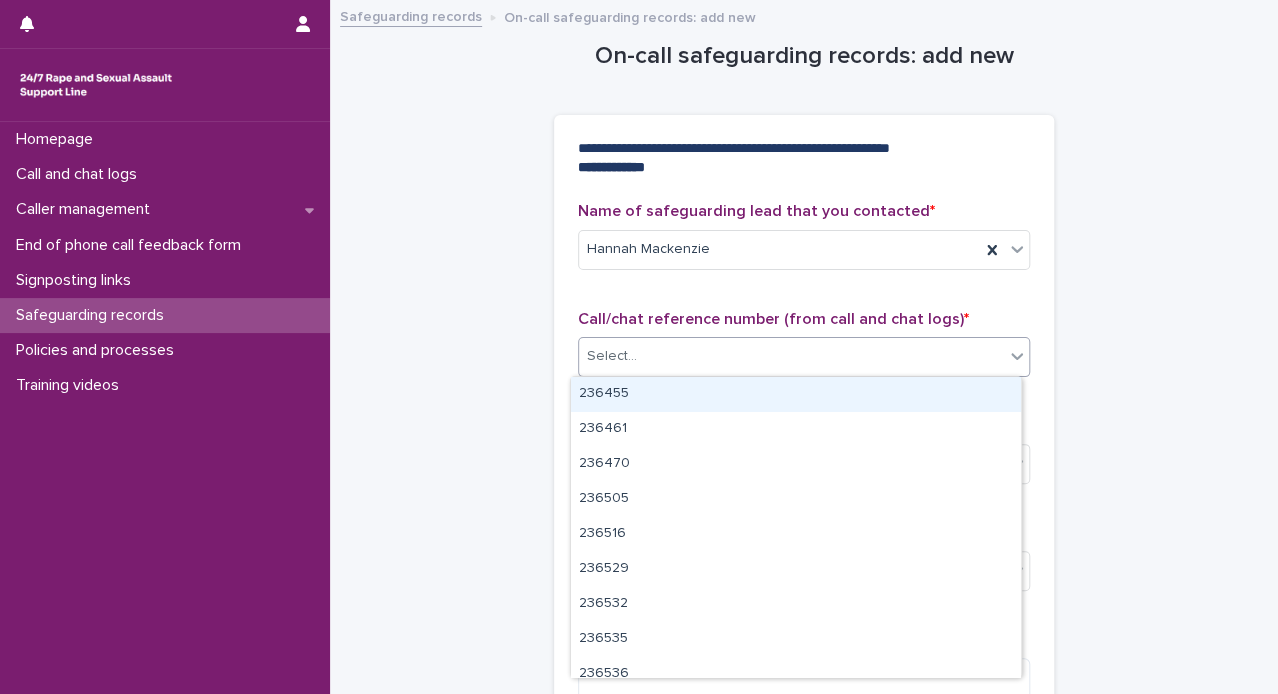 click on "Select..." at bounding box center [791, 356] 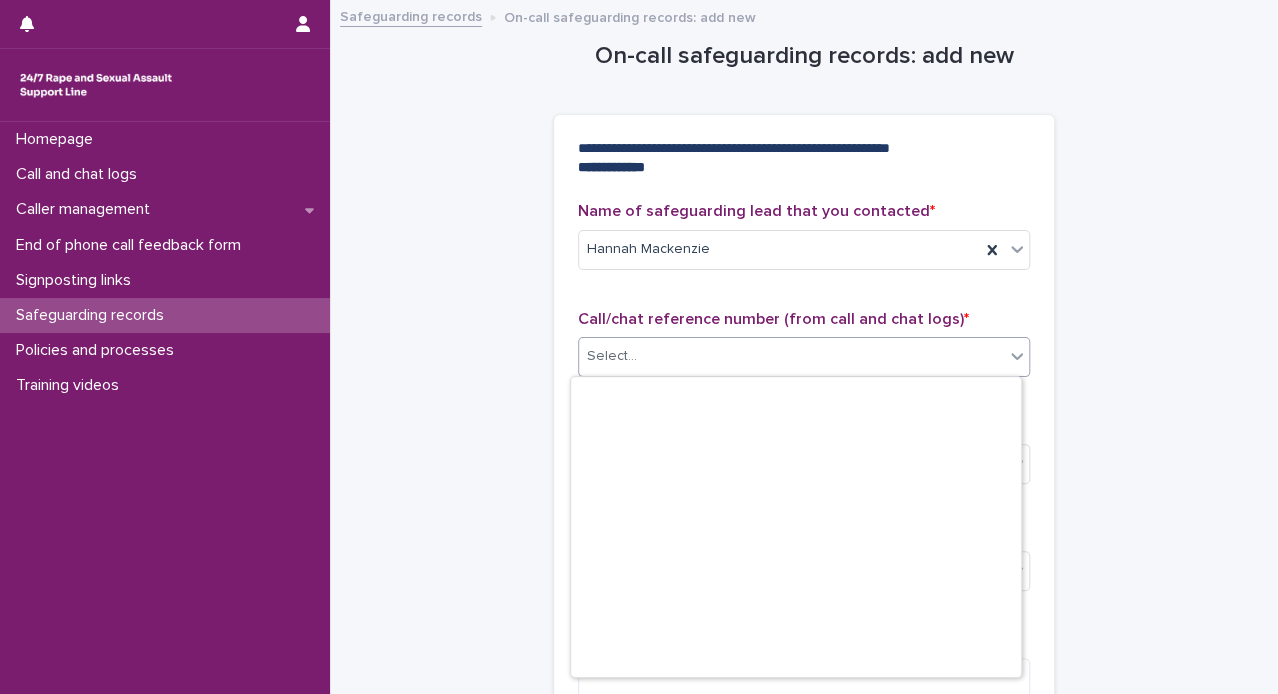 scroll, scrollTop: 14715, scrollLeft: 0, axis: vertical 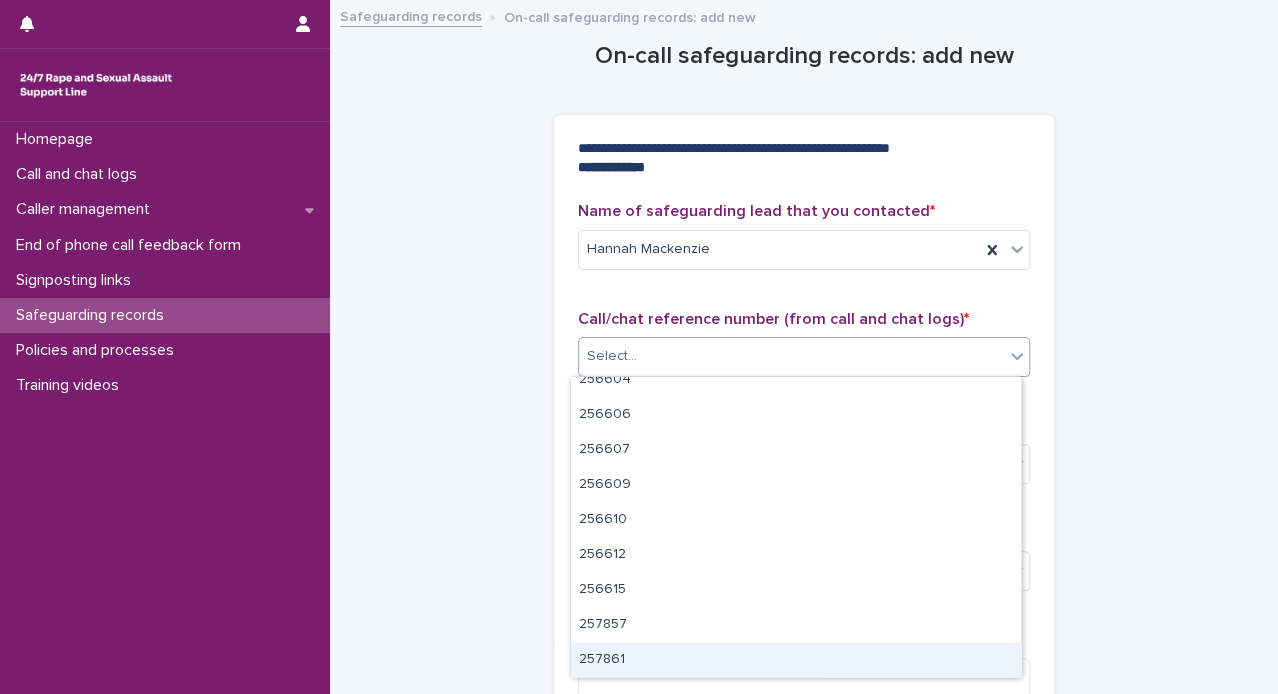 click on "257861" at bounding box center (796, 659) 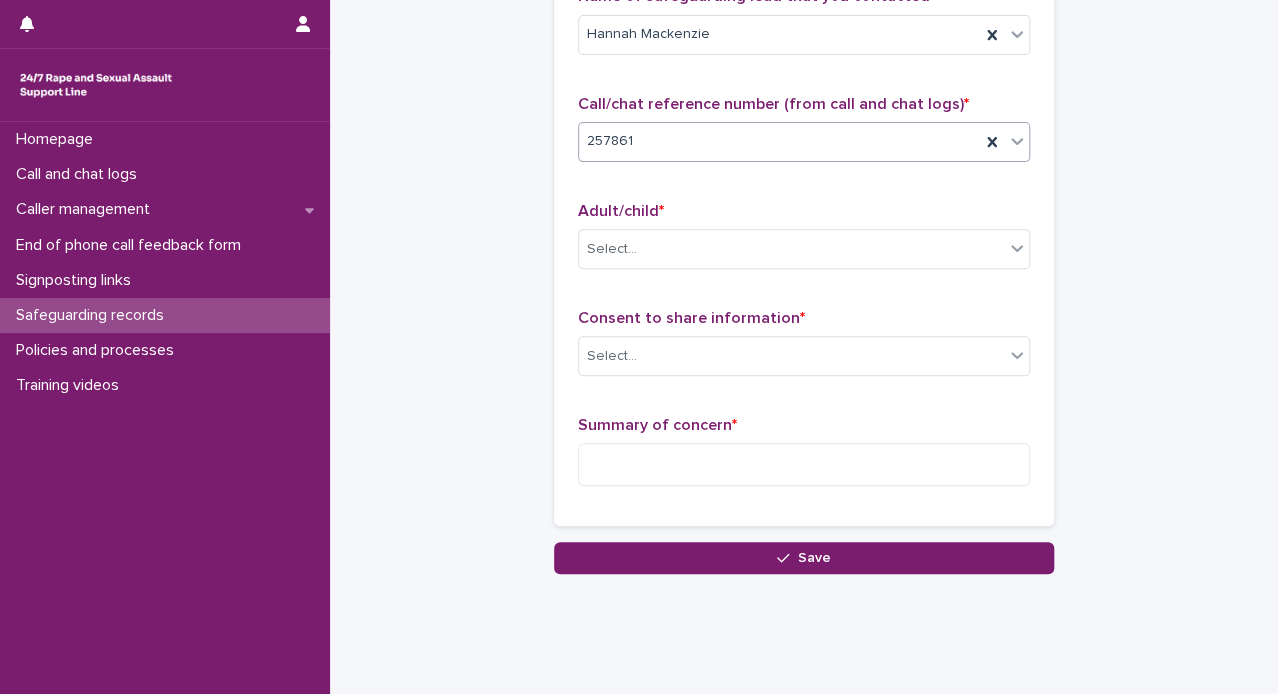 scroll, scrollTop: 249, scrollLeft: 0, axis: vertical 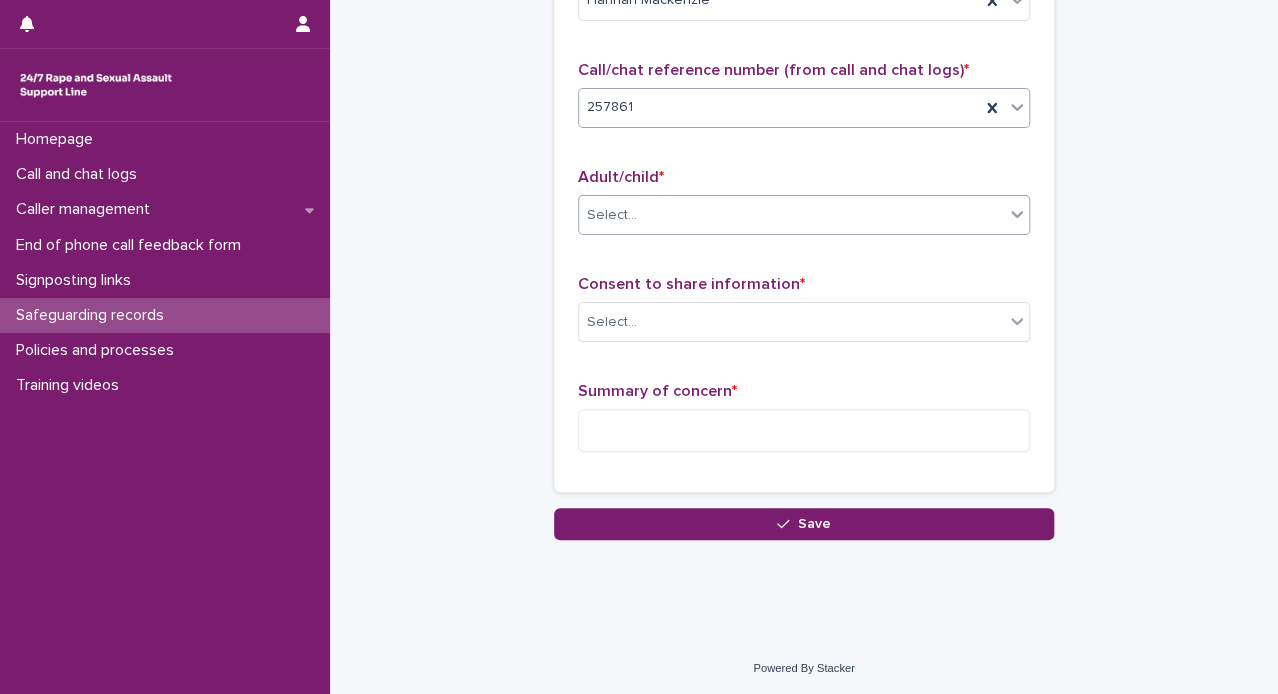 click on "Select..." at bounding box center [791, 215] 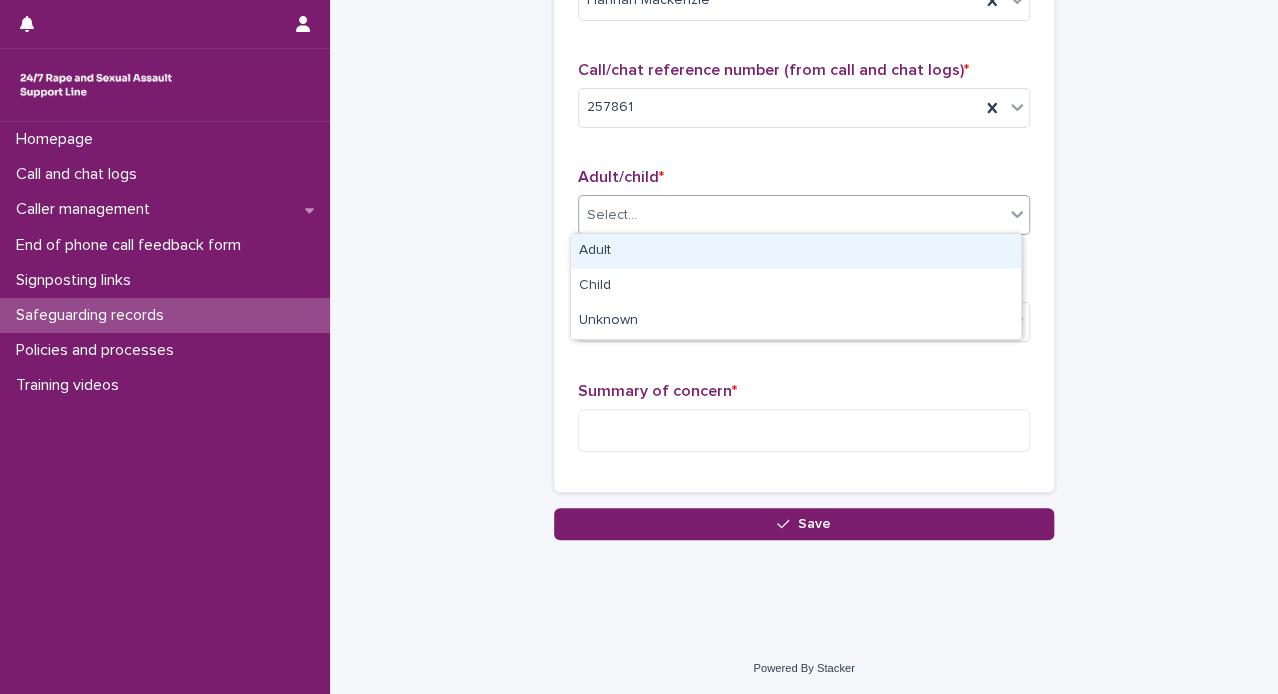 click on "Adult" at bounding box center (796, 251) 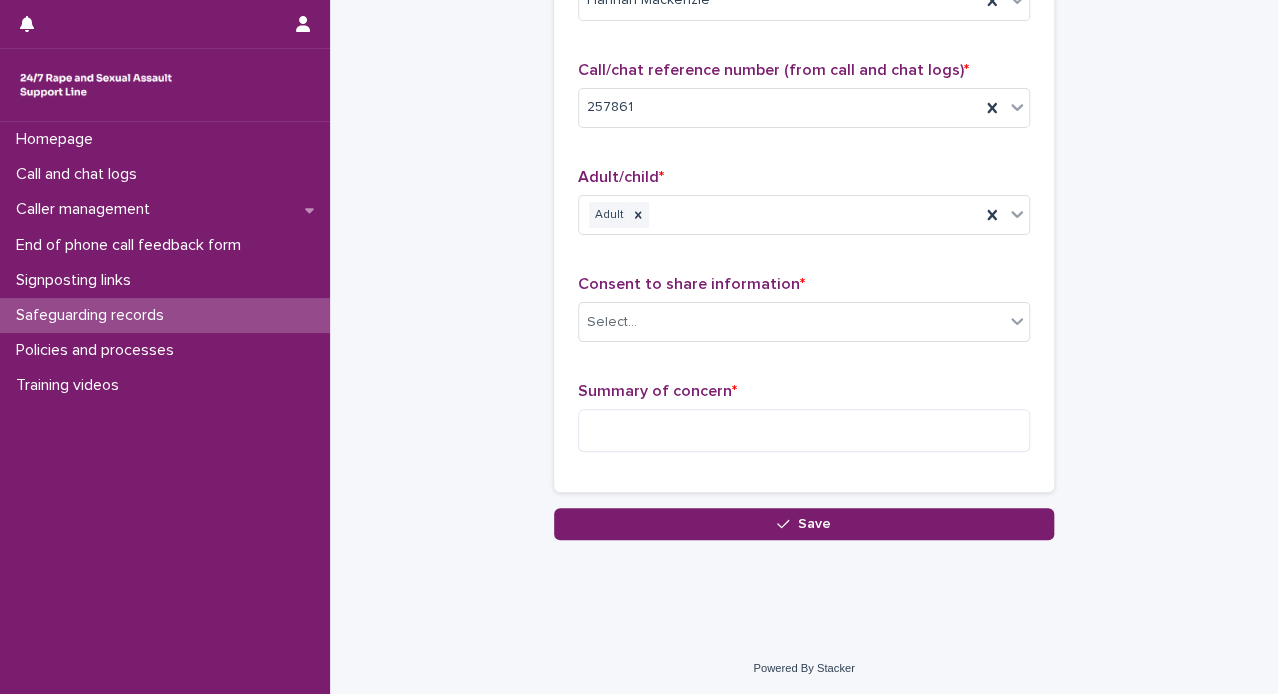 click on "Consent to share information * Select..." at bounding box center (804, 316) 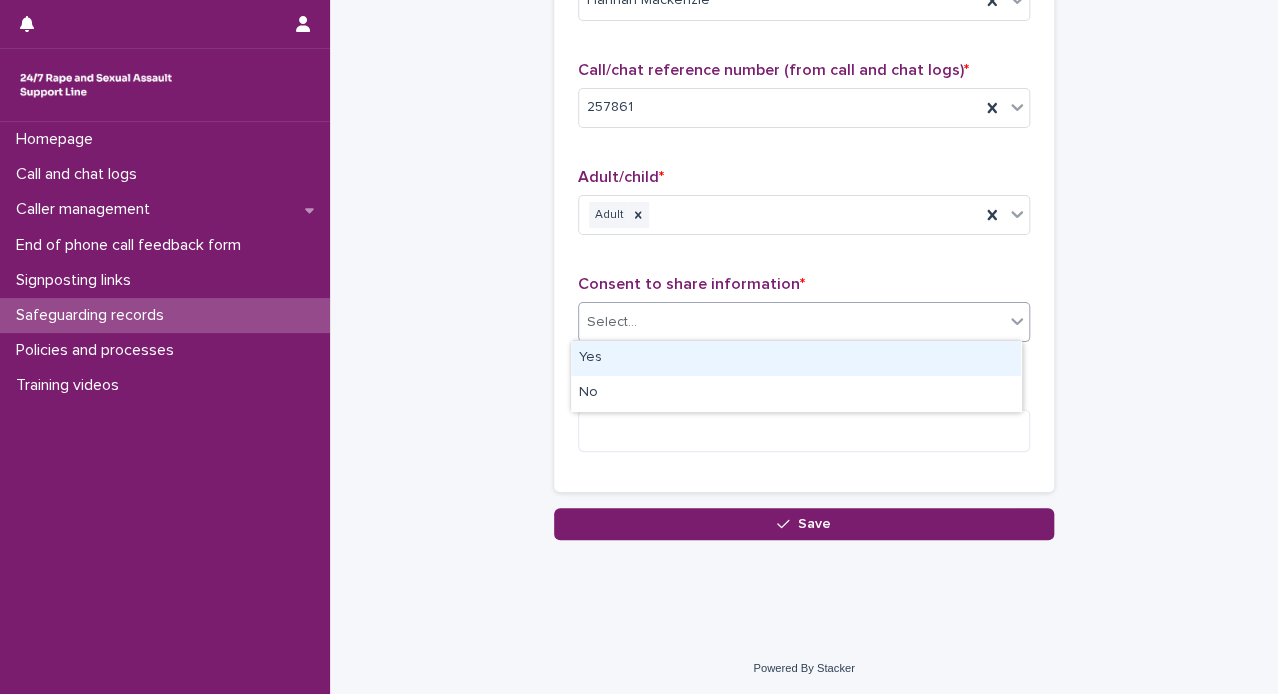 click on "Select..." at bounding box center (612, 322) 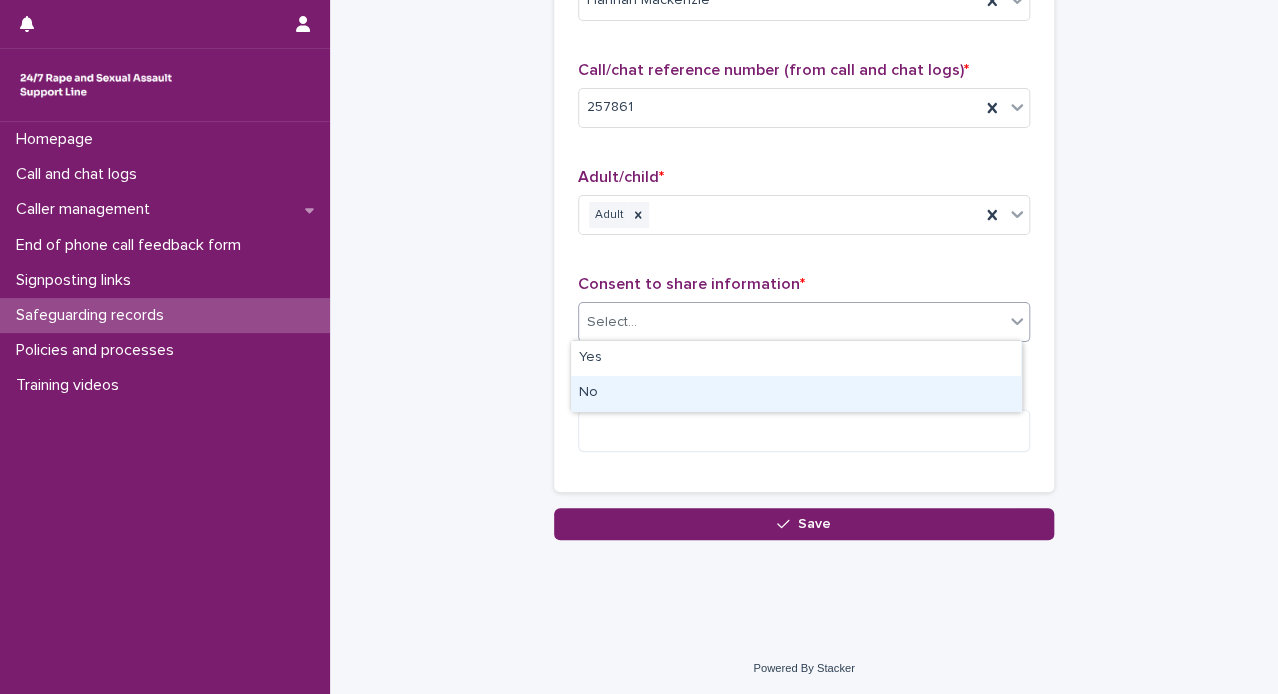 click on "No" at bounding box center [796, 393] 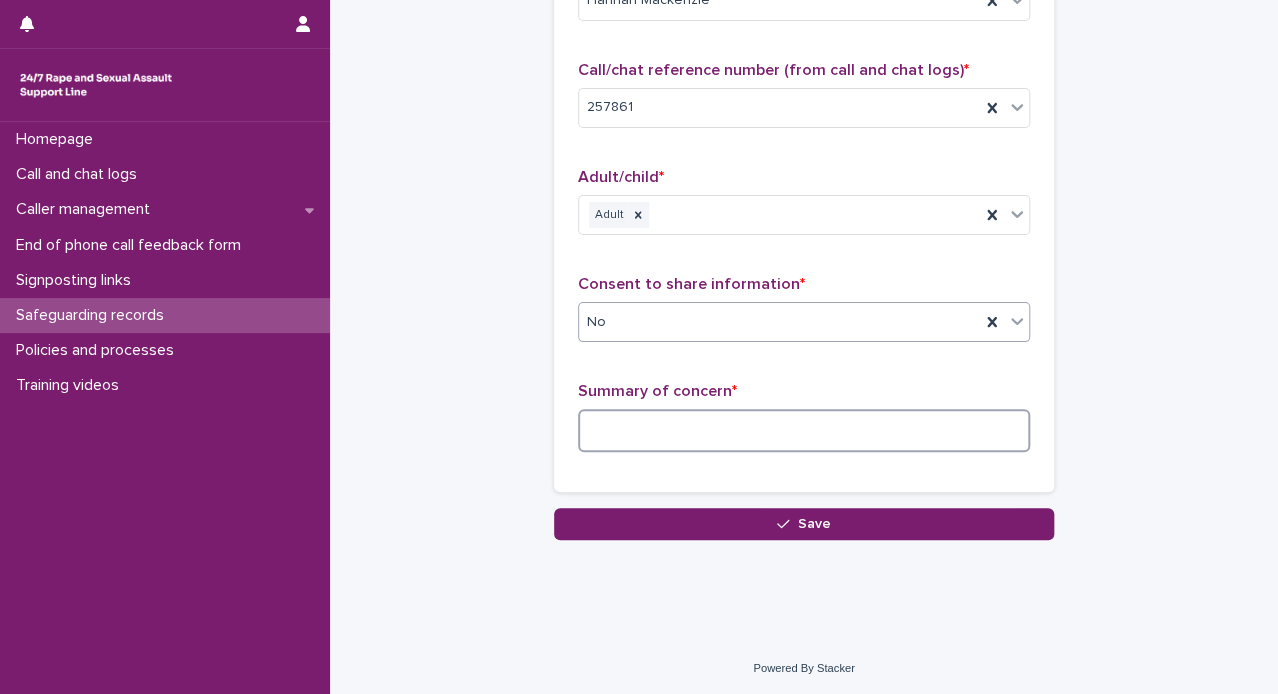 click at bounding box center [804, 430] 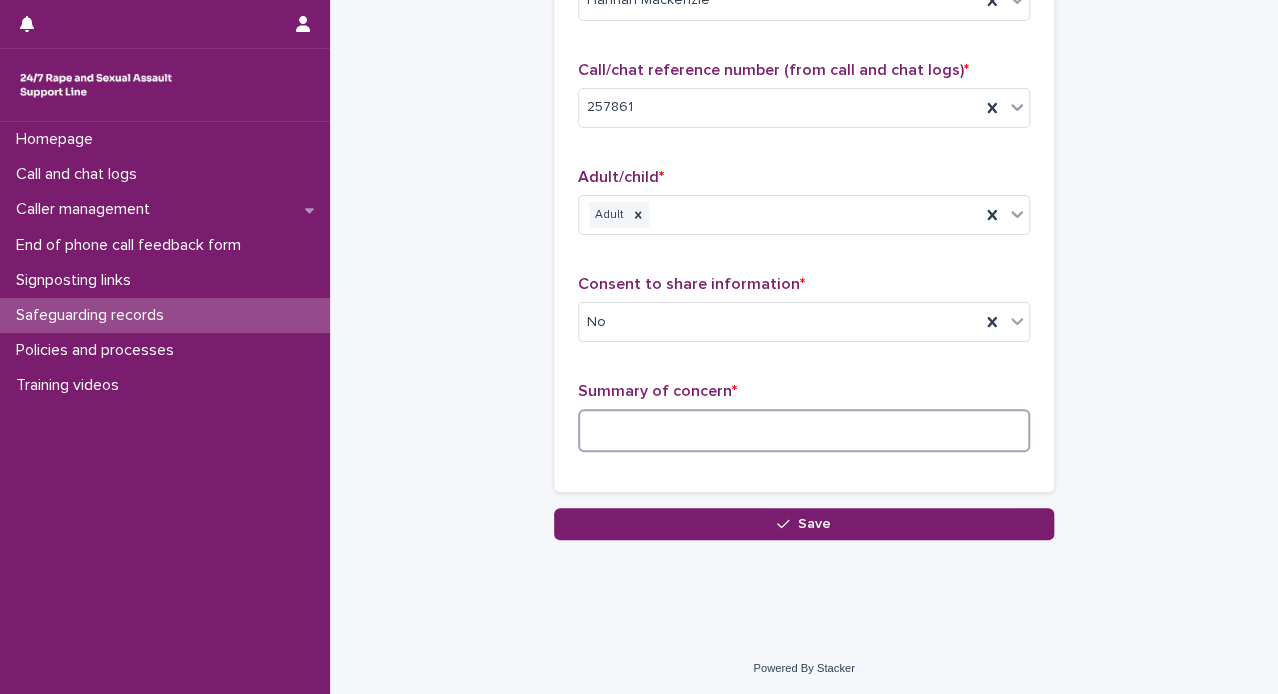 paste on "**********" 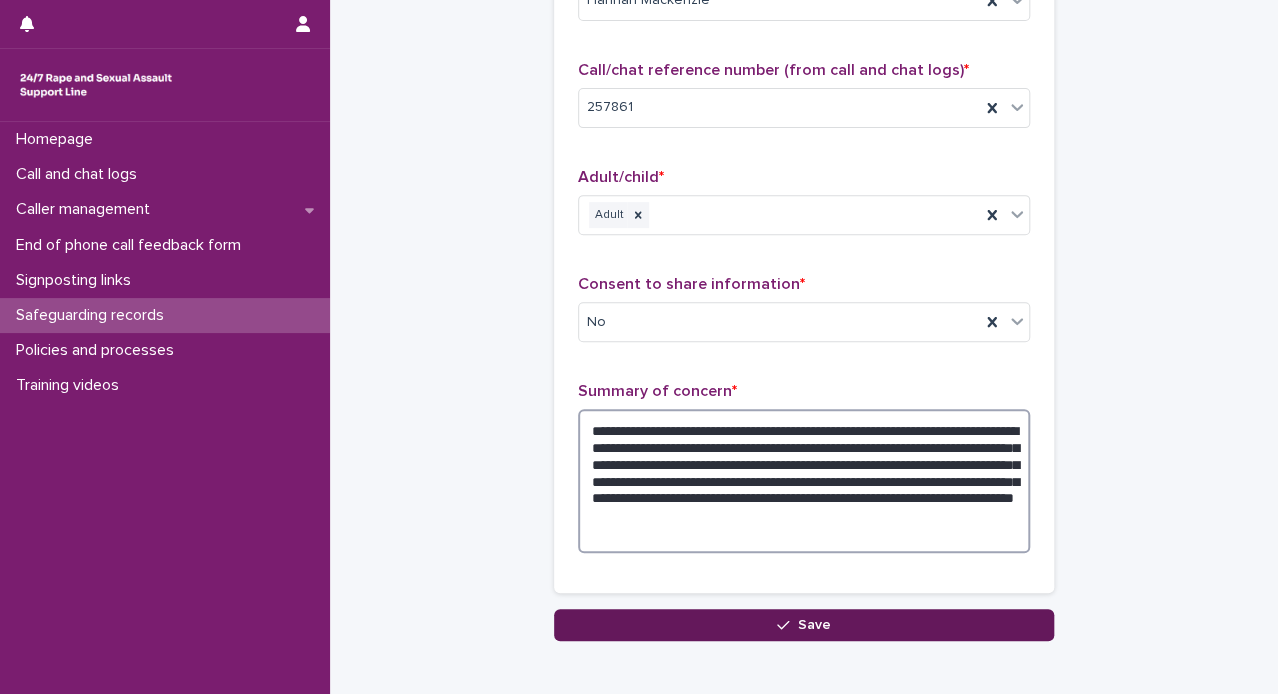 type on "**********" 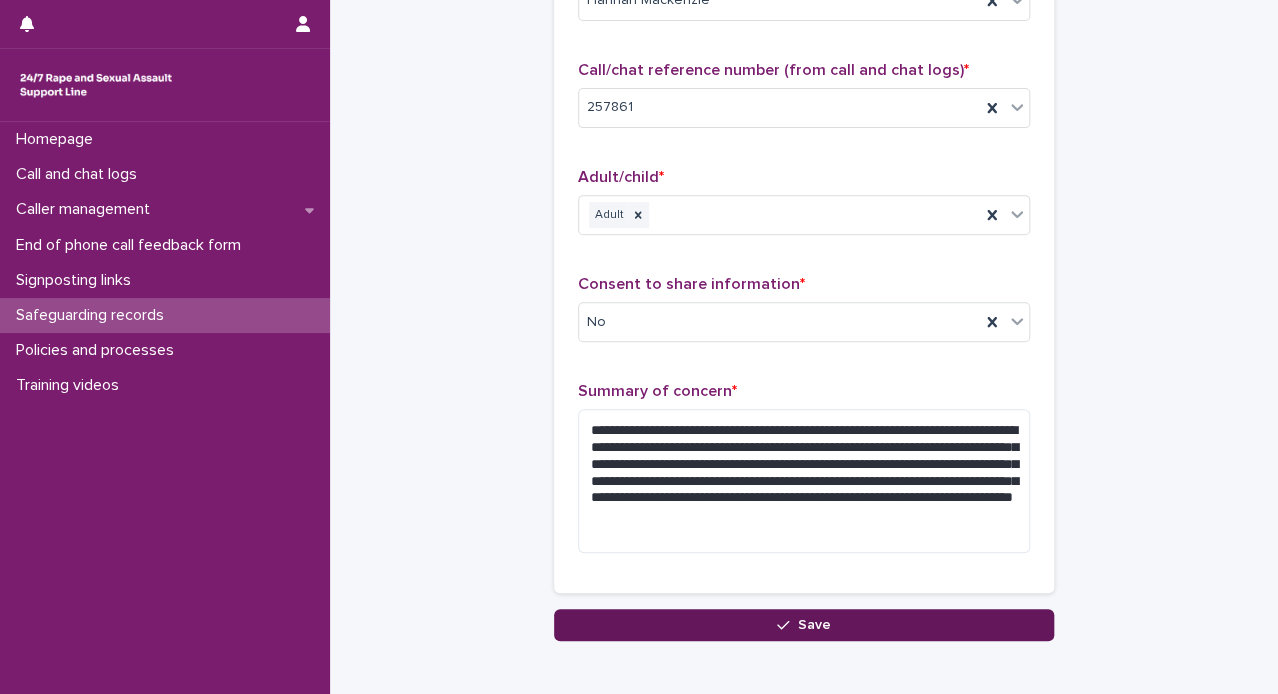 click 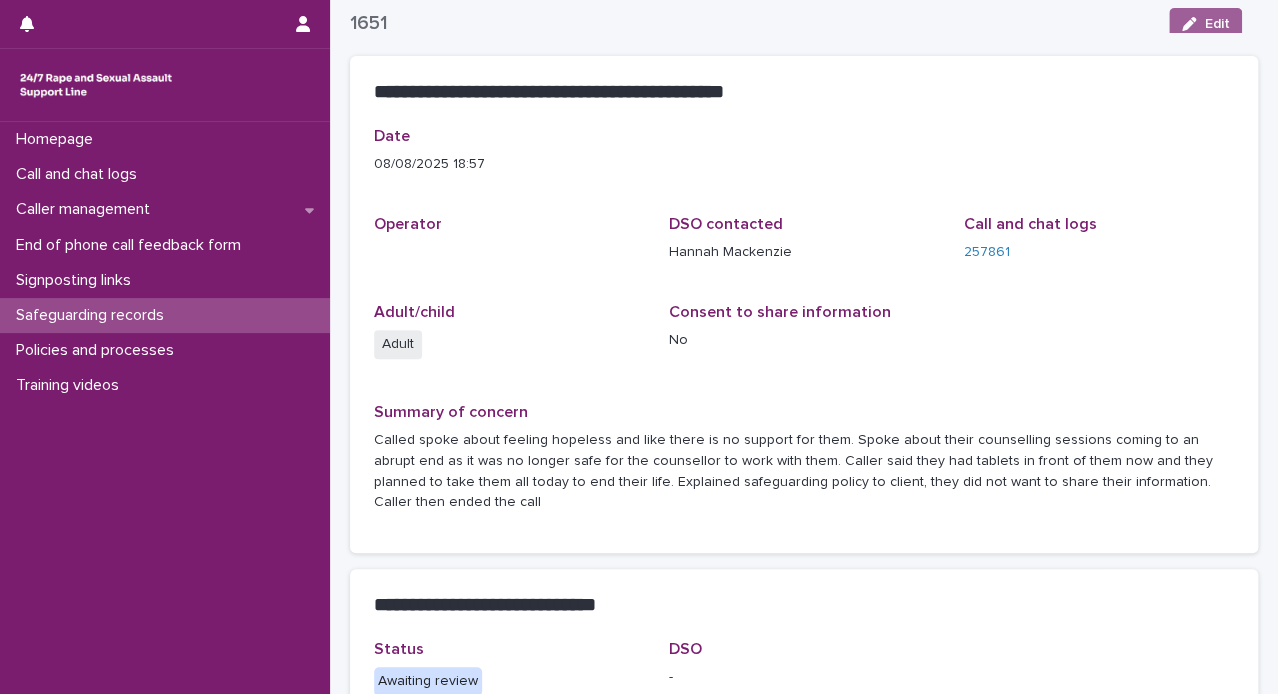 scroll, scrollTop: 96, scrollLeft: 0, axis: vertical 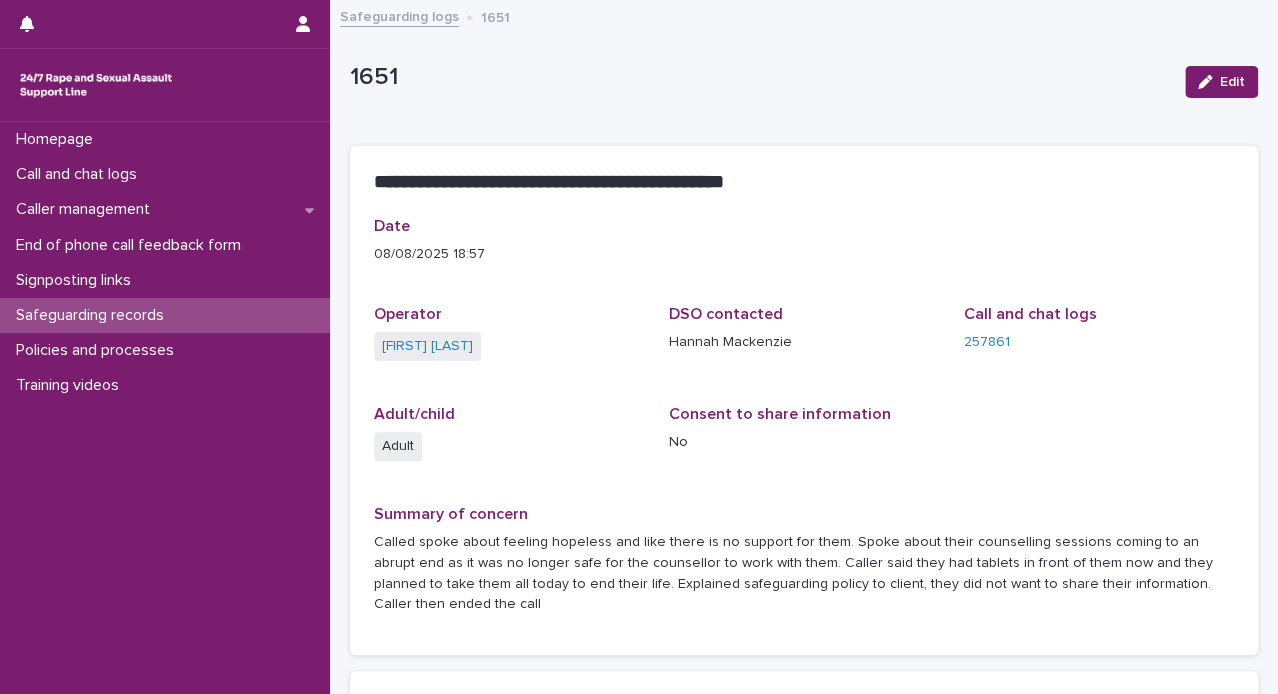 click on "Safeguarding logs" at bounding box center [399, 15] 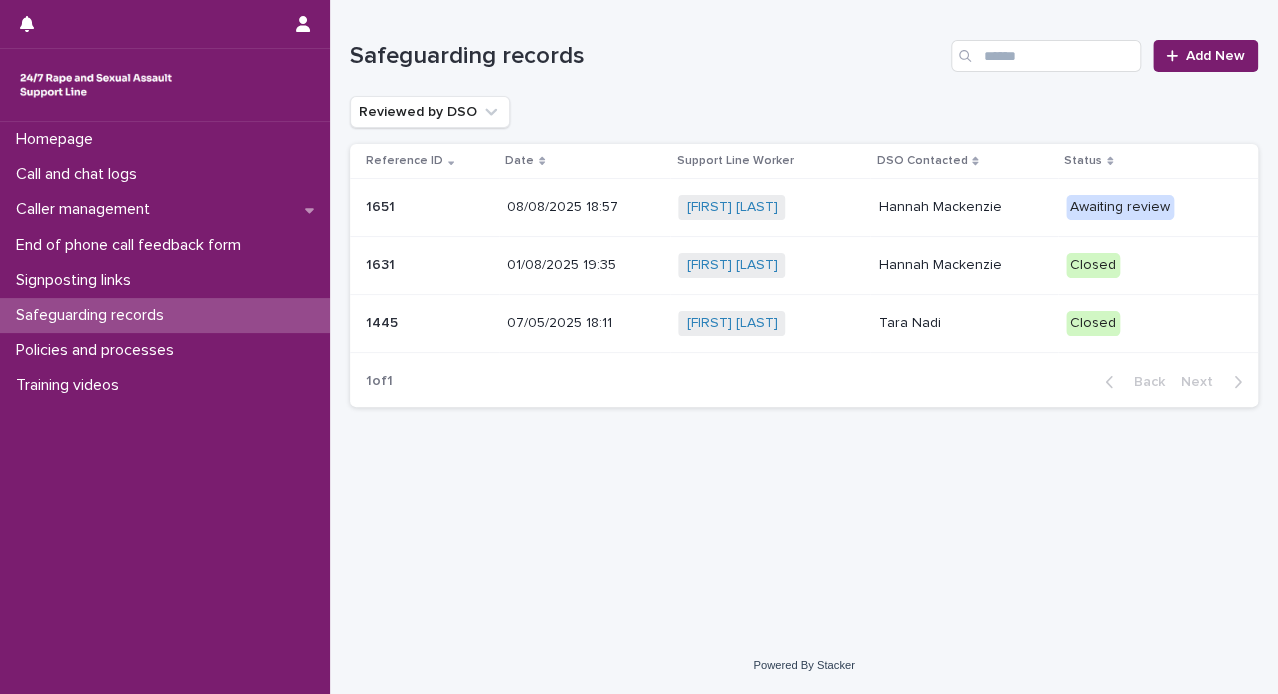 click on "01/08/2025 19:35" at bounding box center (585, 265) 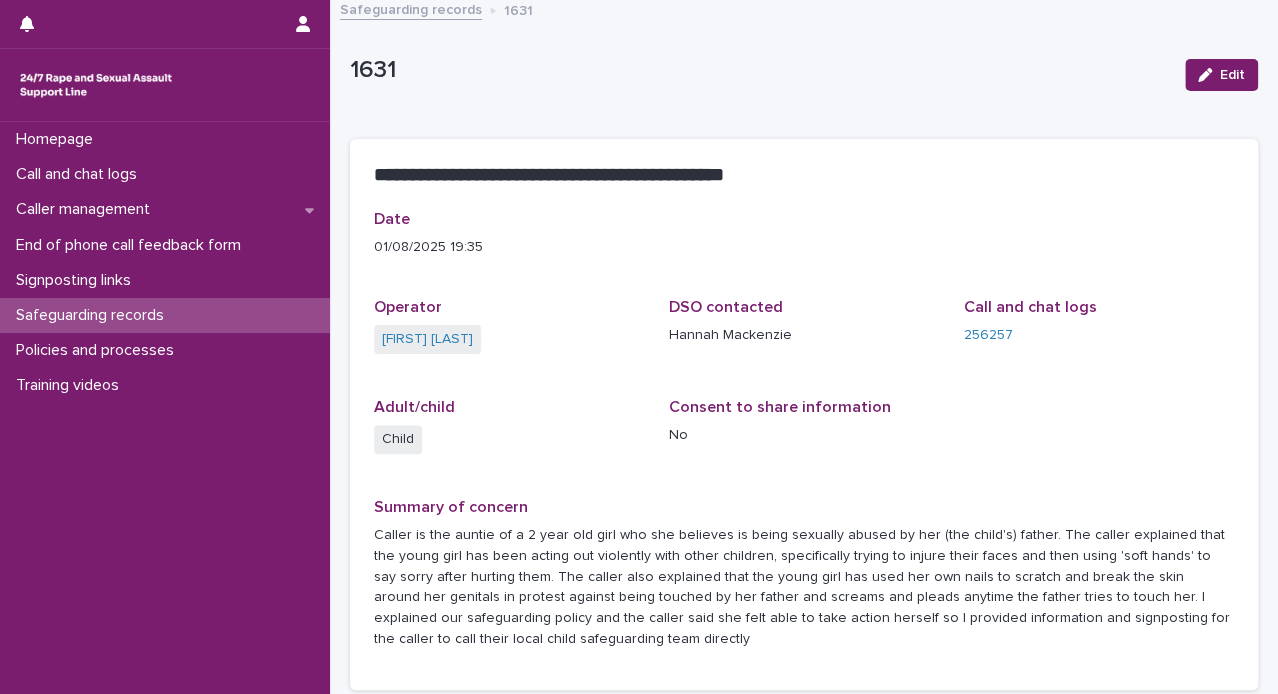 scroll, scrollTop: 0, scrollLeft: 0, axis: both 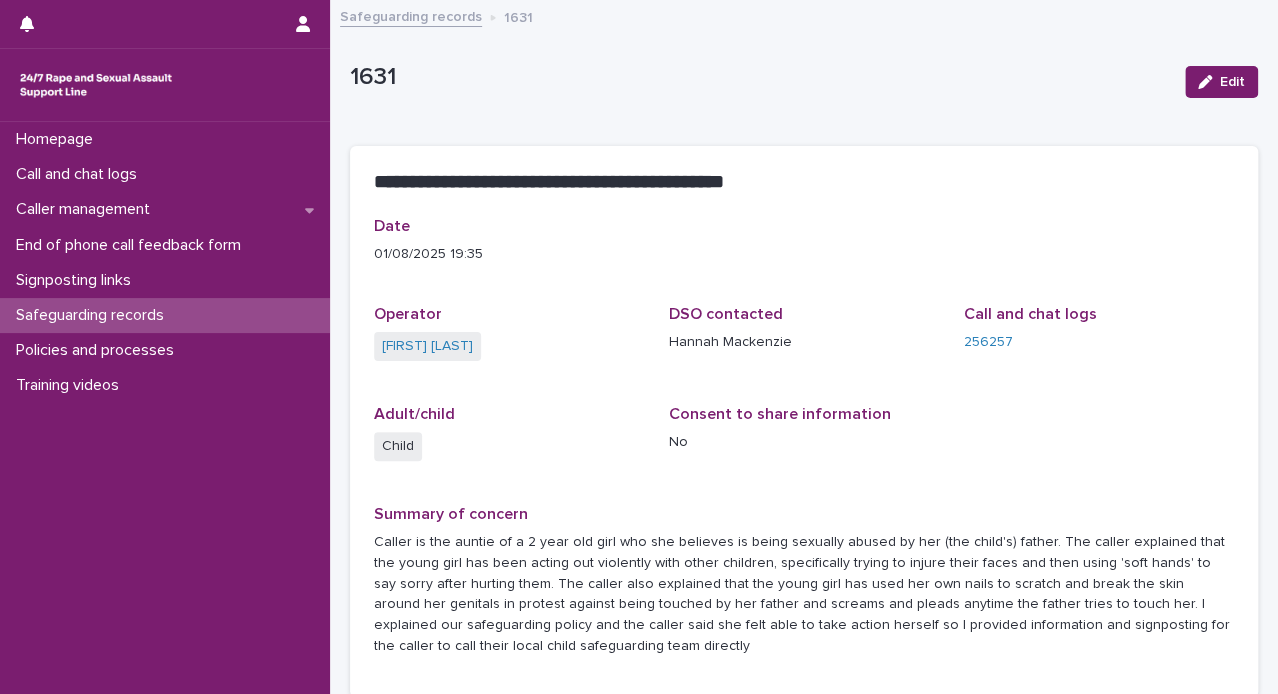 click on "Safeguarding records" at bounding box center [411, 15] 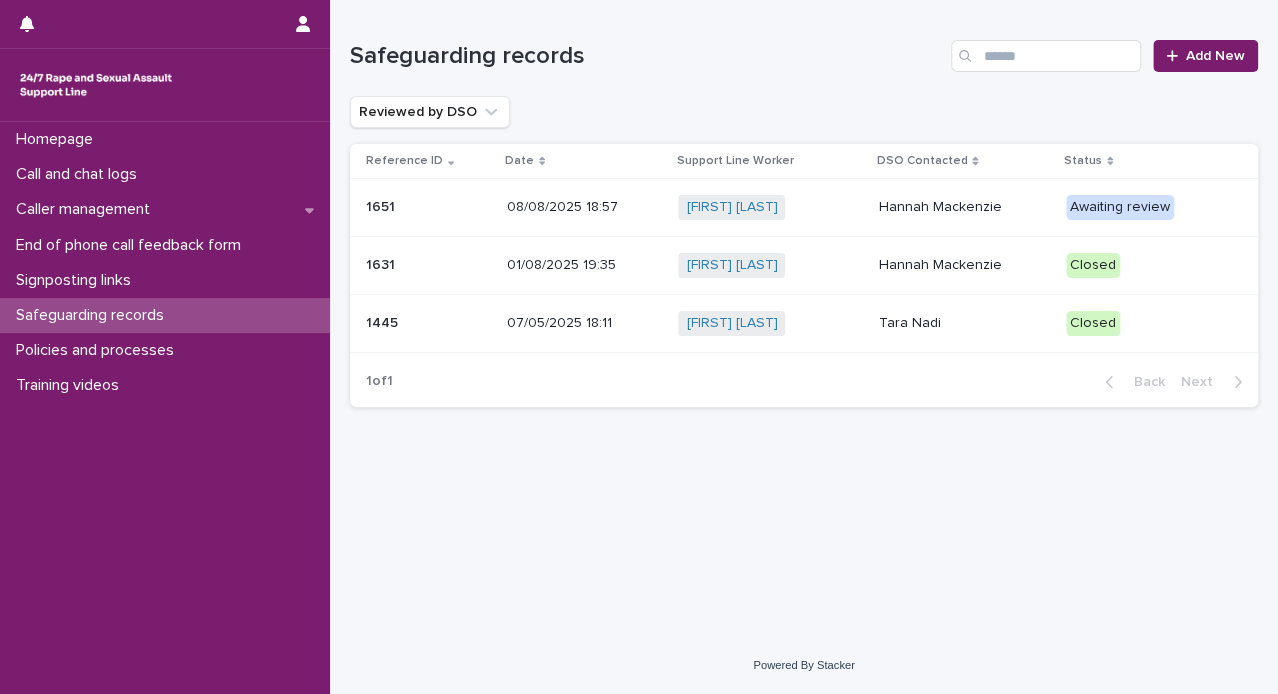 click on "Jemma-Leigh Lyon   + 0" at bounding box center (770, 323) 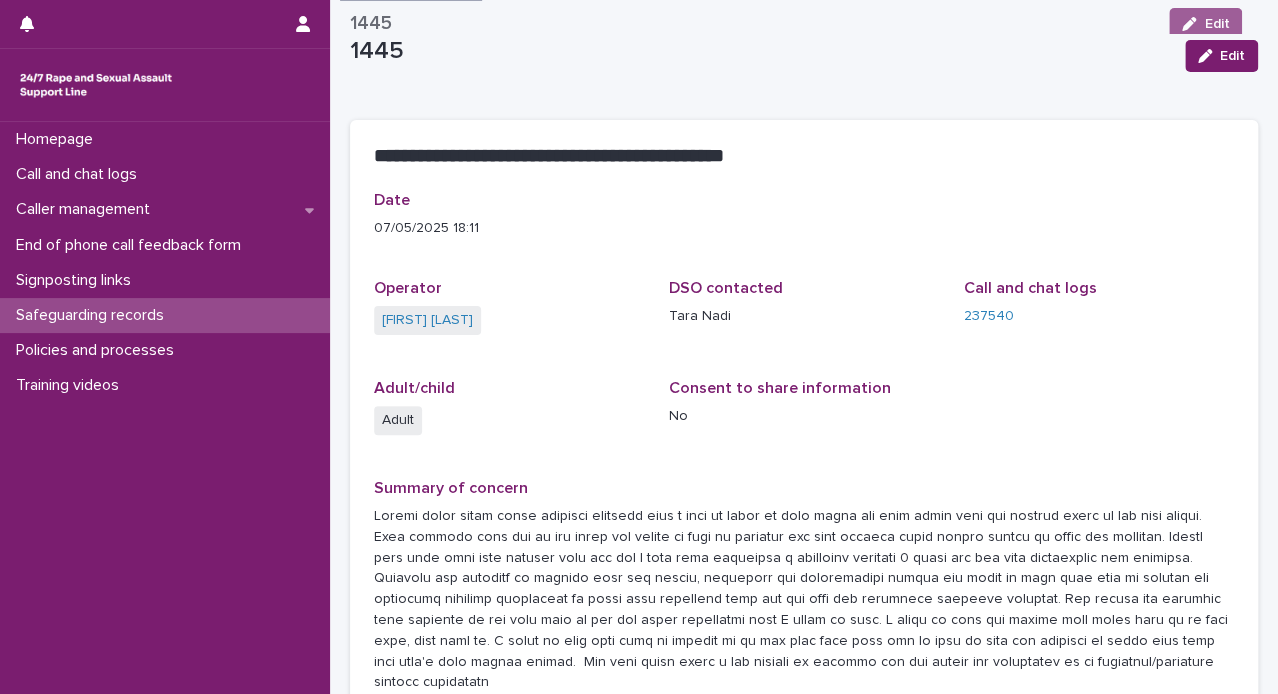 scroll, scrollTop: 0, scrollLeft: 0, axis: both 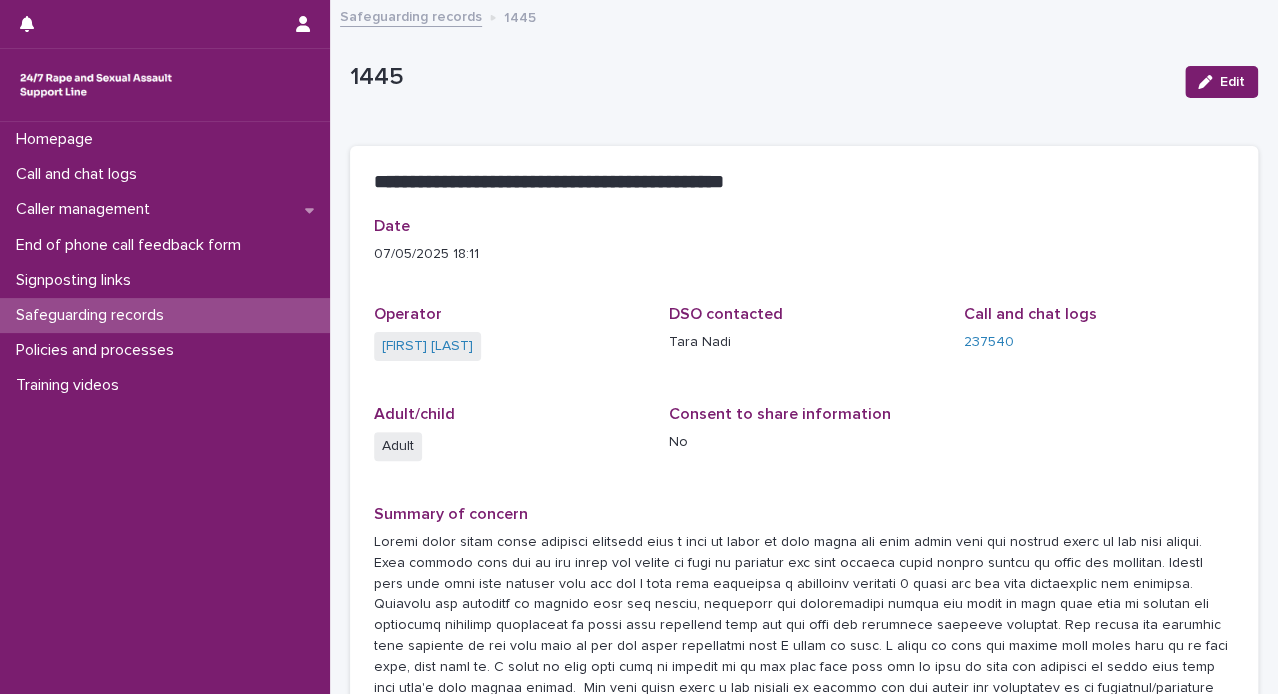 click on "Safeguarding records" at bounding box center [411, 15] 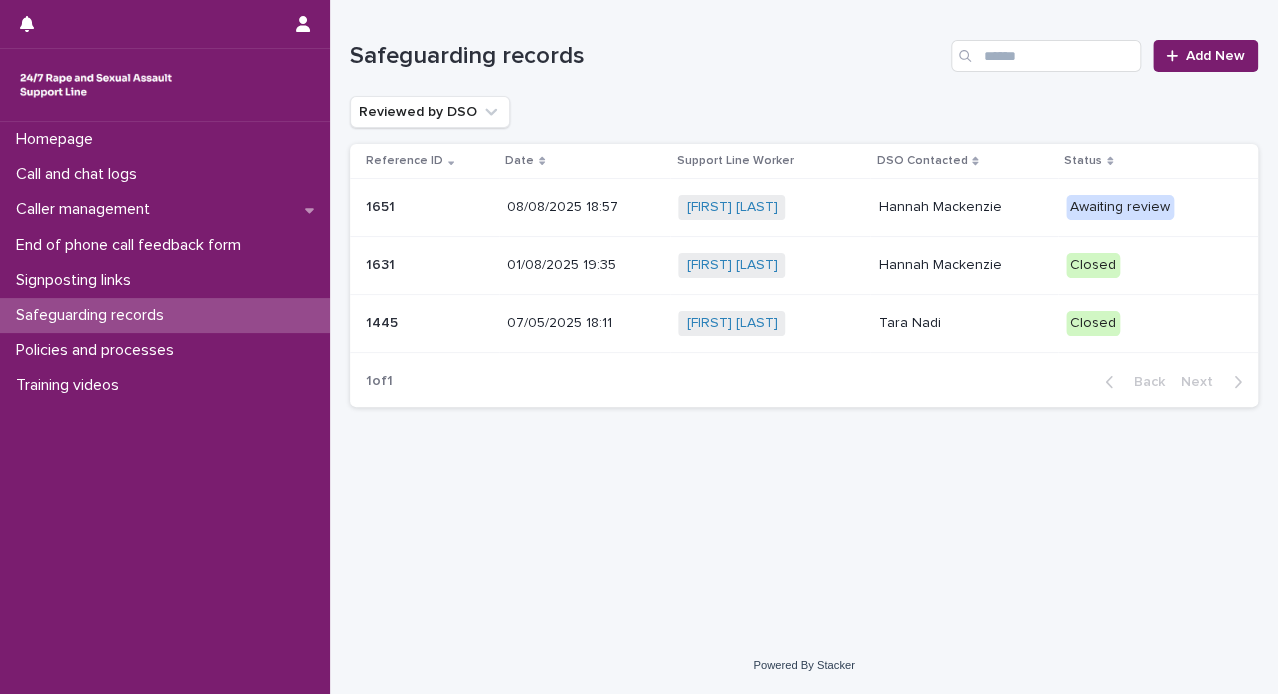 click on "Safeguarding records" at bounding box center (94, 315) 